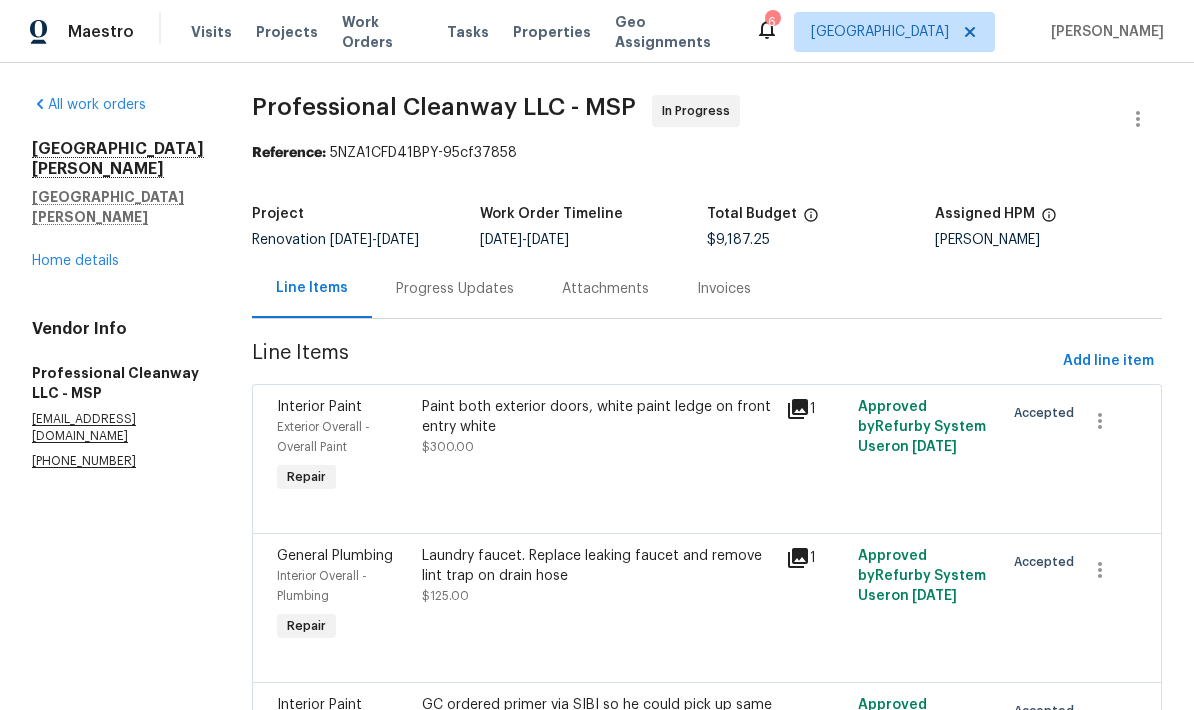 scroll, scrollTop: 0, scrollLeft: 0, axis: both 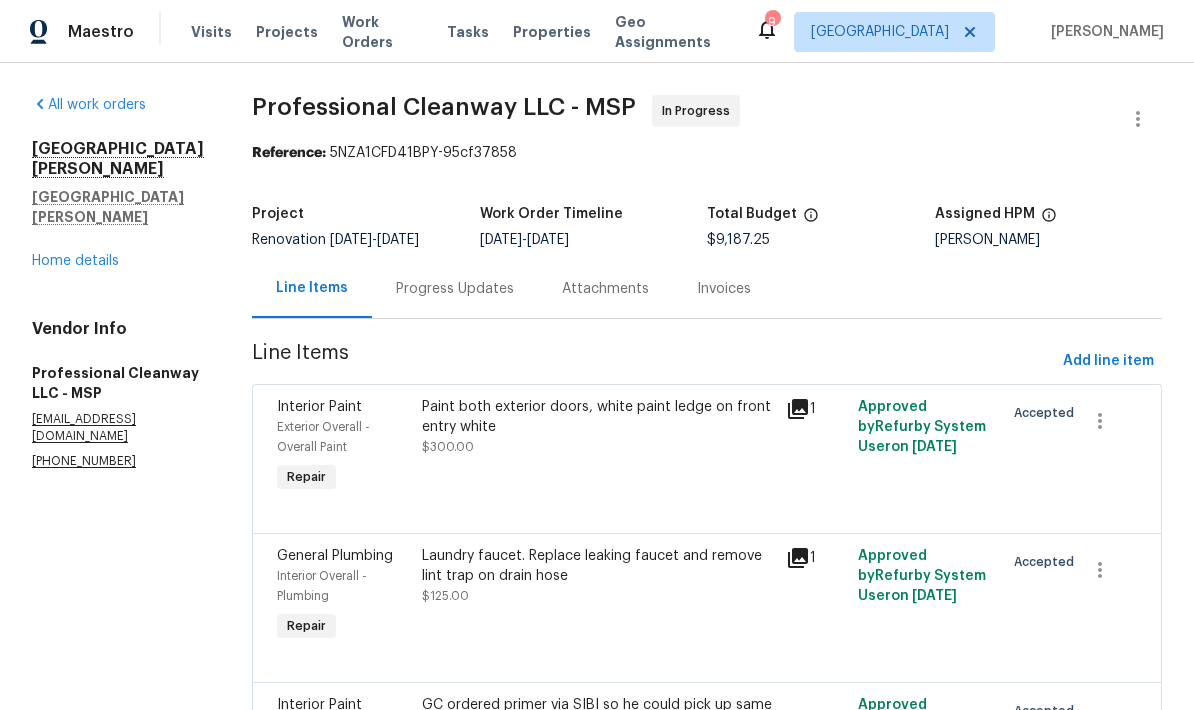 click on "Home details" at bounding box center (75, 261) 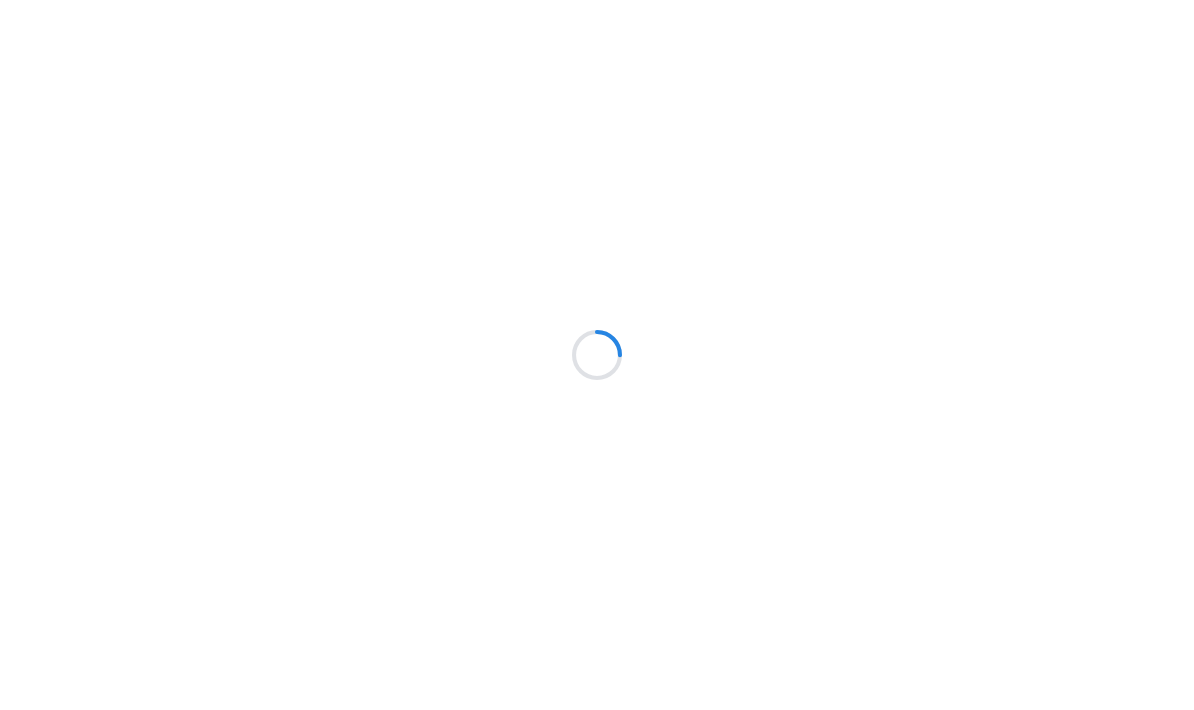 scroll, scrollTop: 0, scrollLeft: 0, axis: both 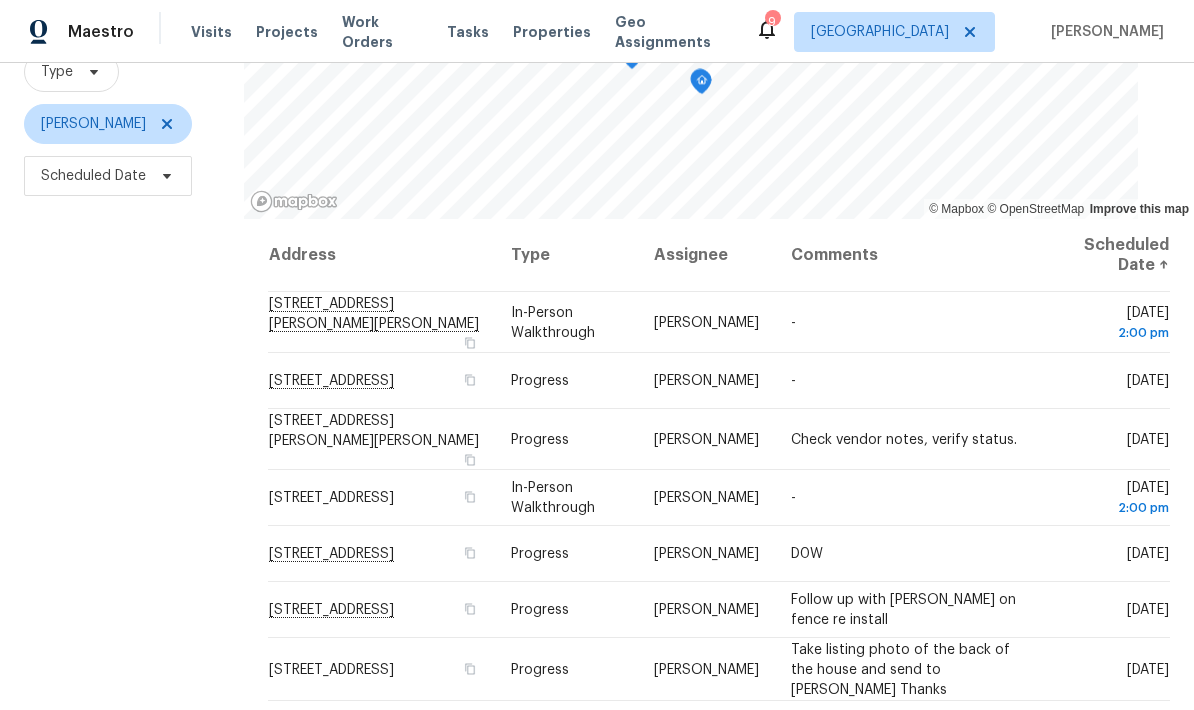 click 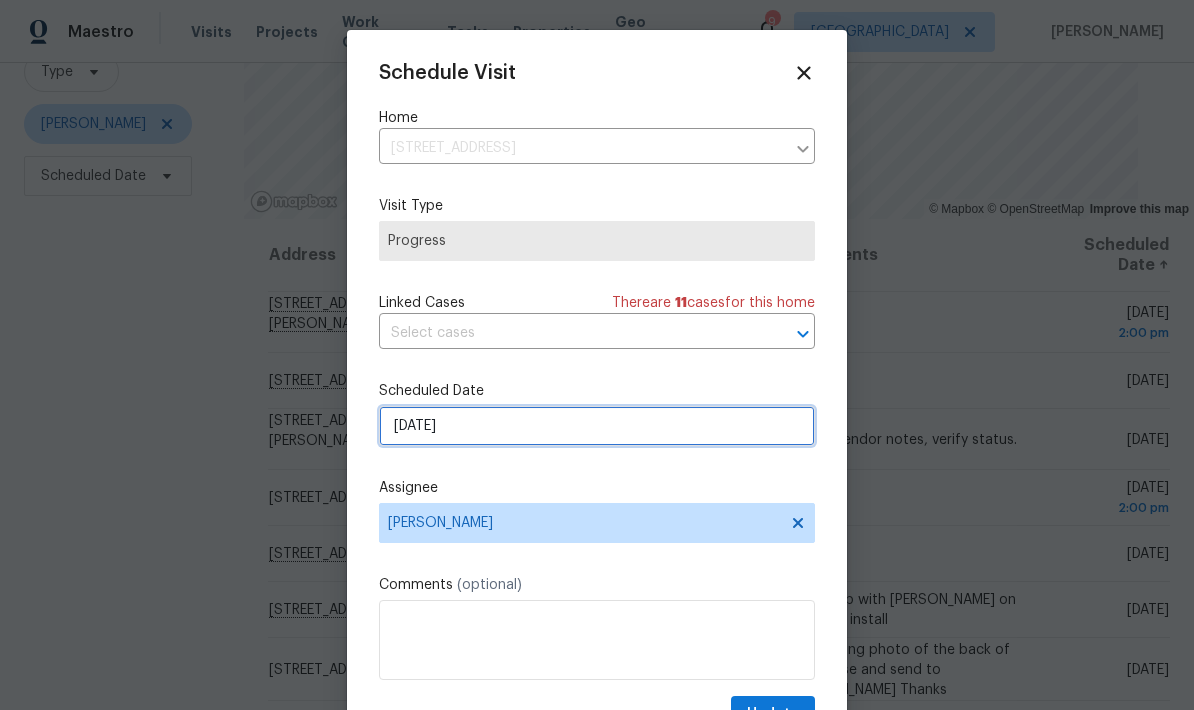 click on "7/21/2025" at bounding box center [597, 426] 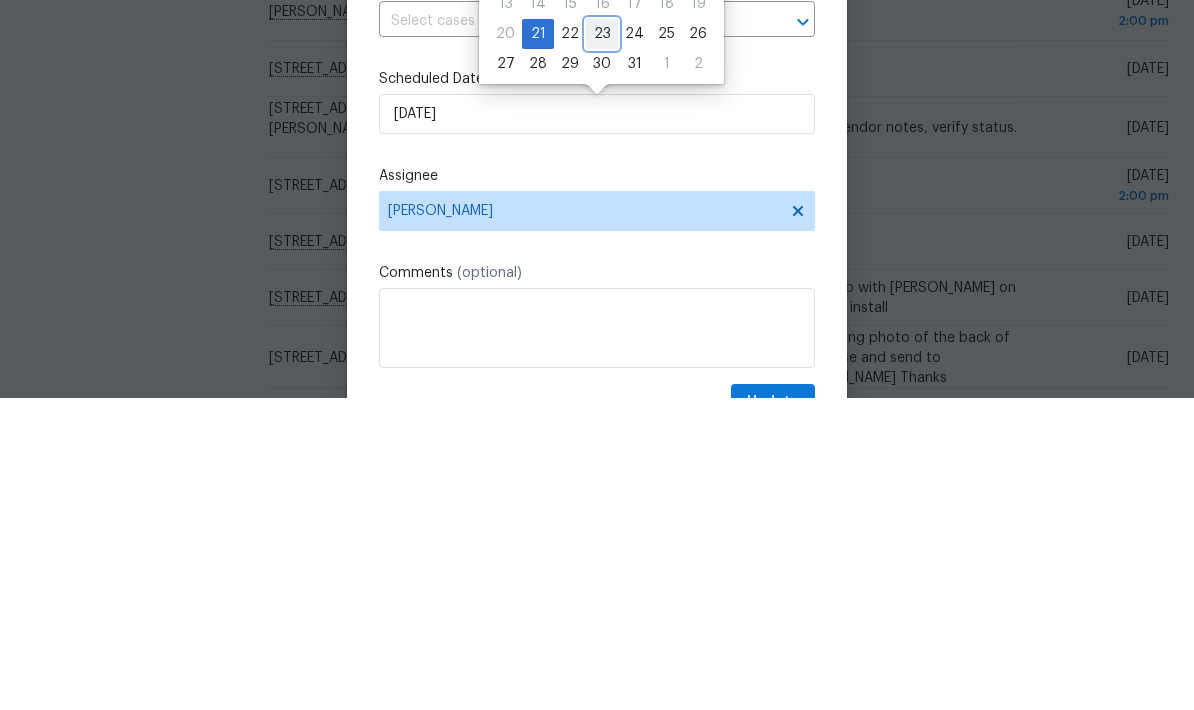 click on "23" at bounding box center (602, 346) 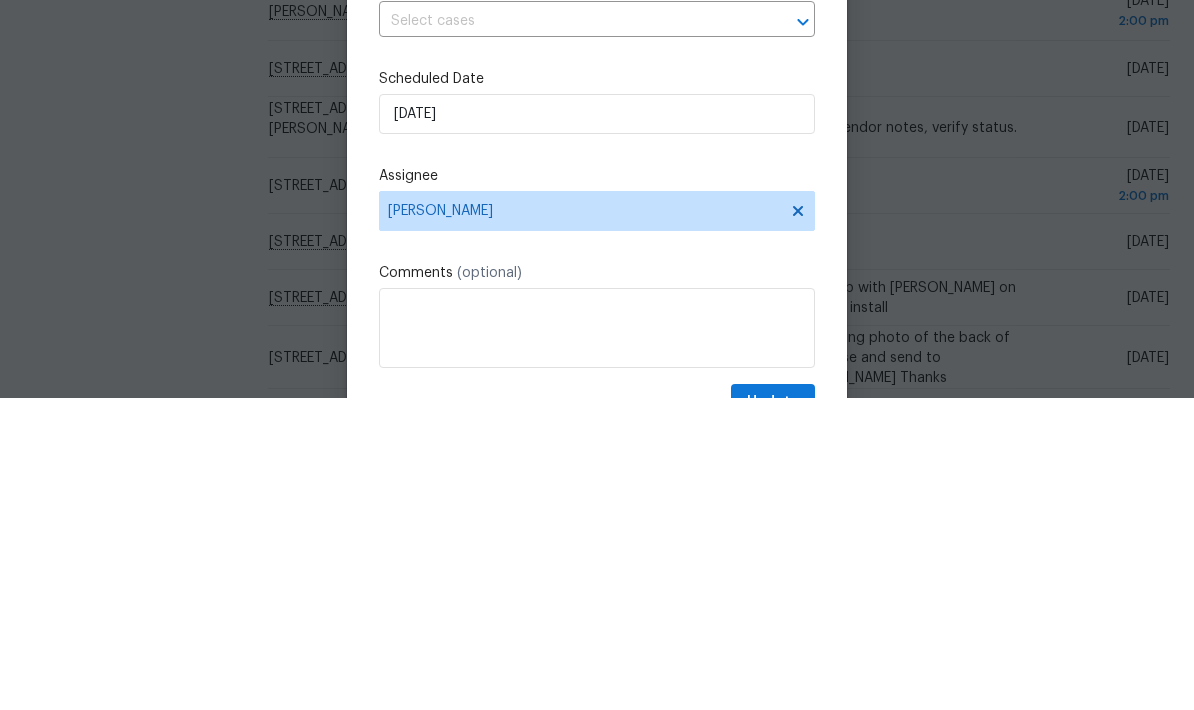 scroll, scrollTop: 80, scrollLeft: 0, axis: vertical 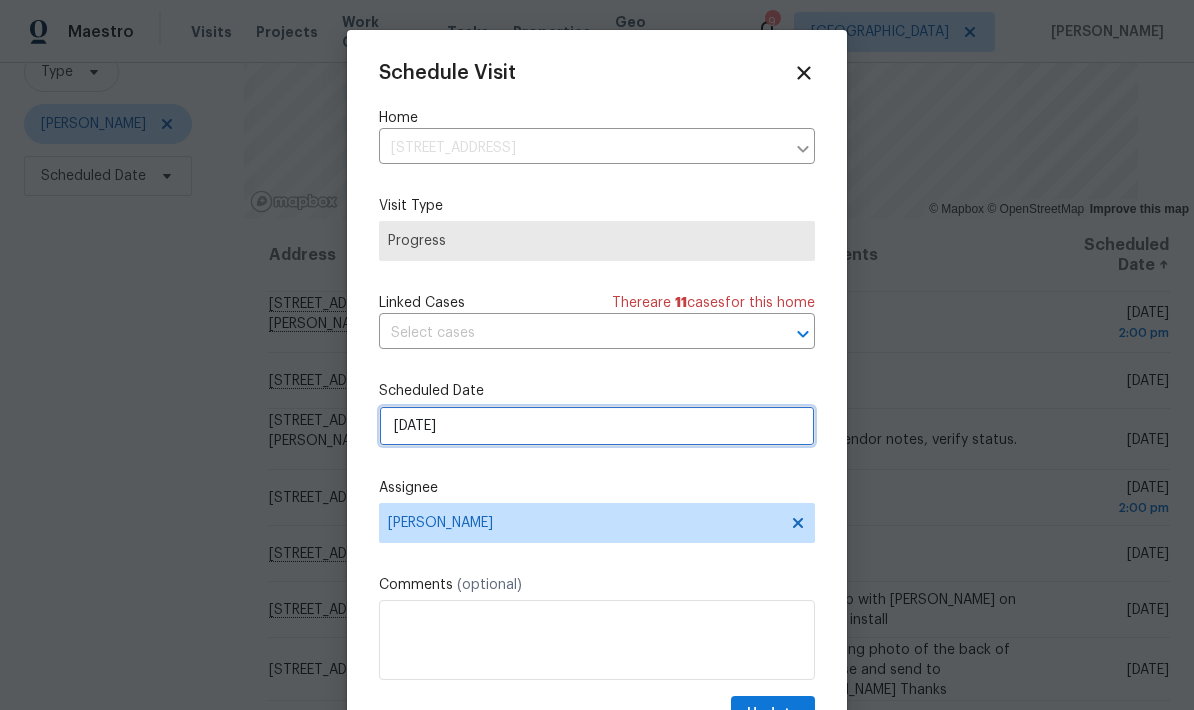 click on "[DATE]" at bounding box center (597, 426) 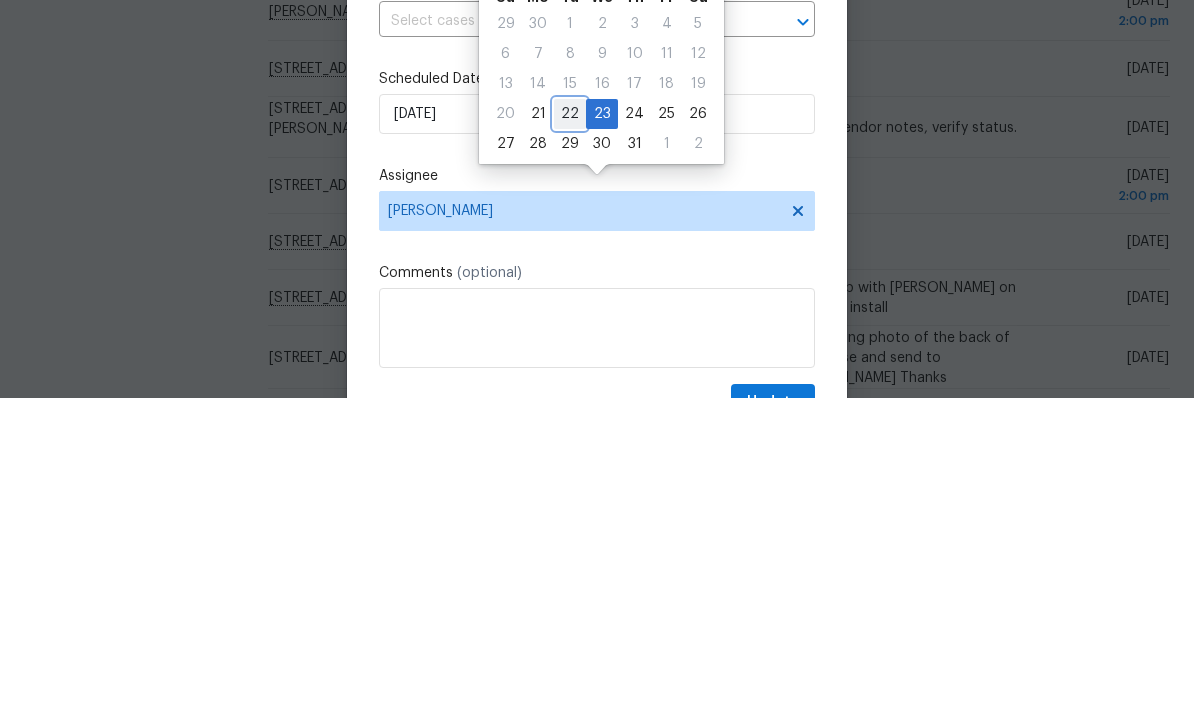click on "22" at bounding box center (570, 426) 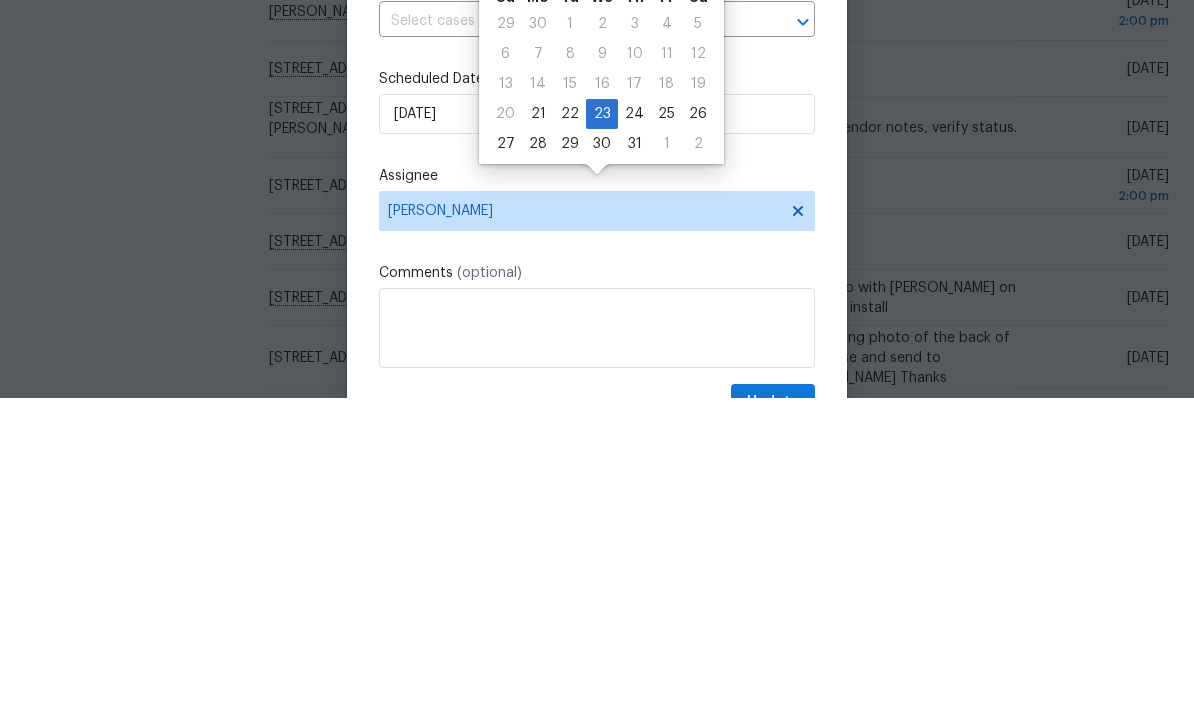 type on "7/22/2025" 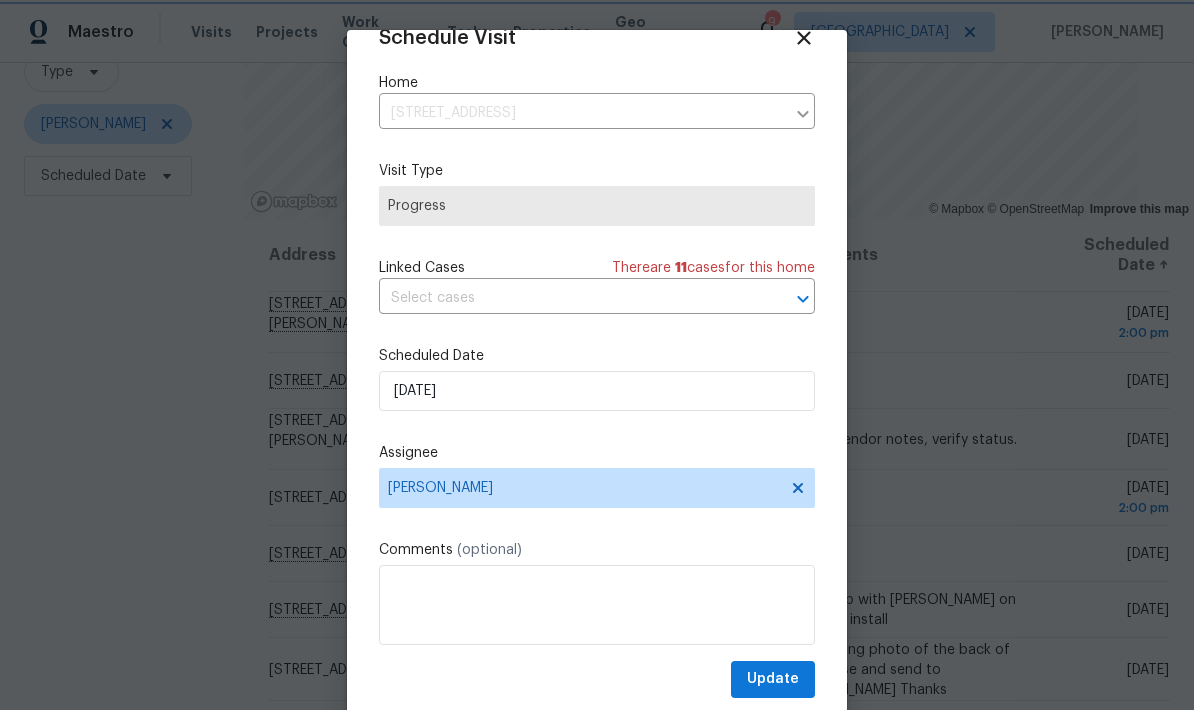 scroll, scrollTop: 39, scrollLeft: 0, axis: vertical 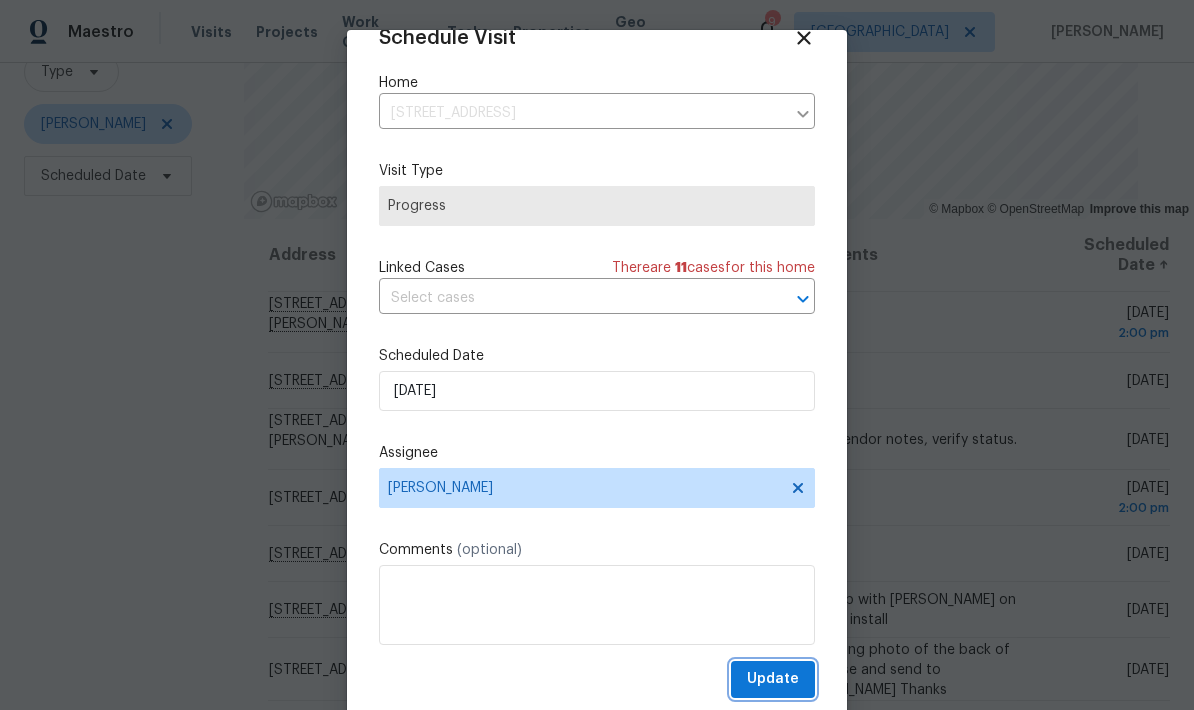click on "Update" at bounding box center (773, 679) 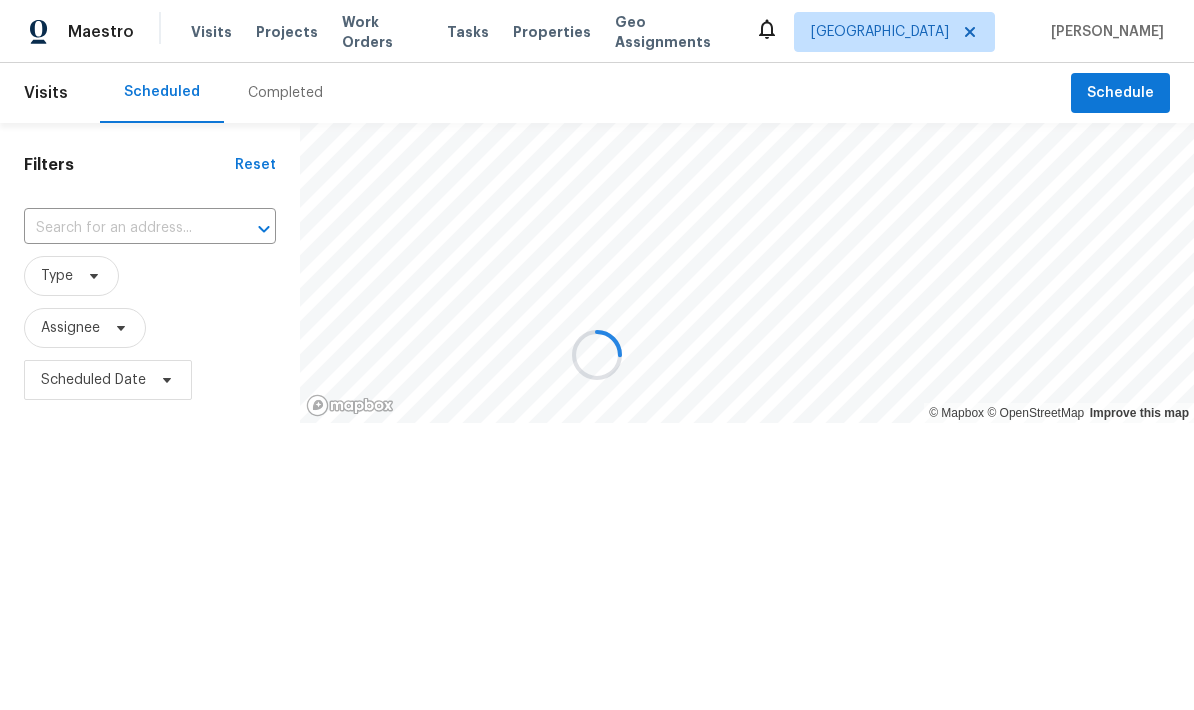 scroll, scrollTop: 0, scrollLeft: 0, axis: both 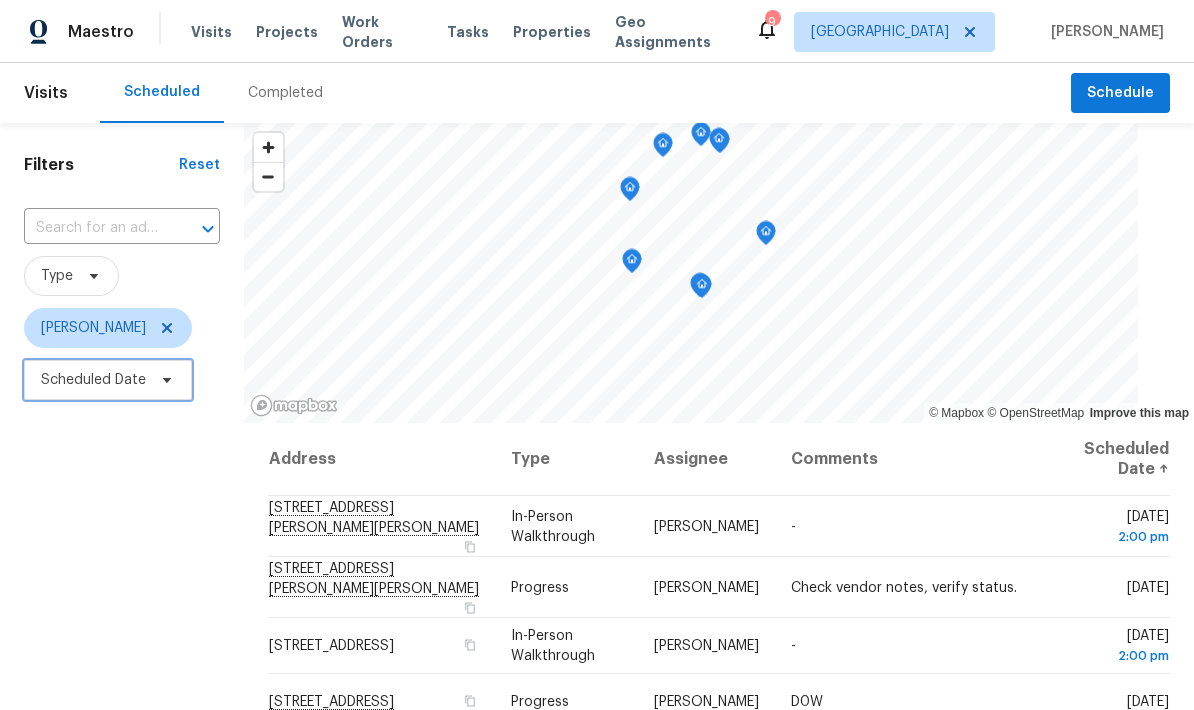 click on "Scheduled Date" at bounding box center (108, 380) 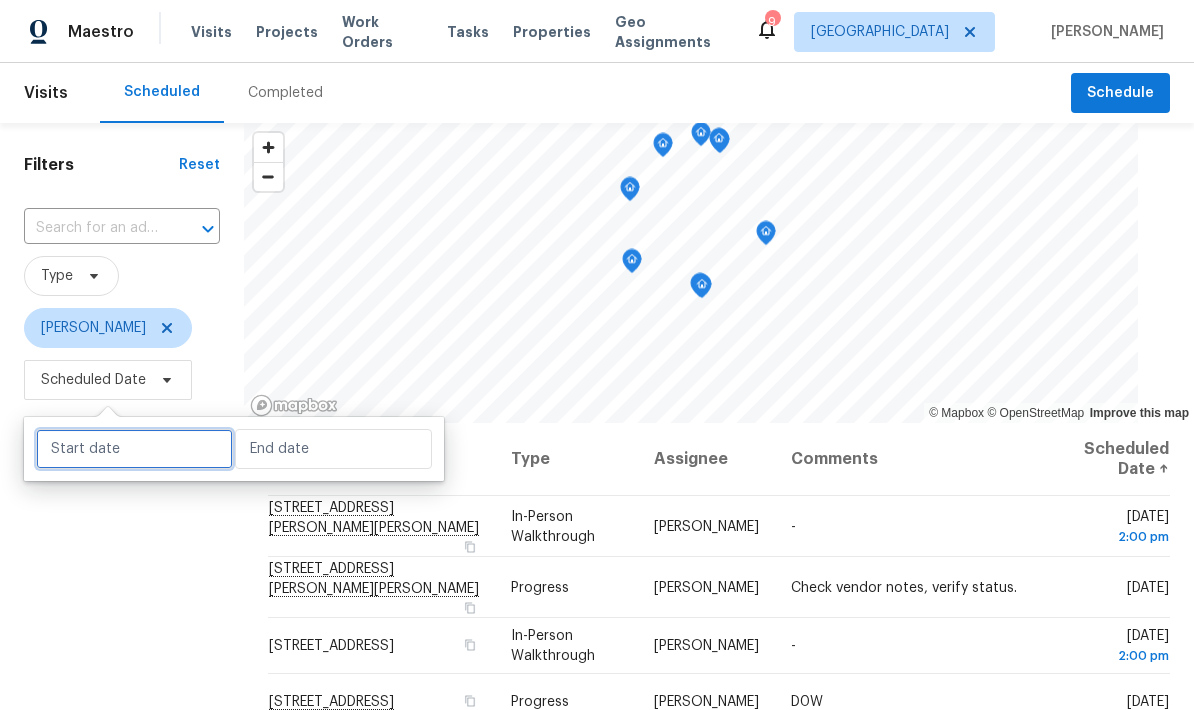 click at bounding box center (134, 449) 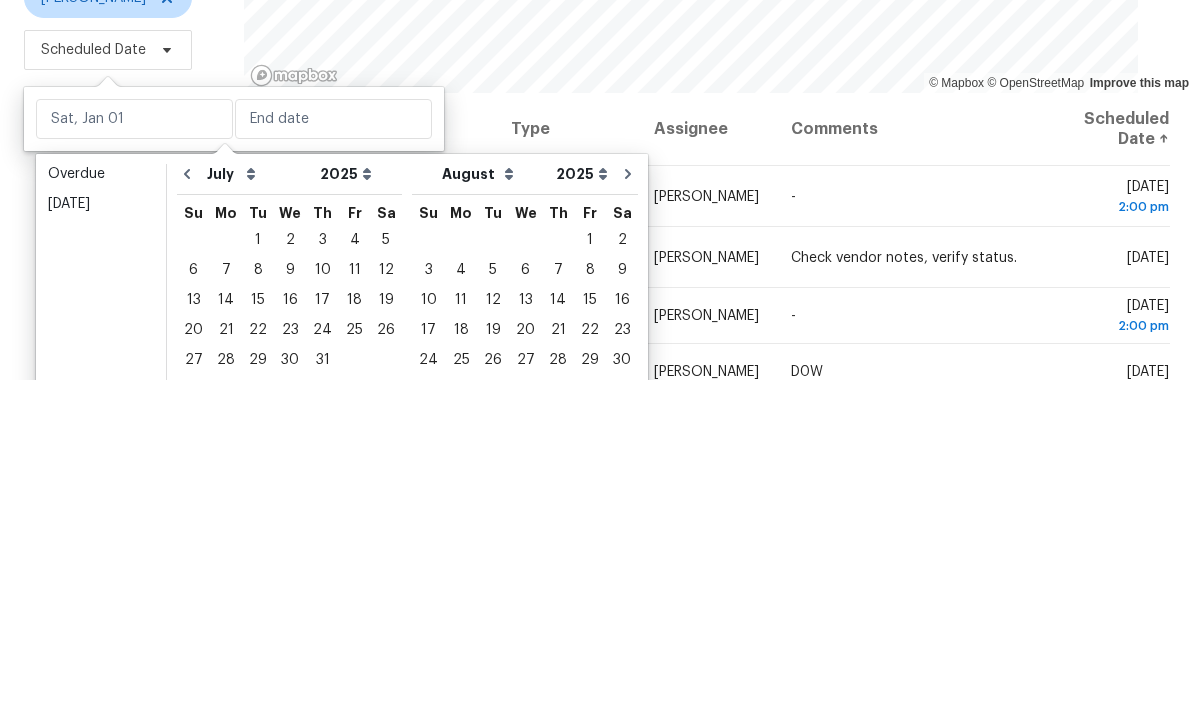 scroll, scrollTop: 80, scrollLeft: 0, axis: vertical 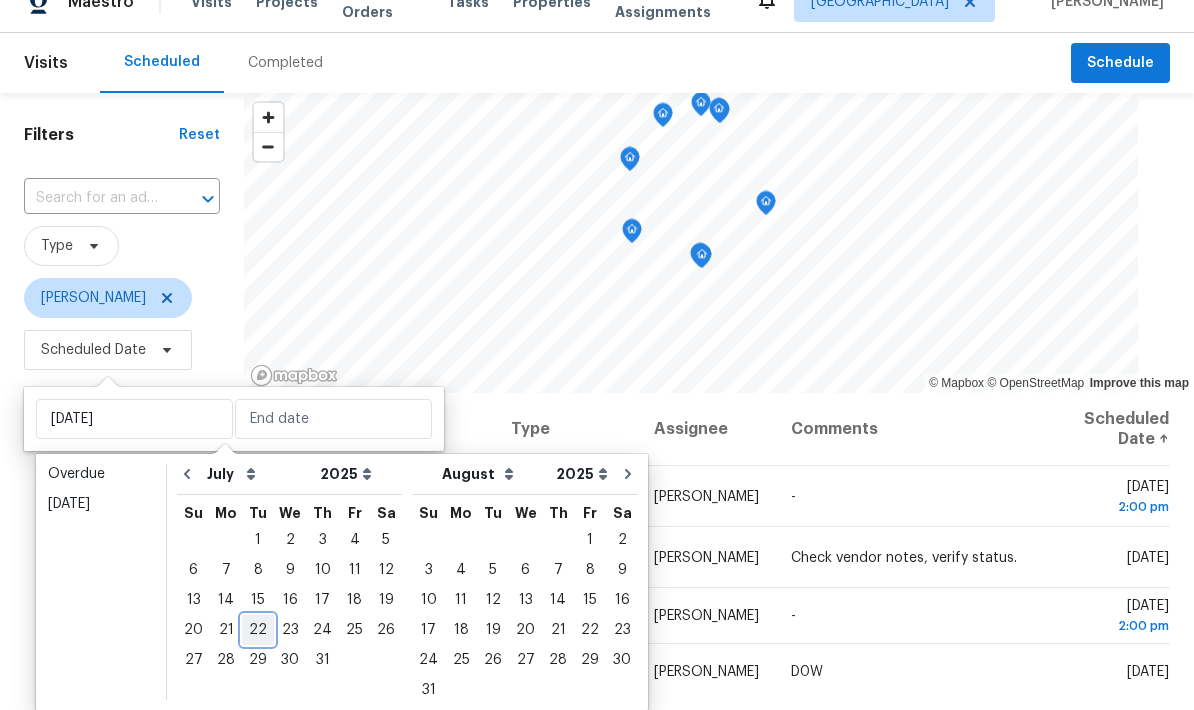 click on "22" at bounding box center (258, 630) 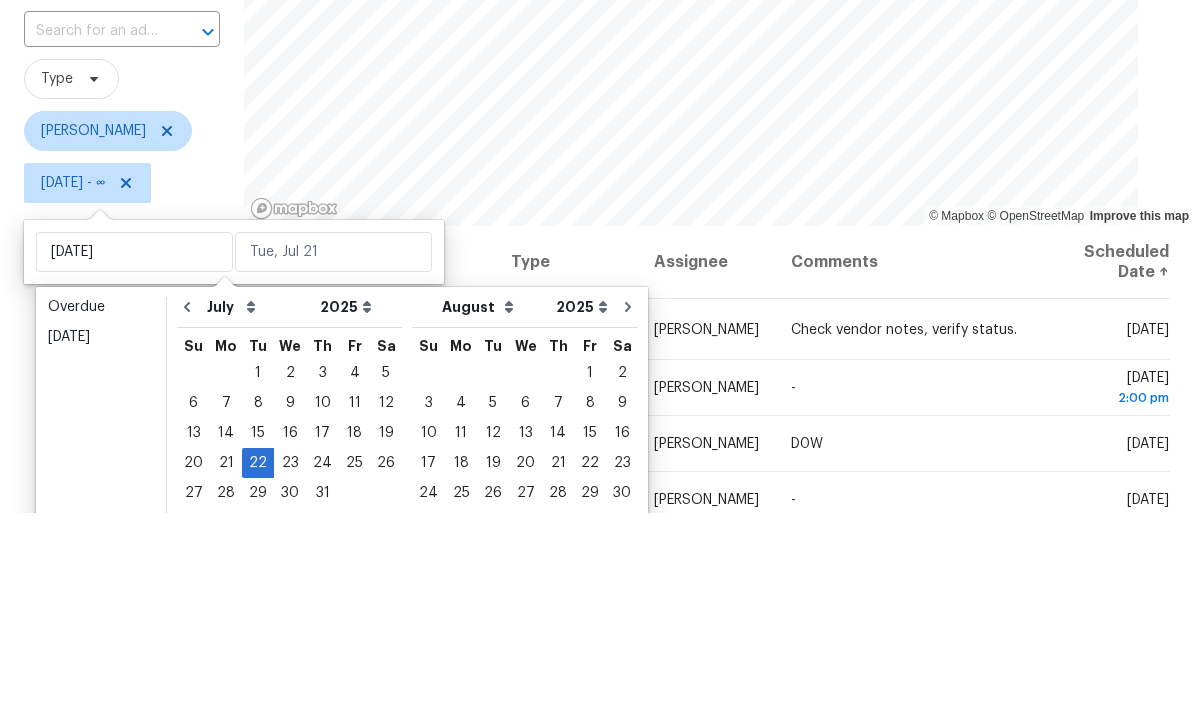 scroll, scrollTop: 80, scrollLeft: 0, axis: vertical 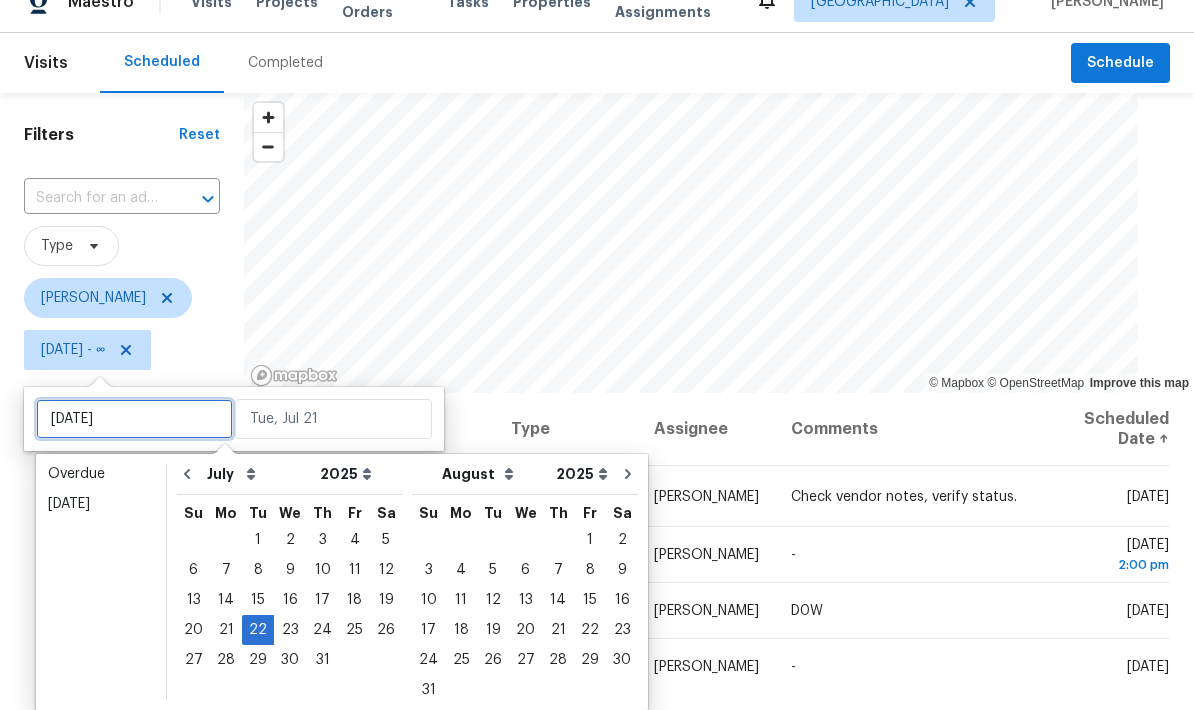 type on "Mon, Jul 21" 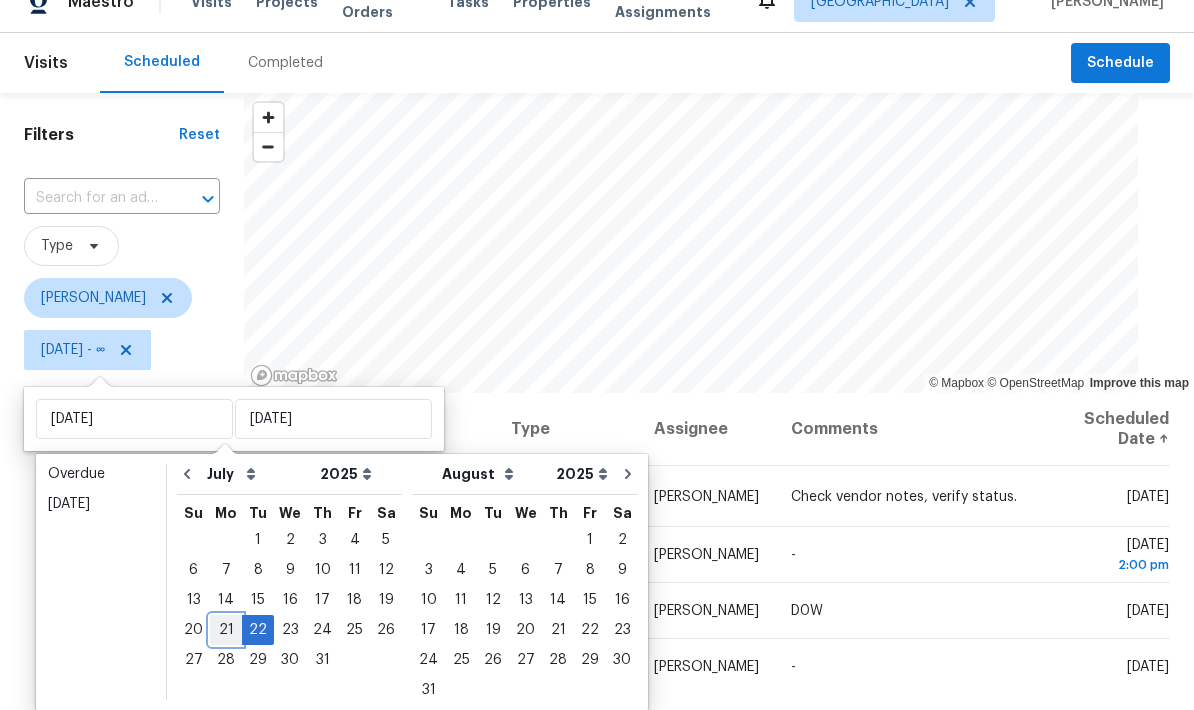 click on "21" at bounding box center (226, 630) 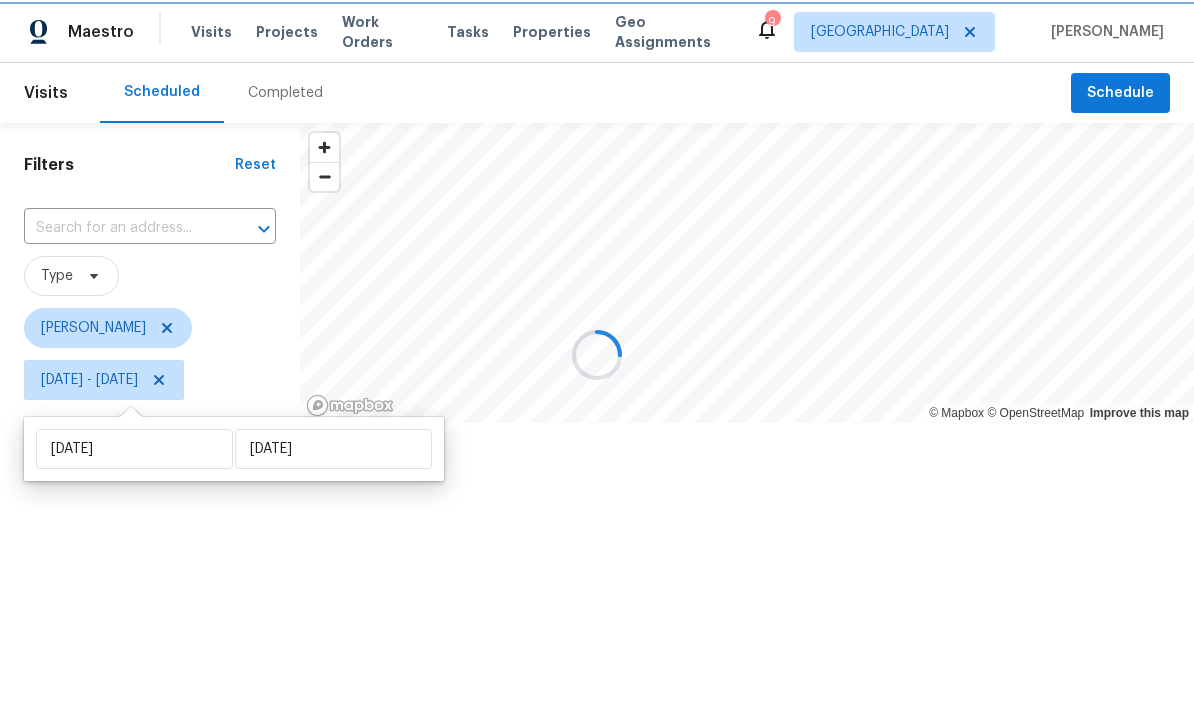 scroll, scrollTop: 0, scrollLeft: 0, axis: both 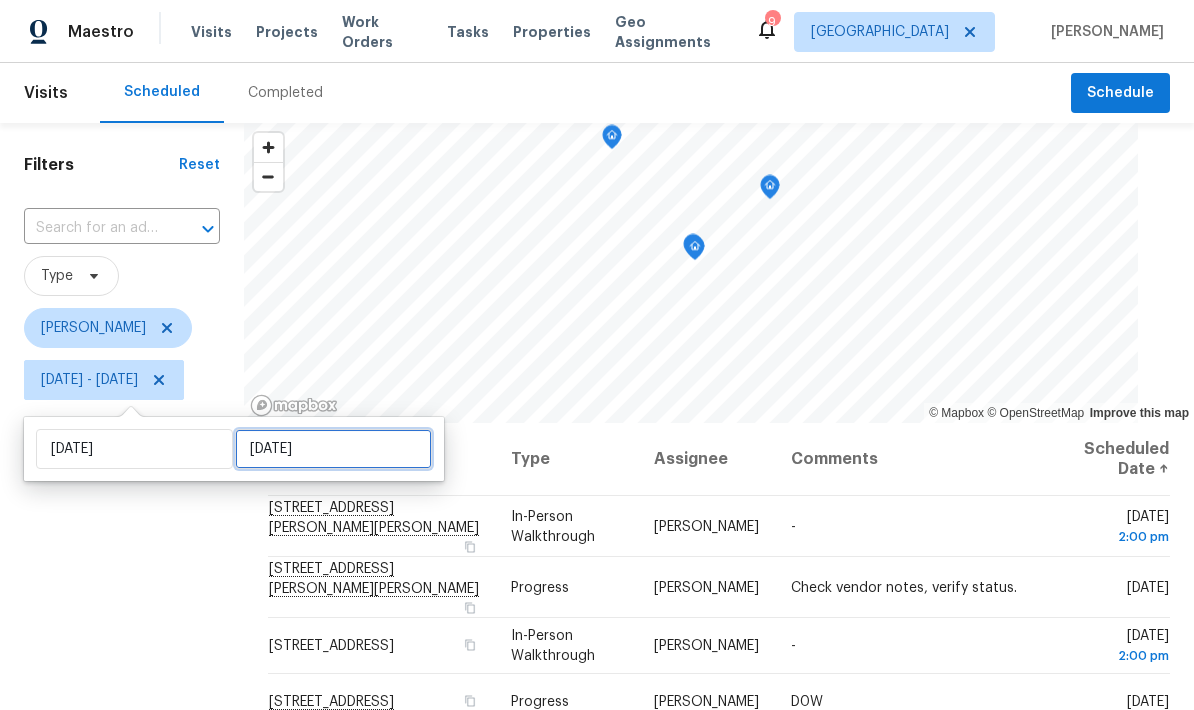 click on "[DATE]" at bounding box center (333, 449) 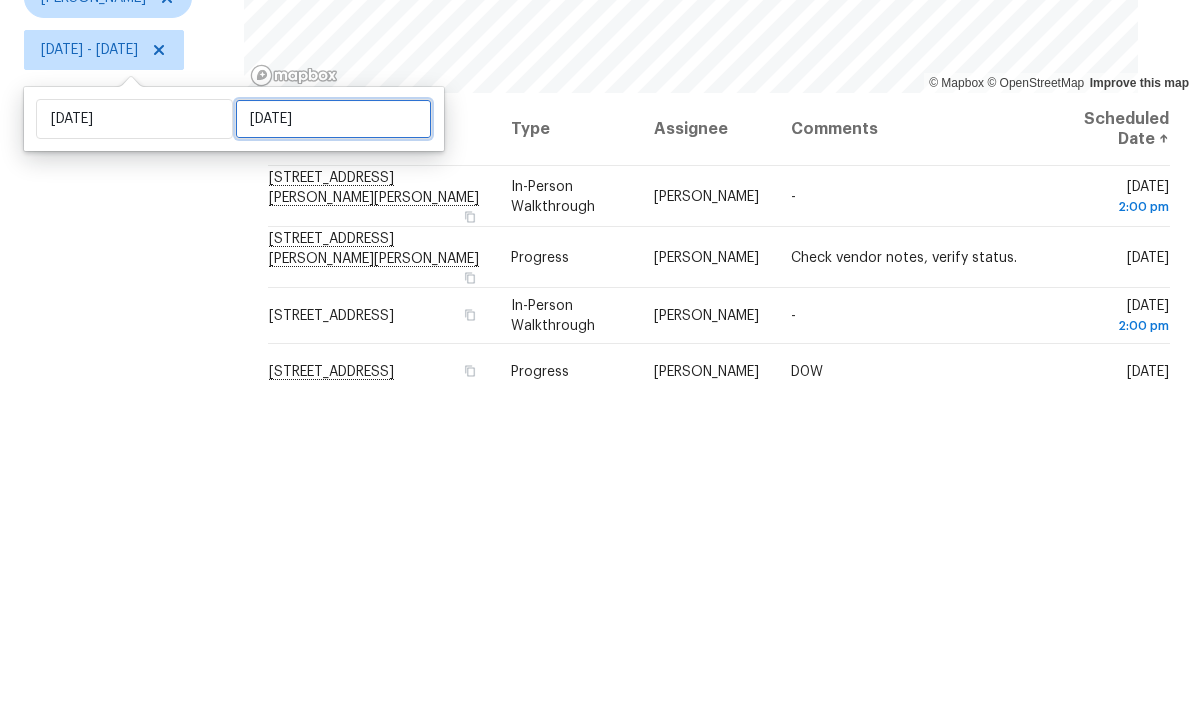 select on "6" 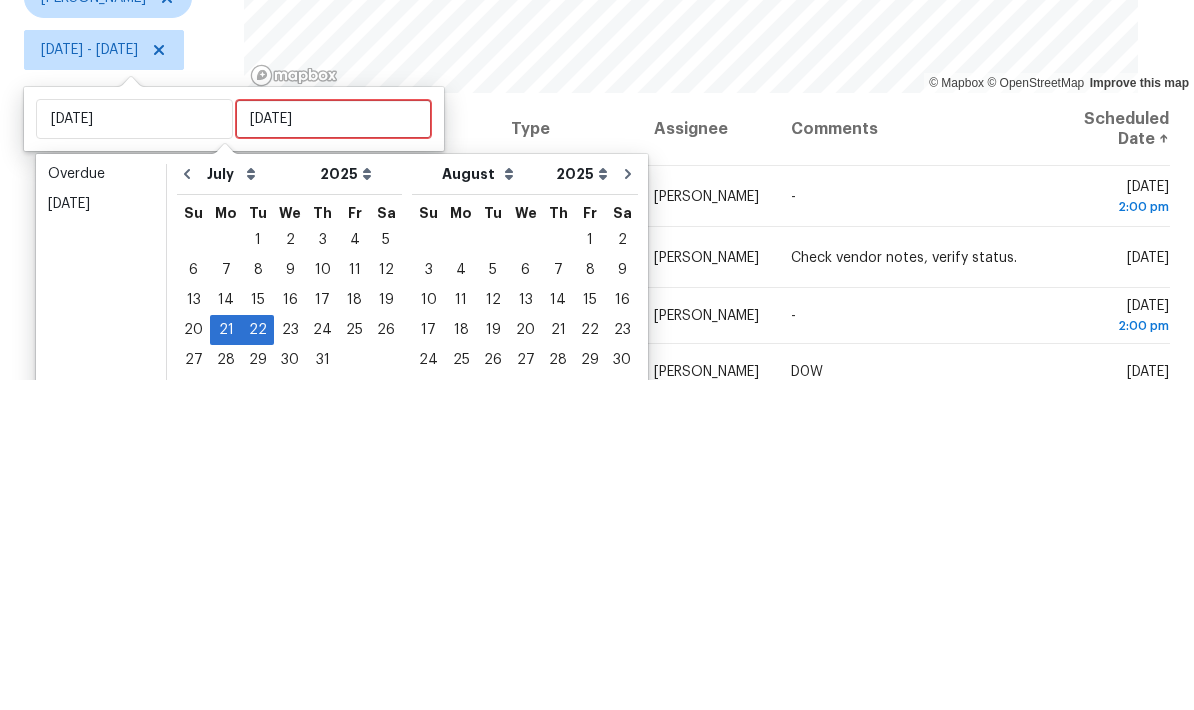 scroll, scrollTop: 80, scrollLeft: 0, axis: vertical 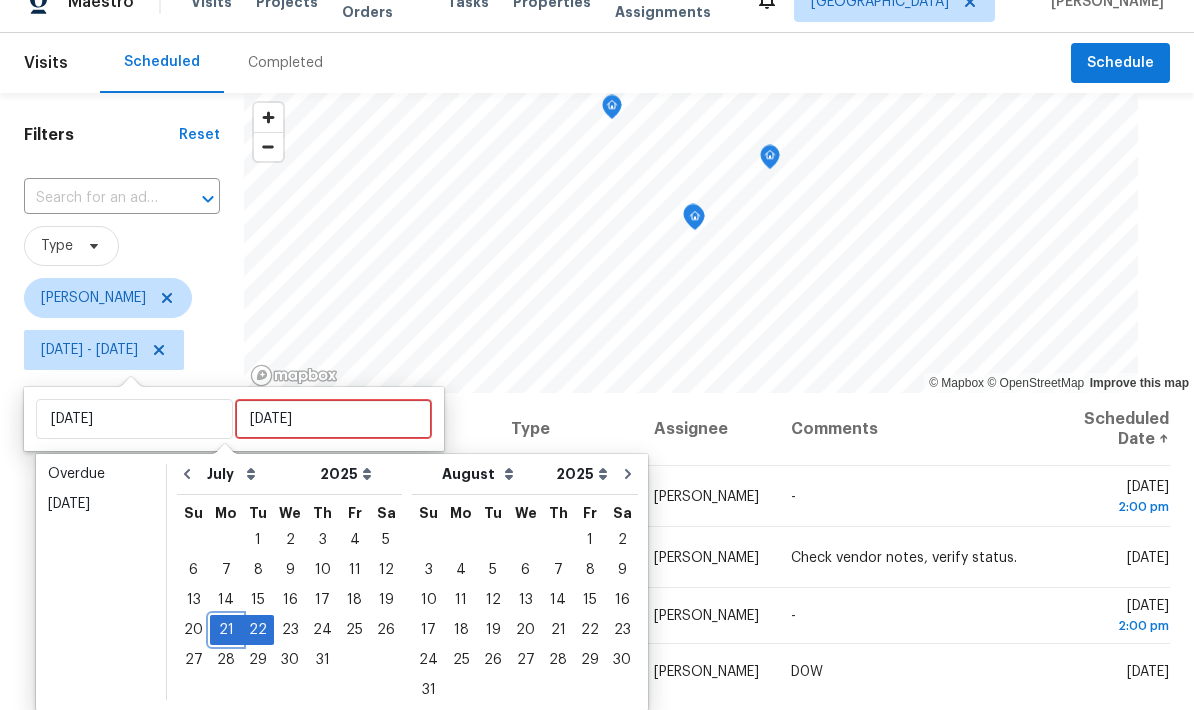 click on "21" at bounding box center (226, 630) 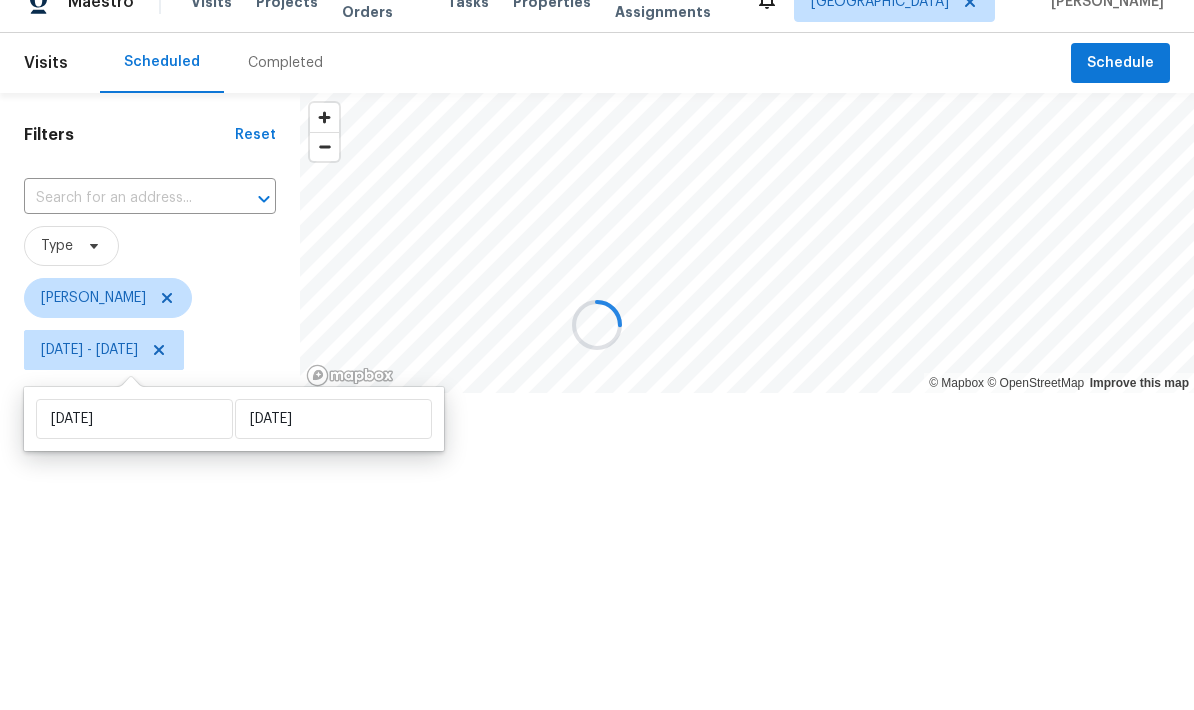 scroll, scrollTop: 0, scrollLeft: 0, axis: both 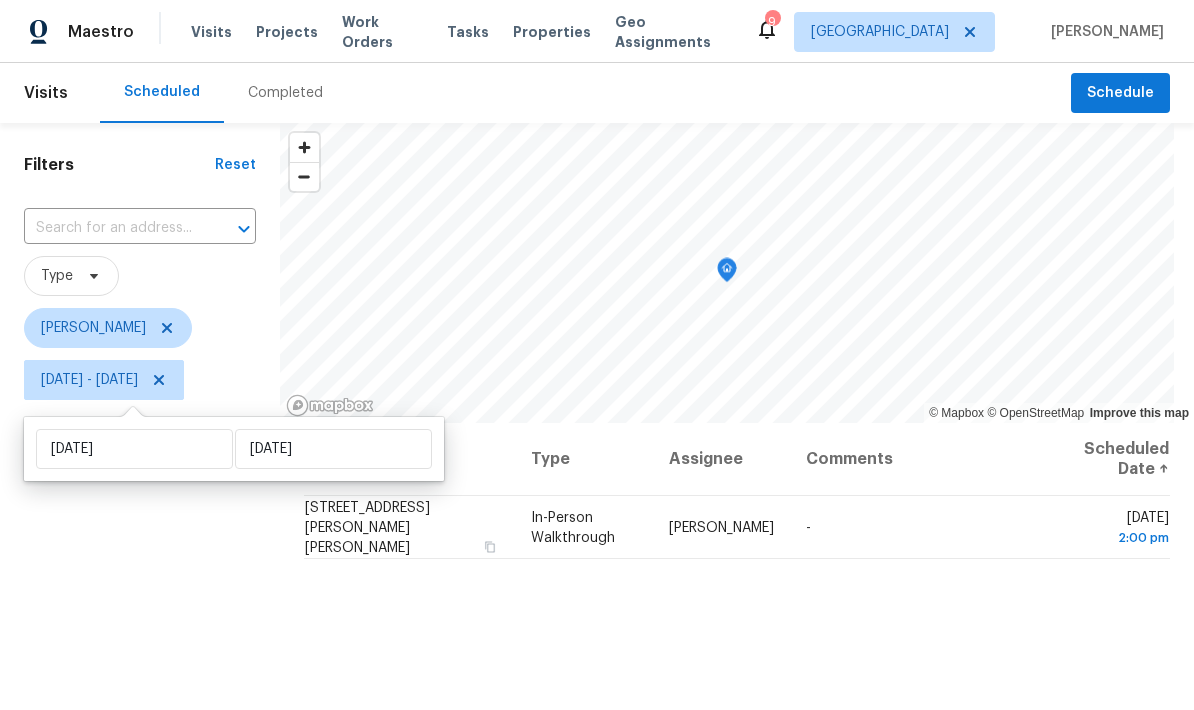 click on "Filters Reset ​ Type Jeffrey Lenz Mon, Jul 21 - Mon, Jul 21" at bounding box center [140, 557] 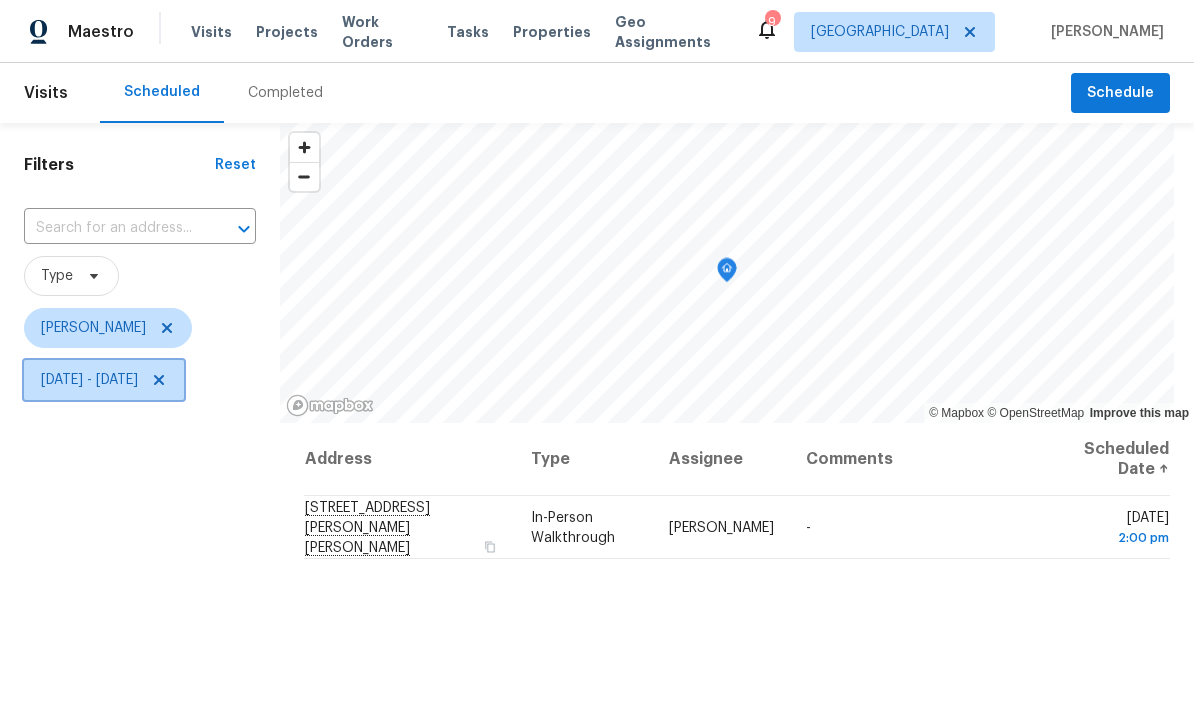 click on "Mon, Jul 21 - Mon, Jul 21" at bounding box center [89, 380] 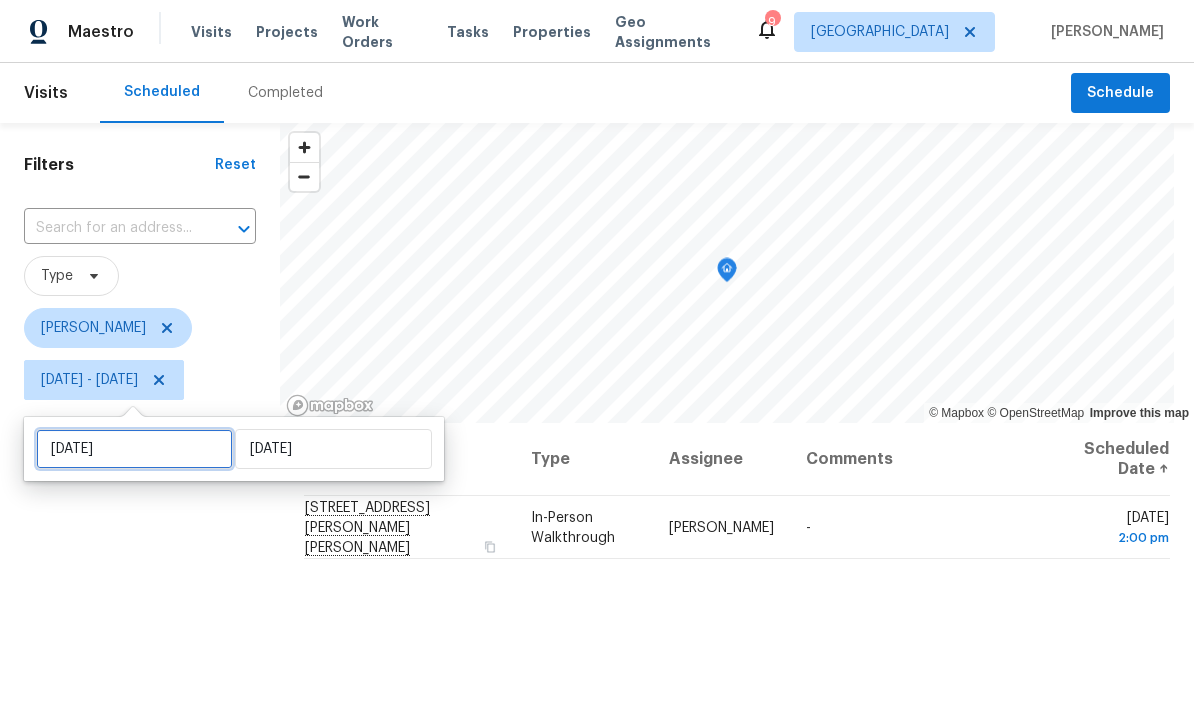 click on "[DATE]" at bounding box center [134, 449] 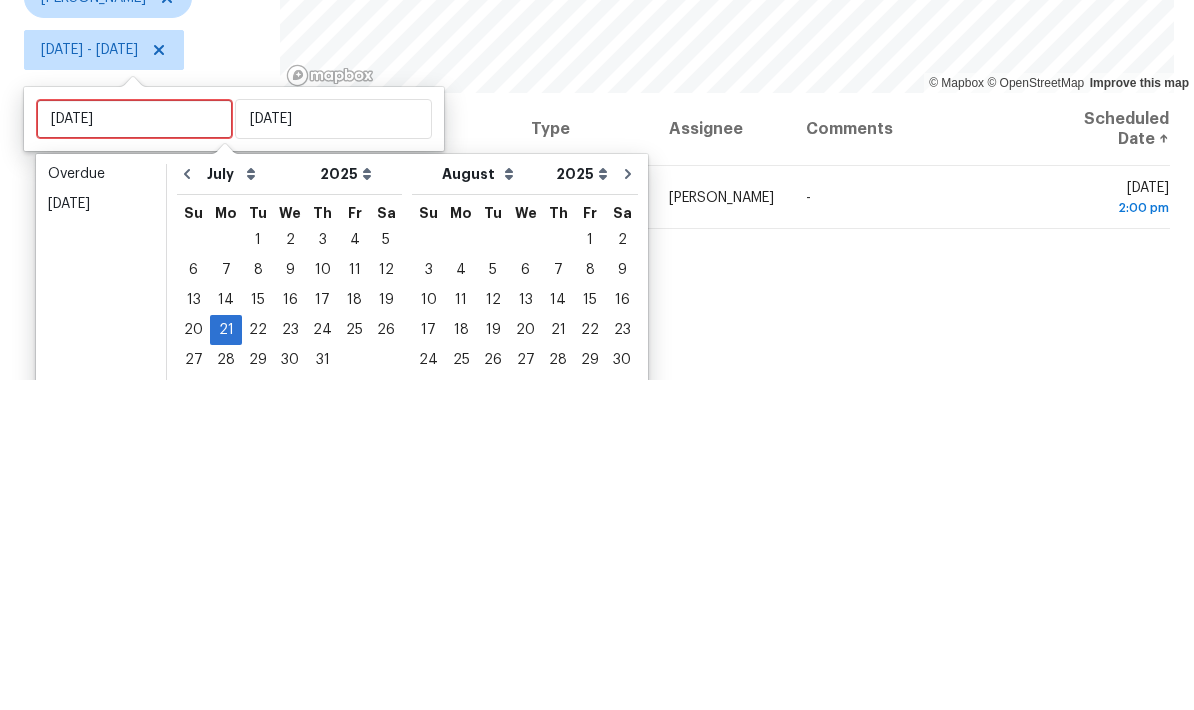 scroll, scrollTop: 80, scrollLeft: 0, axis: vertical 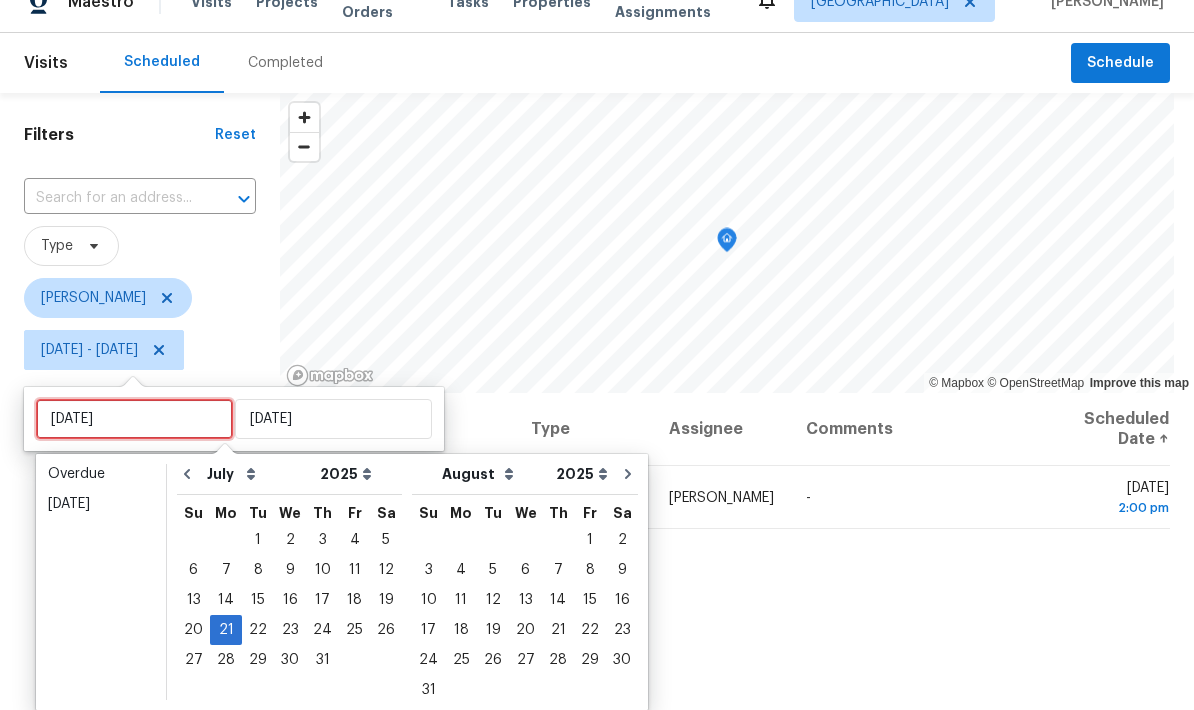 type on "[DATE]" 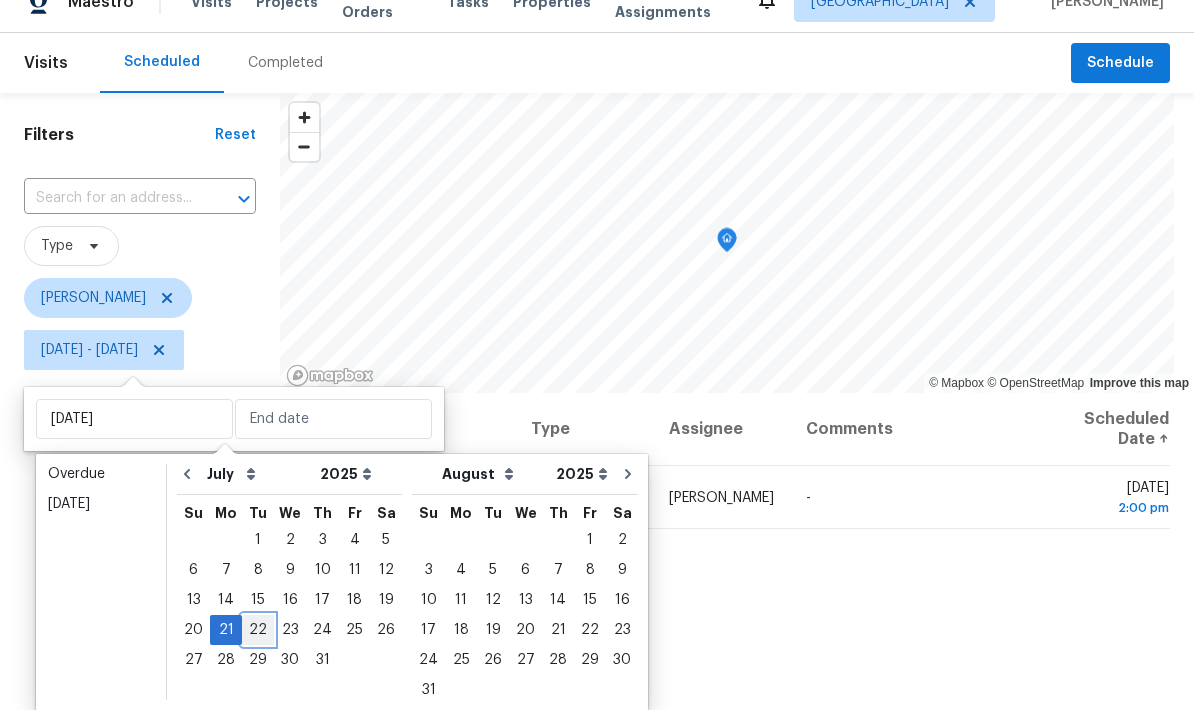 click on "22" at bounding box center (258, 630) 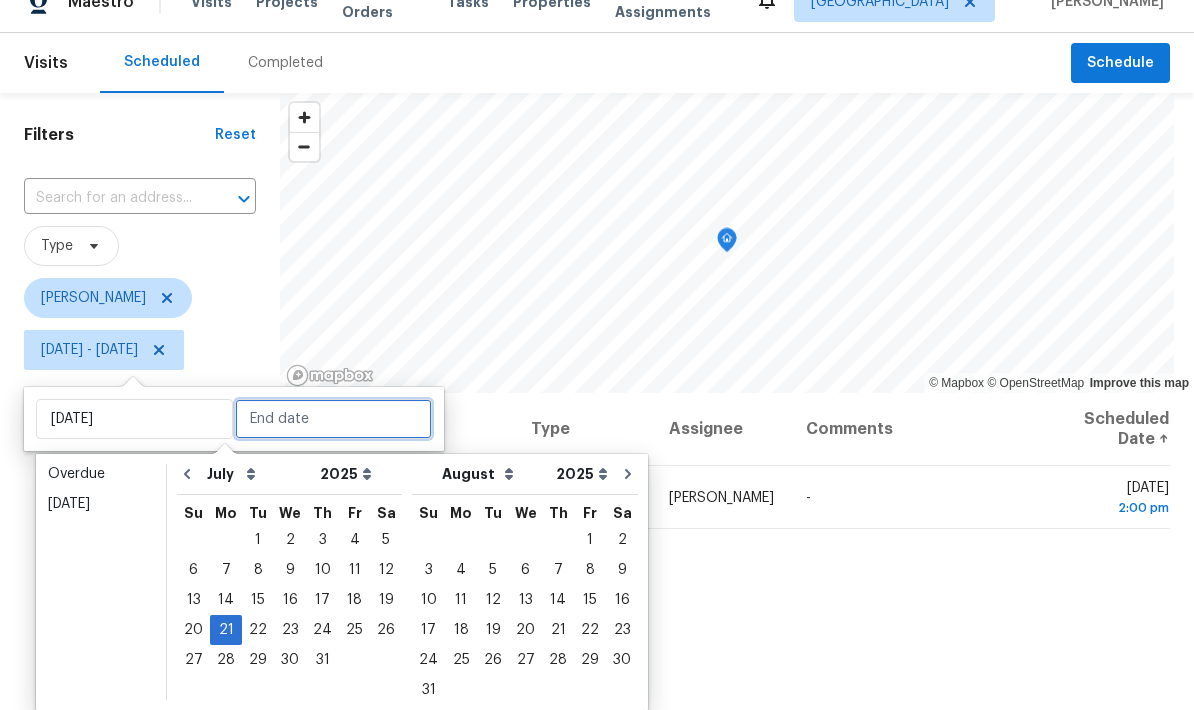type on "[DATE]" 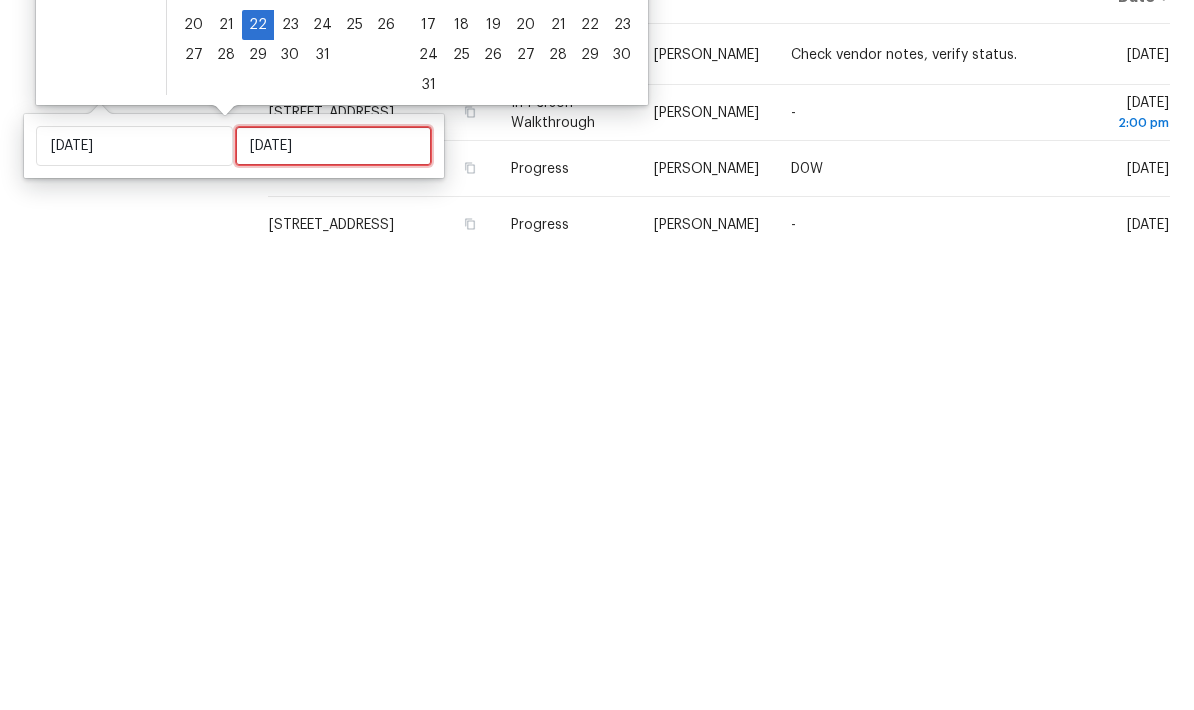 scroll, scrollTop: 80, scrollLeft: 0, axis: vertical 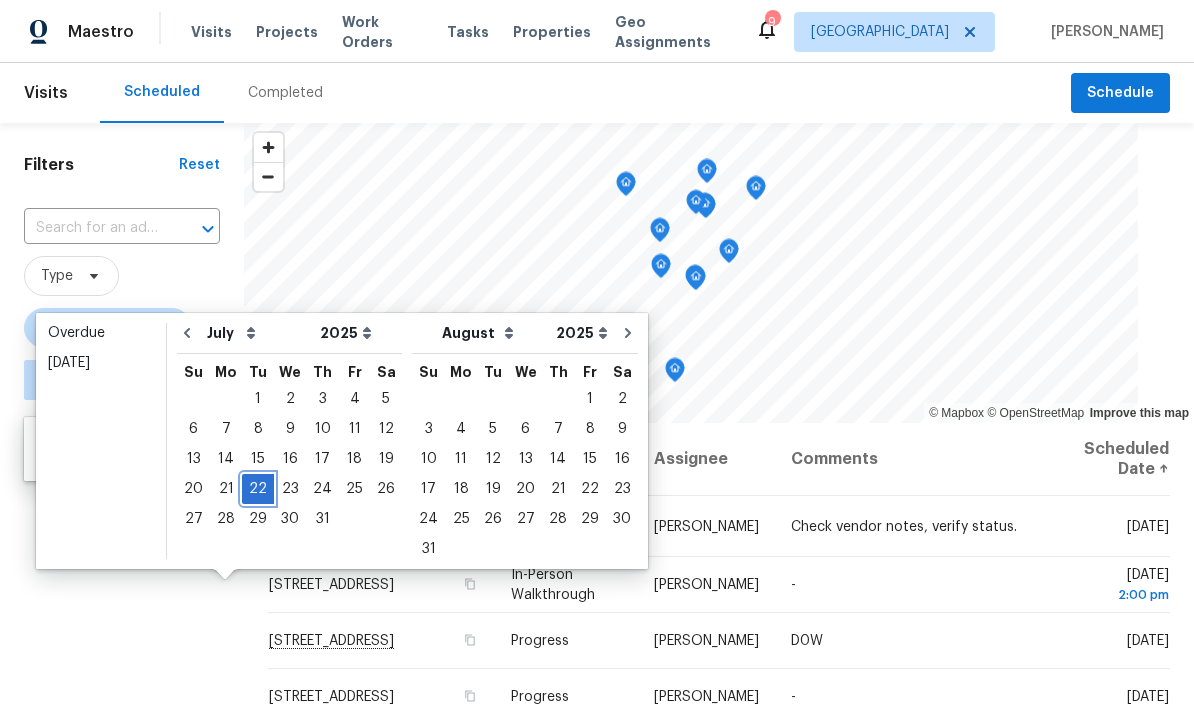 click on "22" at bounding box center (258, 489) 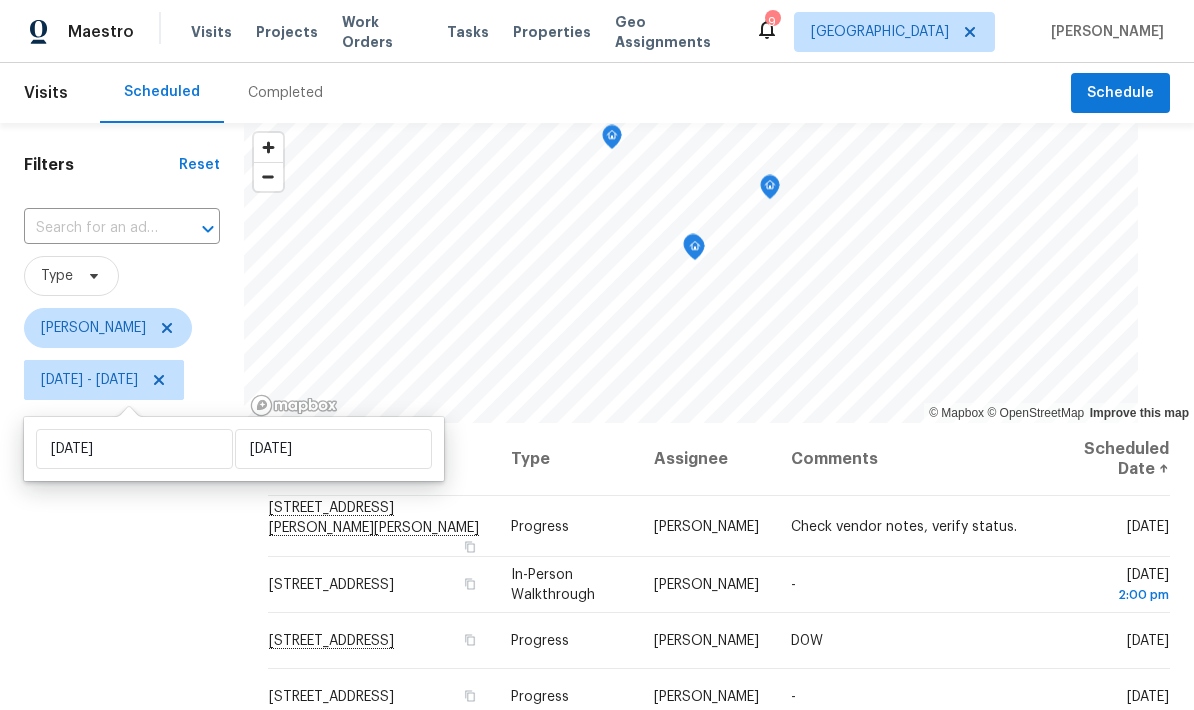 click on "Filters Reset ​ Type Jeffrey Lenz Tue, Jul 22 - Tue, Jul 22" at bounding box center (122, 557) 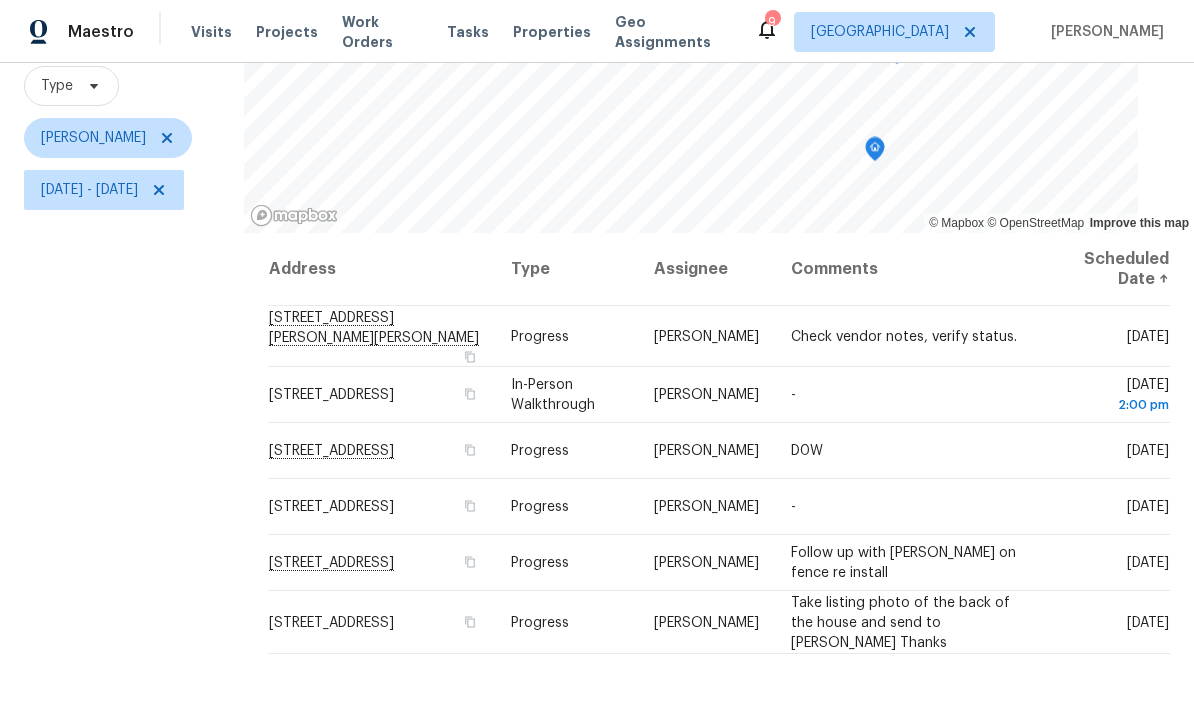 scroll, scrollTop: 191, scrollLeft: 0, axis: vertical 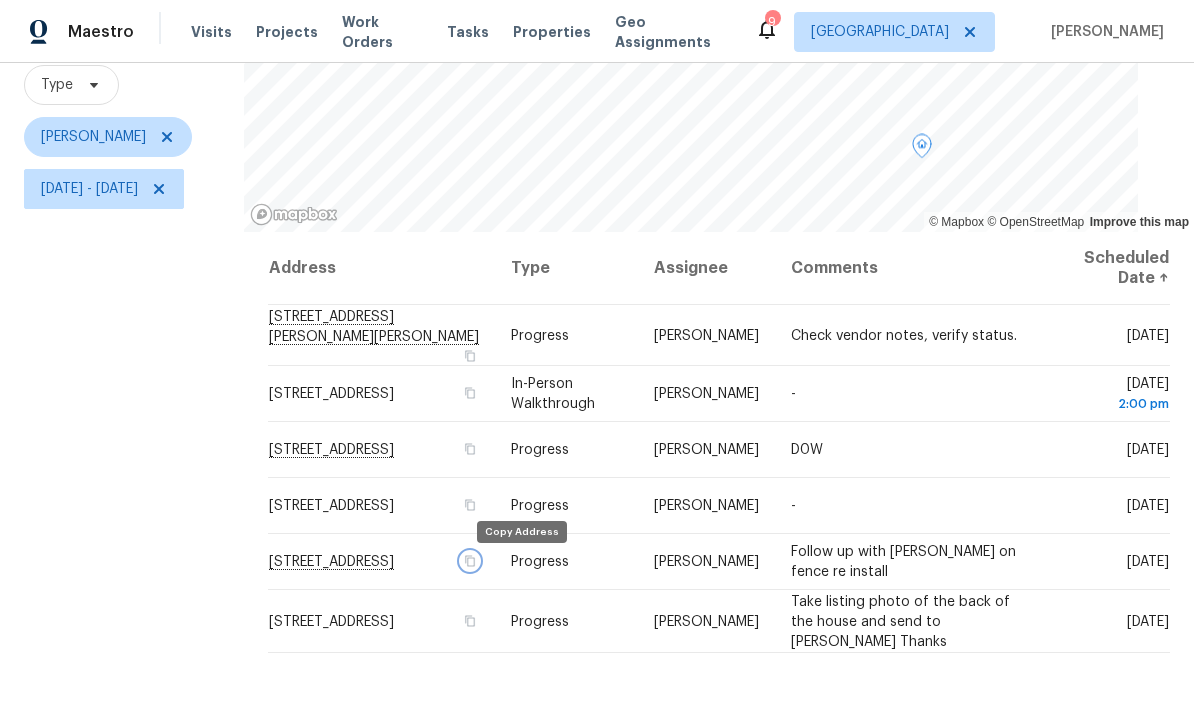click at bounding box center (470, 561) 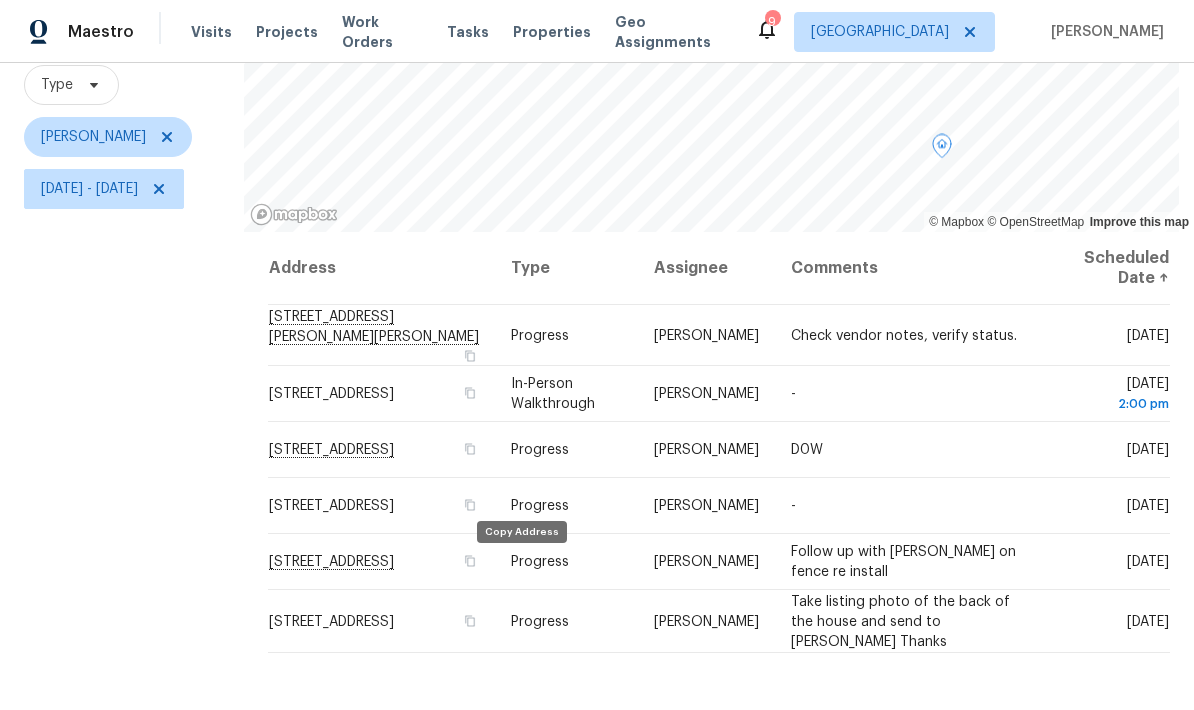 click 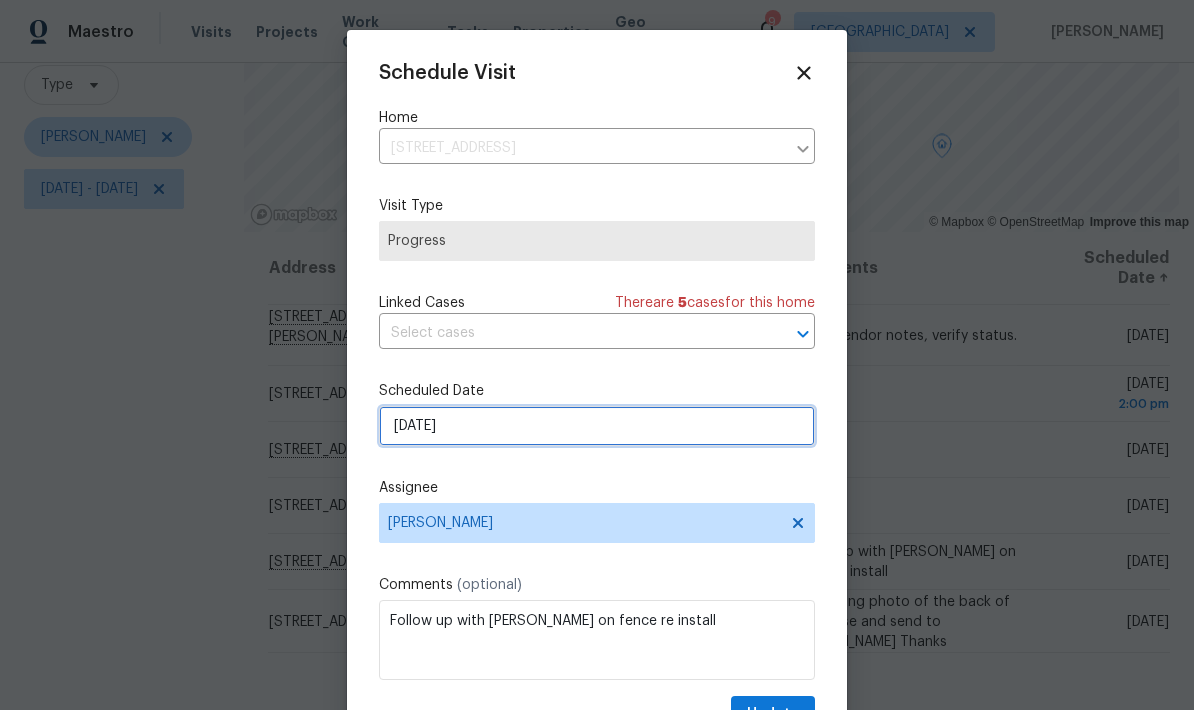 click on "7/22/2025" at bounding box center [597, 426] 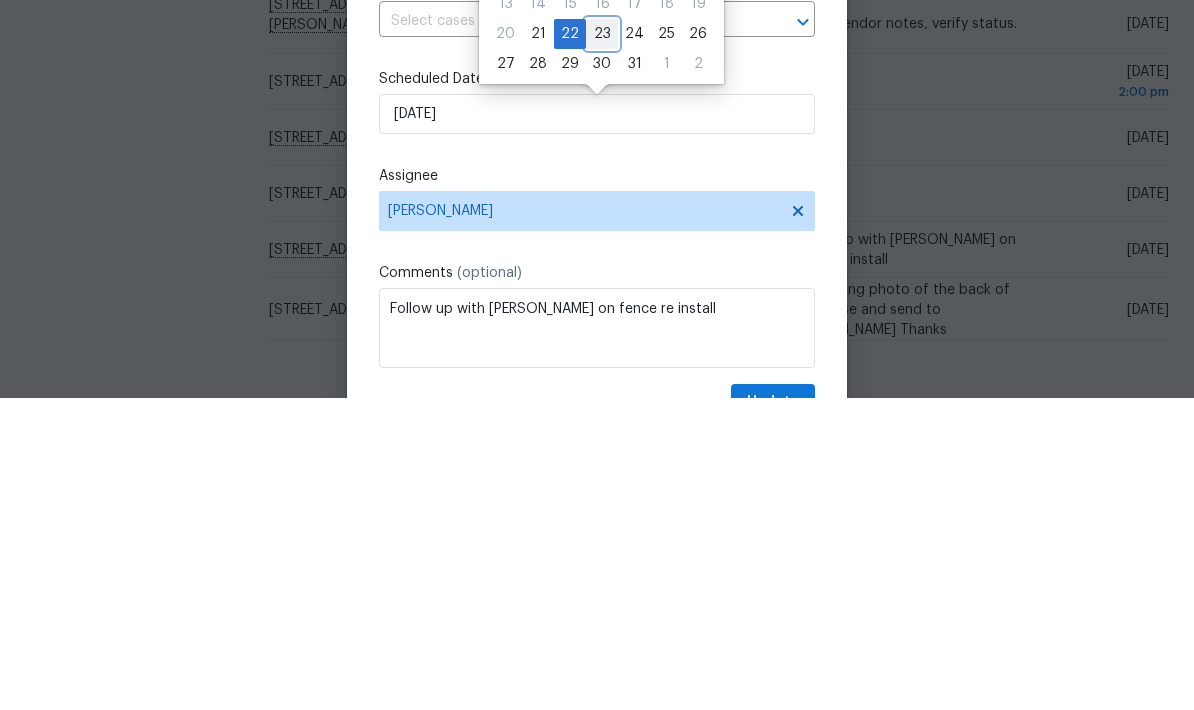 click on "23" at bounding box center [602, 346] 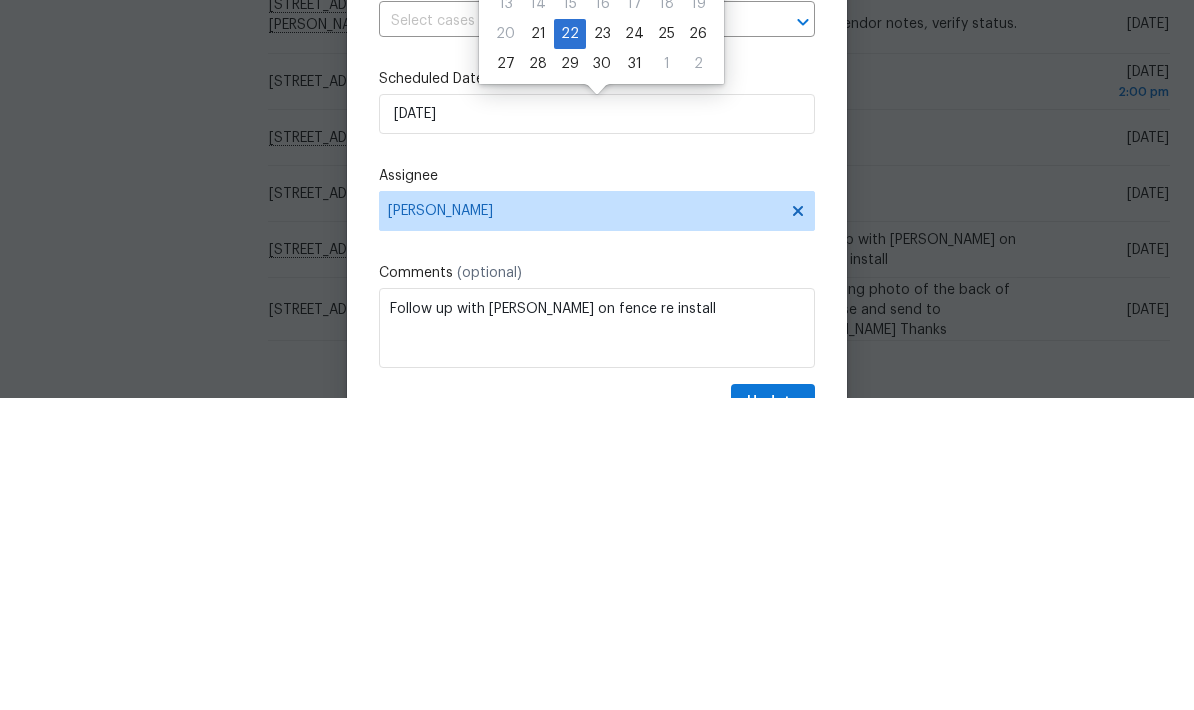 type on "7/23/2025" 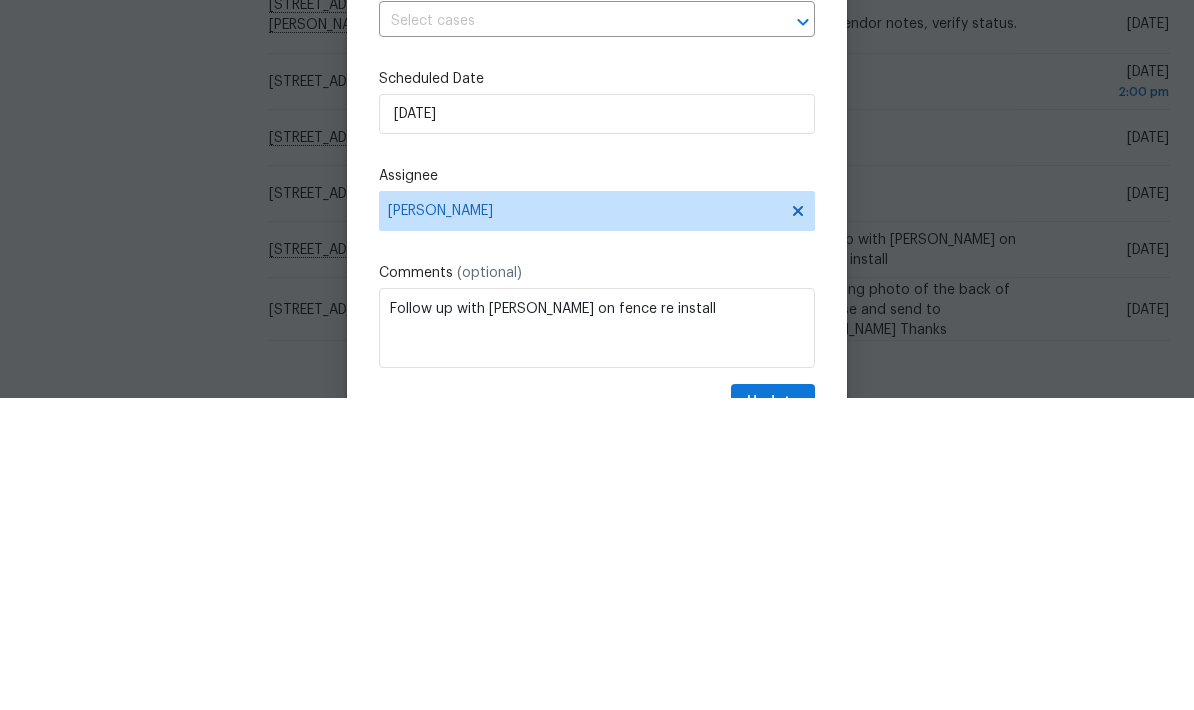 scroll, scrollTop: 80, scrollLeft: 0, axis: vertical 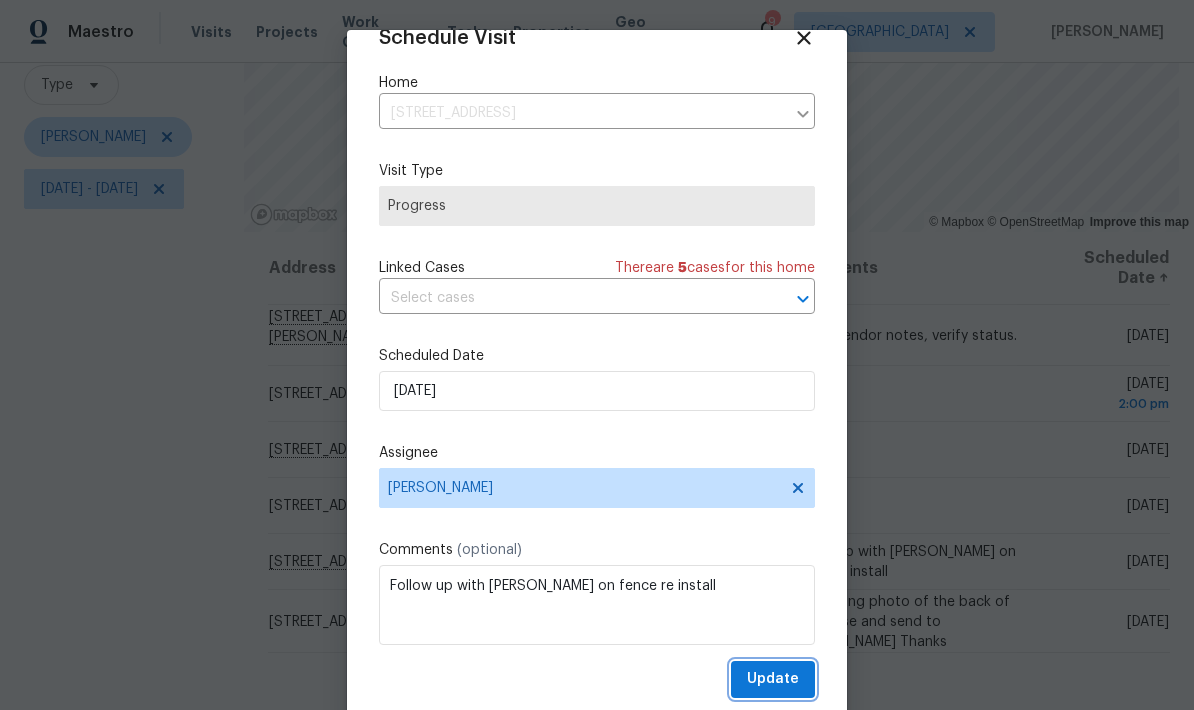 click on "Update" at bounding box center (773, 679) 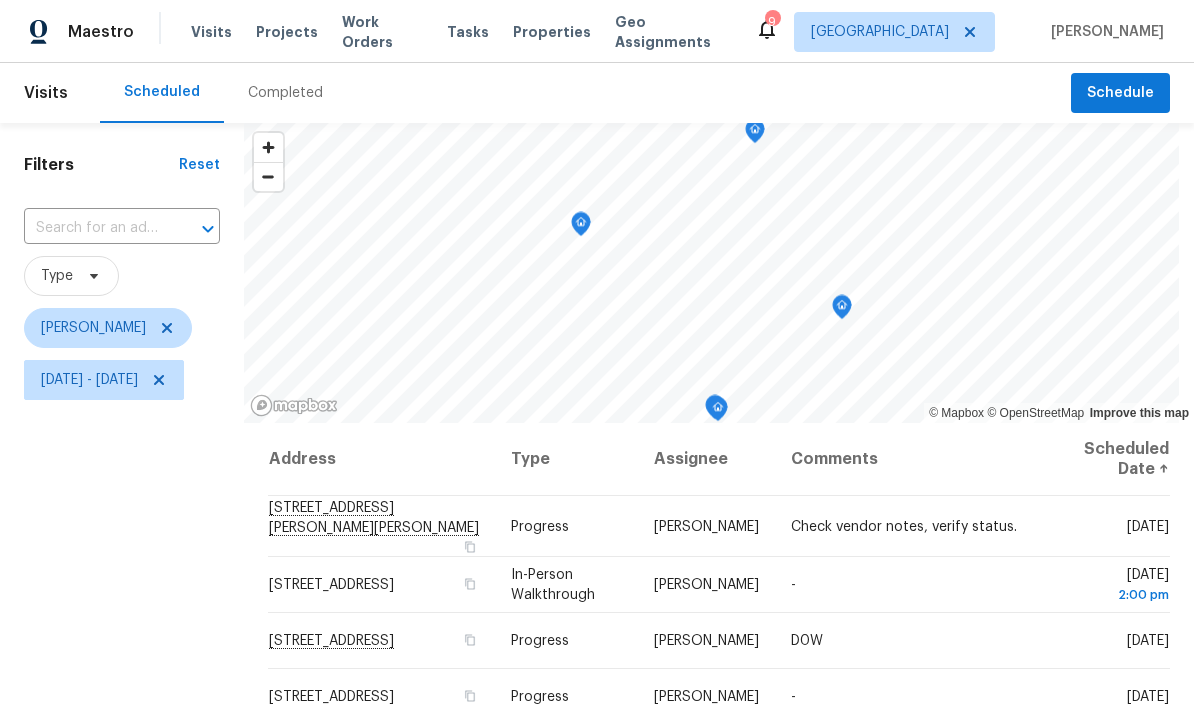 scroll, scrollTop: 0, scrollLeft: 0, axis: both 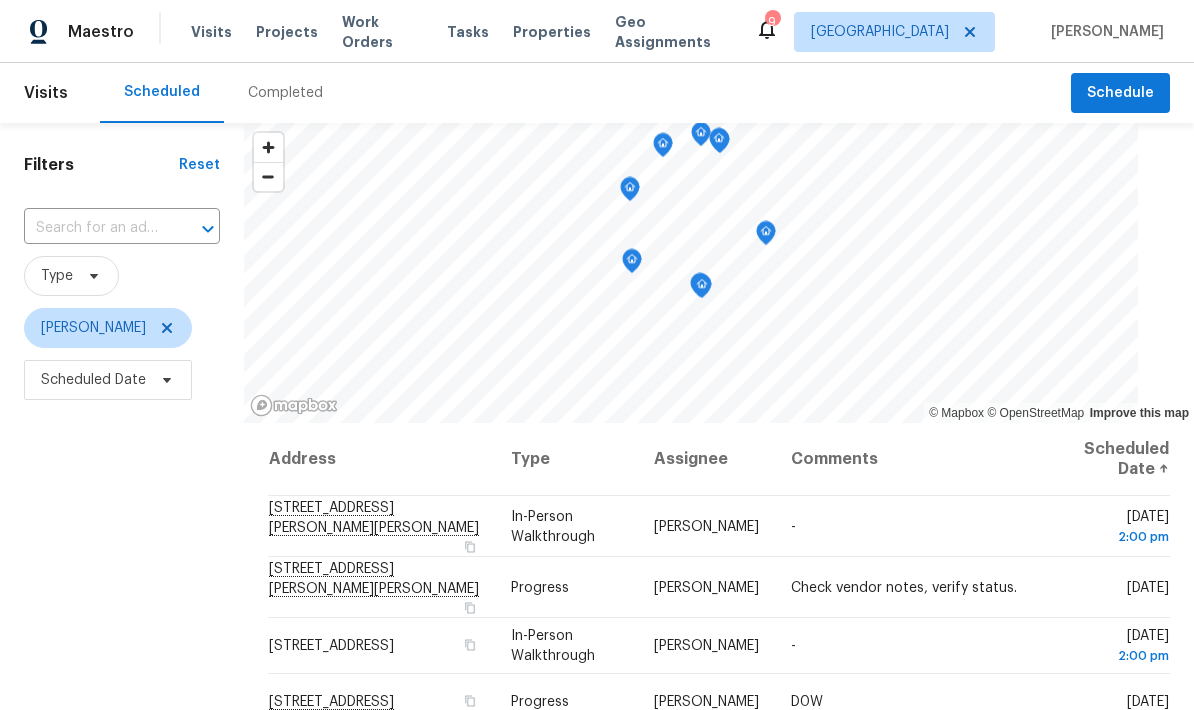 click on "Projects" at bounding box center [287, 32] 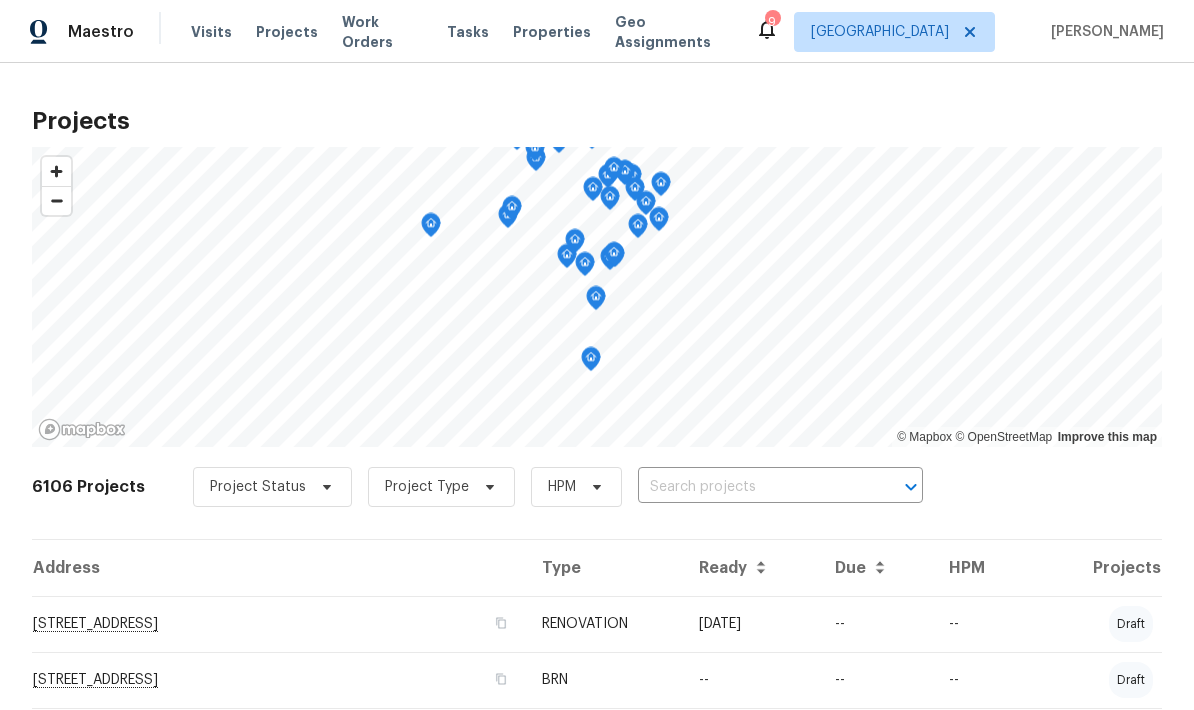 click at bounding box center (752, 487) 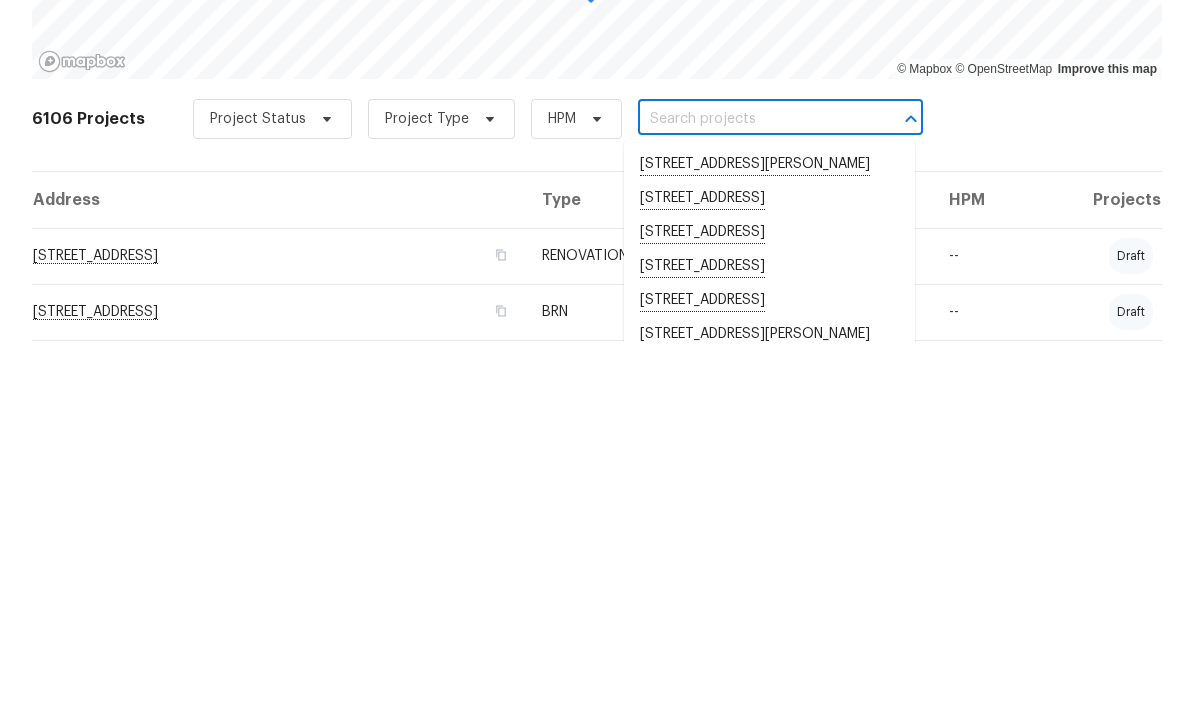 click at bounding box center [752, 487] 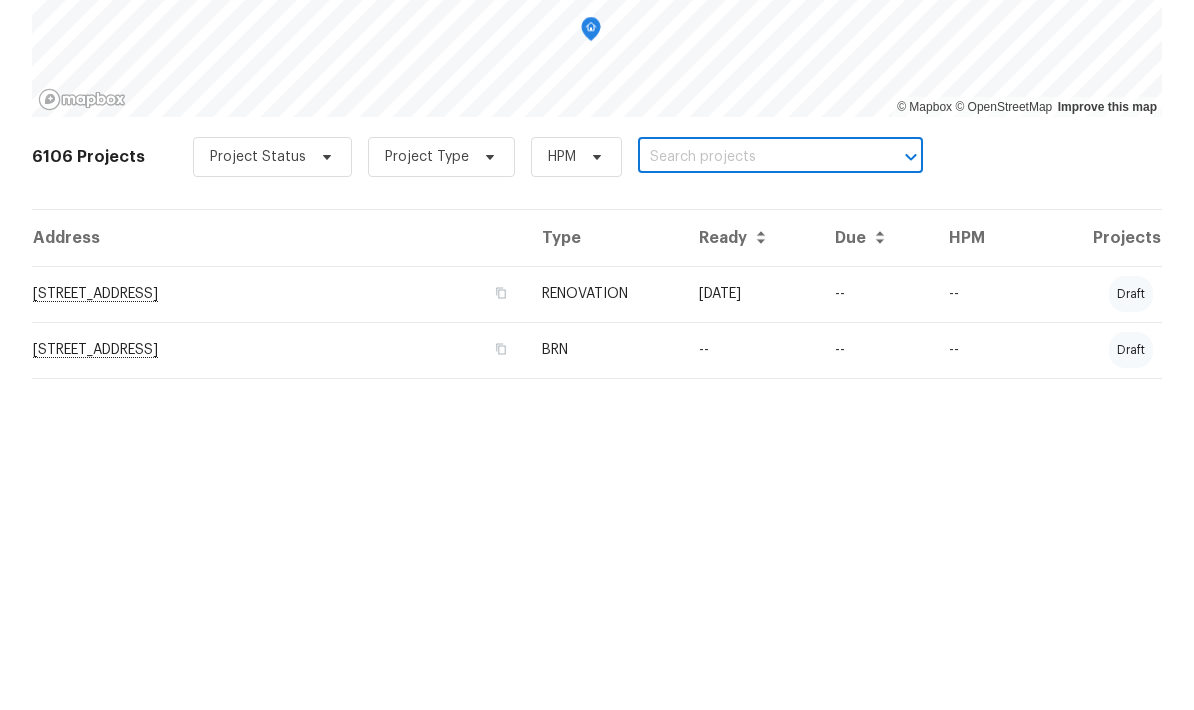 click at bounding box center [752, 487] 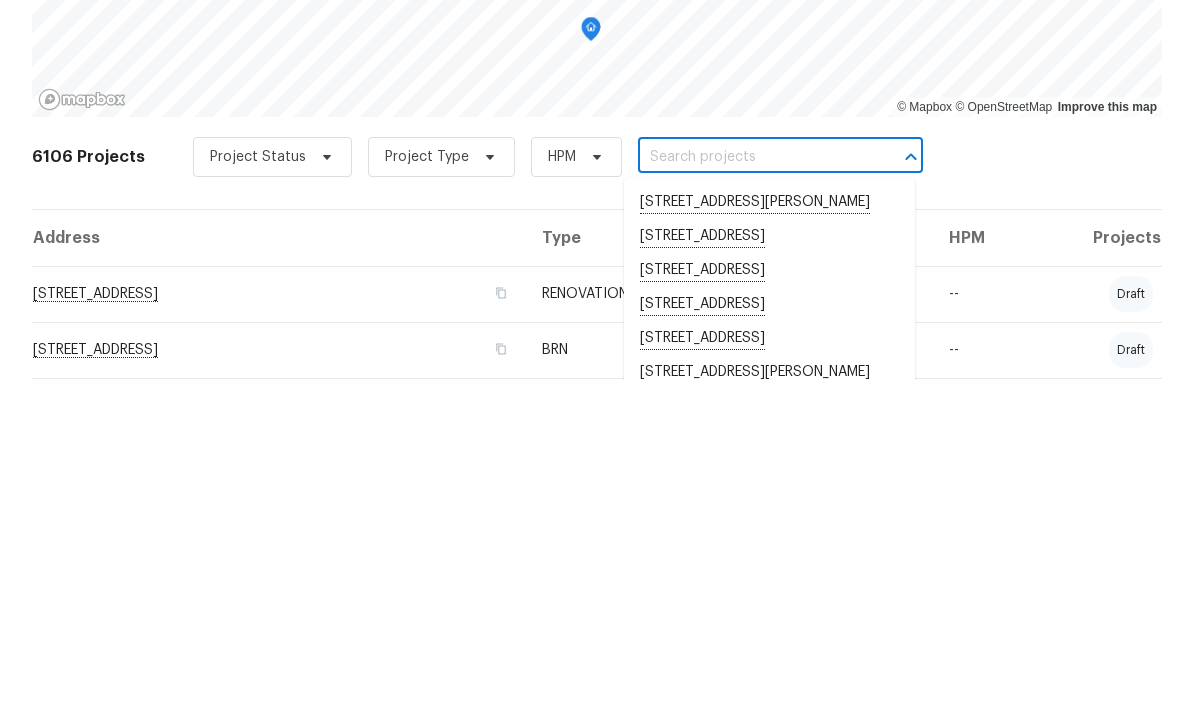 paste on "706 Greenvale Ave W, Northfield, MN 55057" 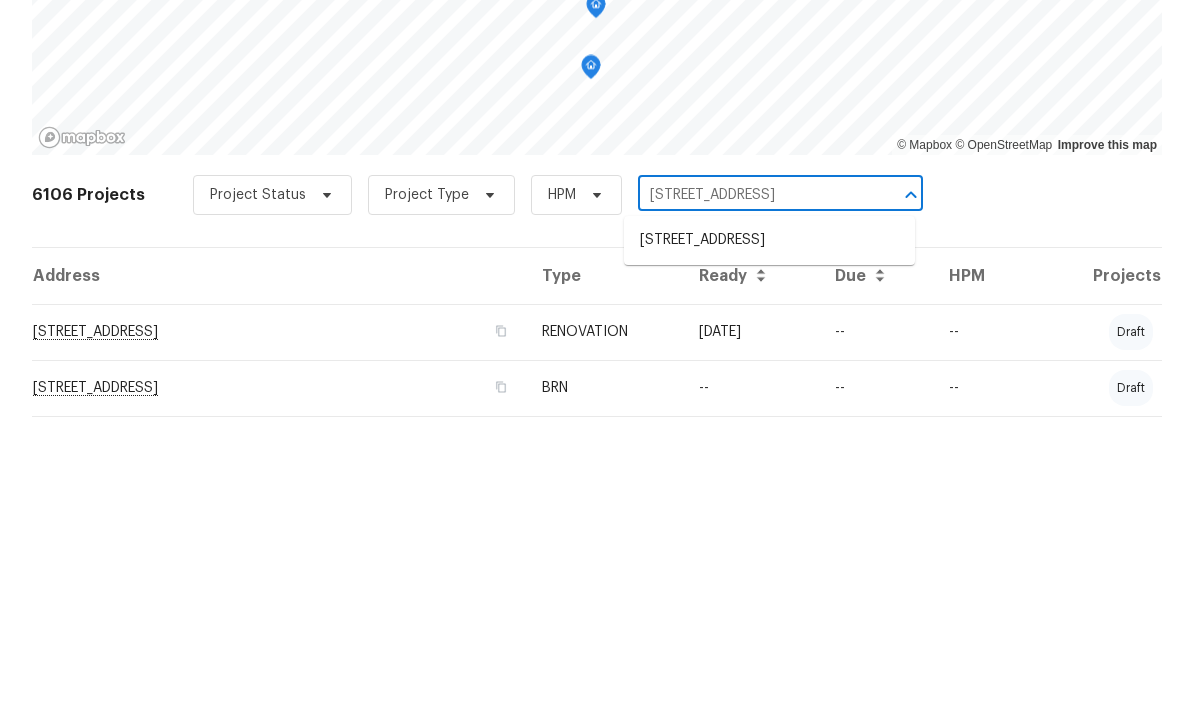 type on "706 Greenvale Ave W, Northfield, MN 55057" 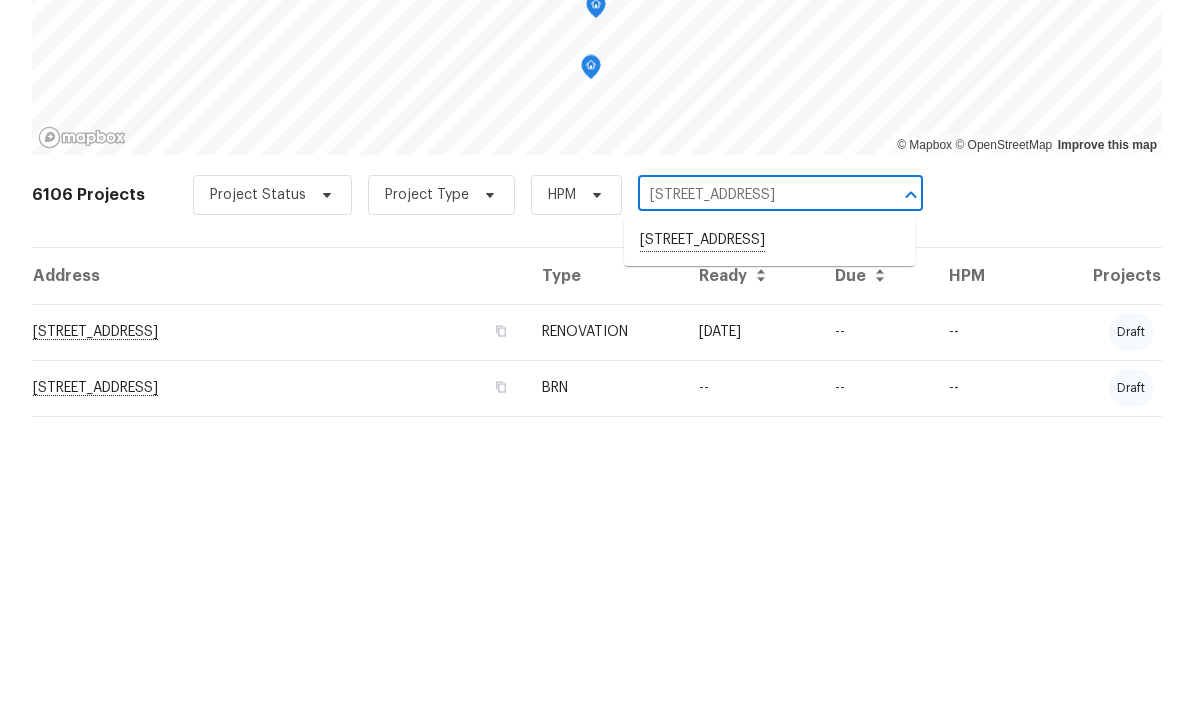 scroll, scrollTop: 80, scrollLeft: 0, axis: vertical 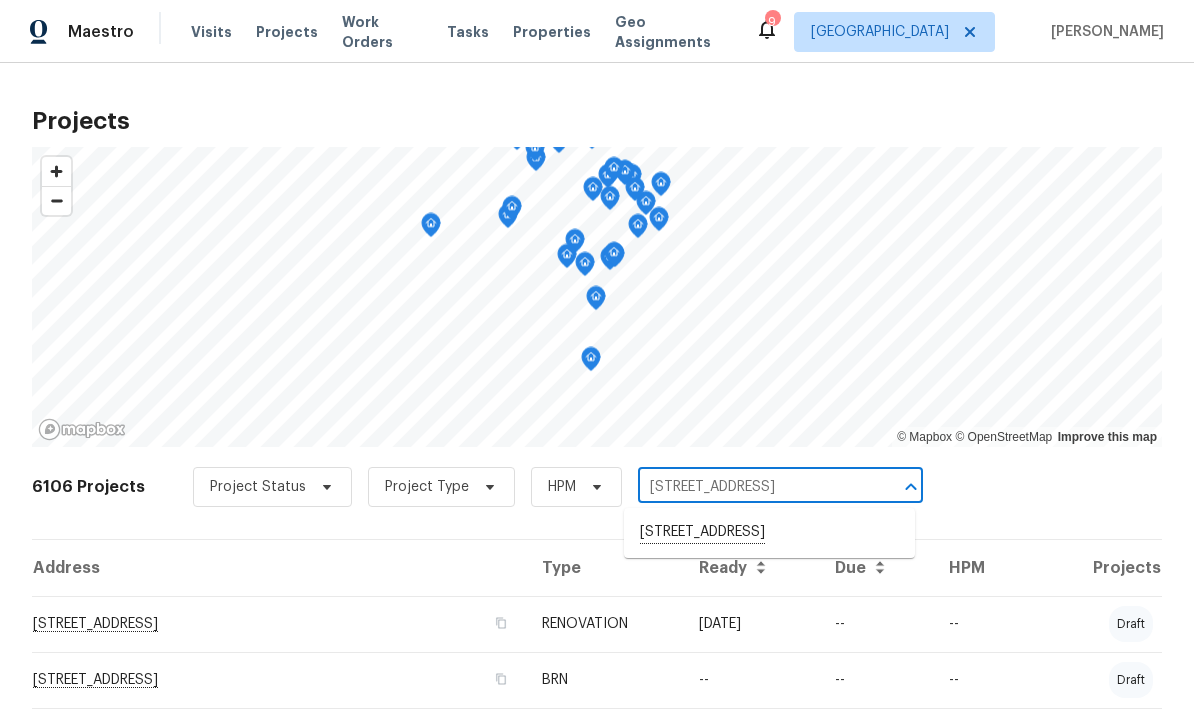 click on "706 Greenvale Ave W, Northfield, MN 55057" at bounding box center [769, 533] 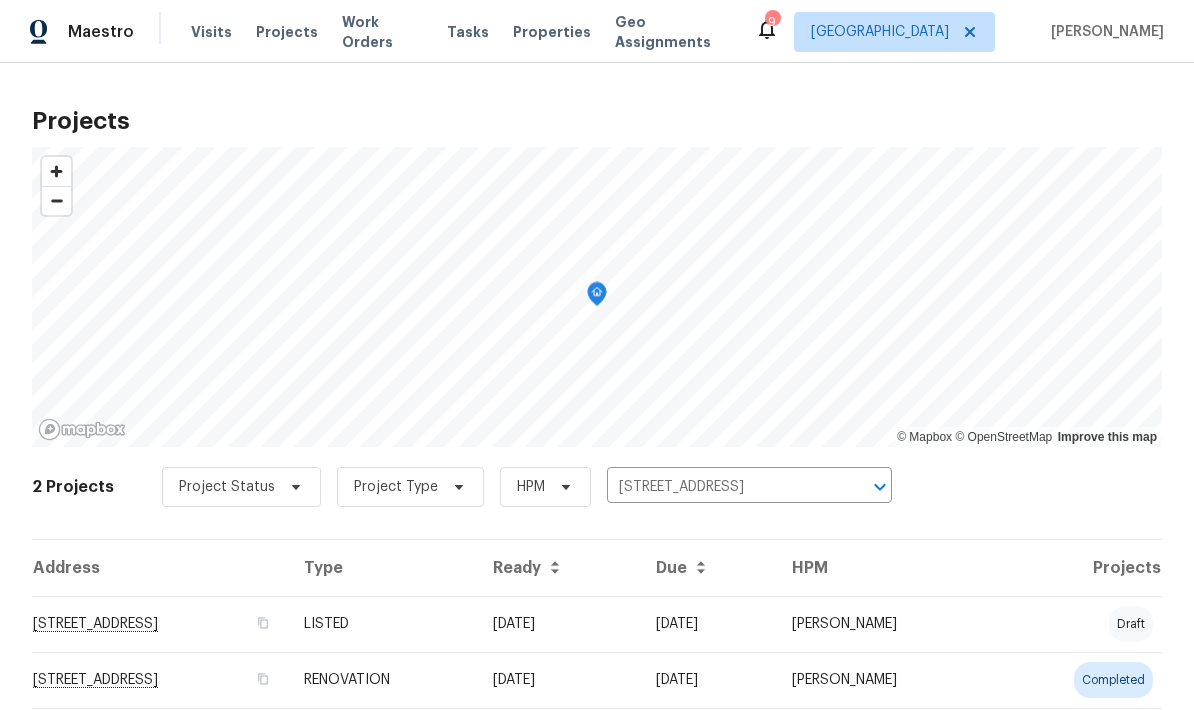 scroll, scrollTop: 63, scrollLeft: 0, axis: vertical 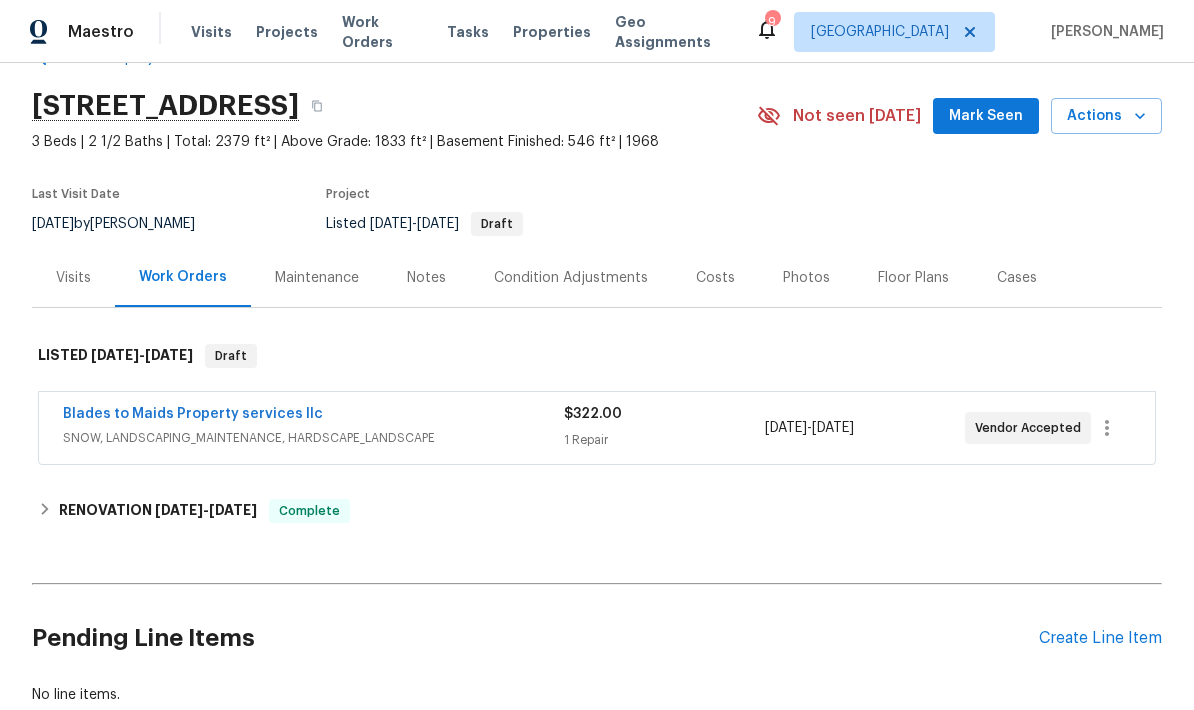 click on "Blades to Maids Property services llc" at bounding box center (193, 414) 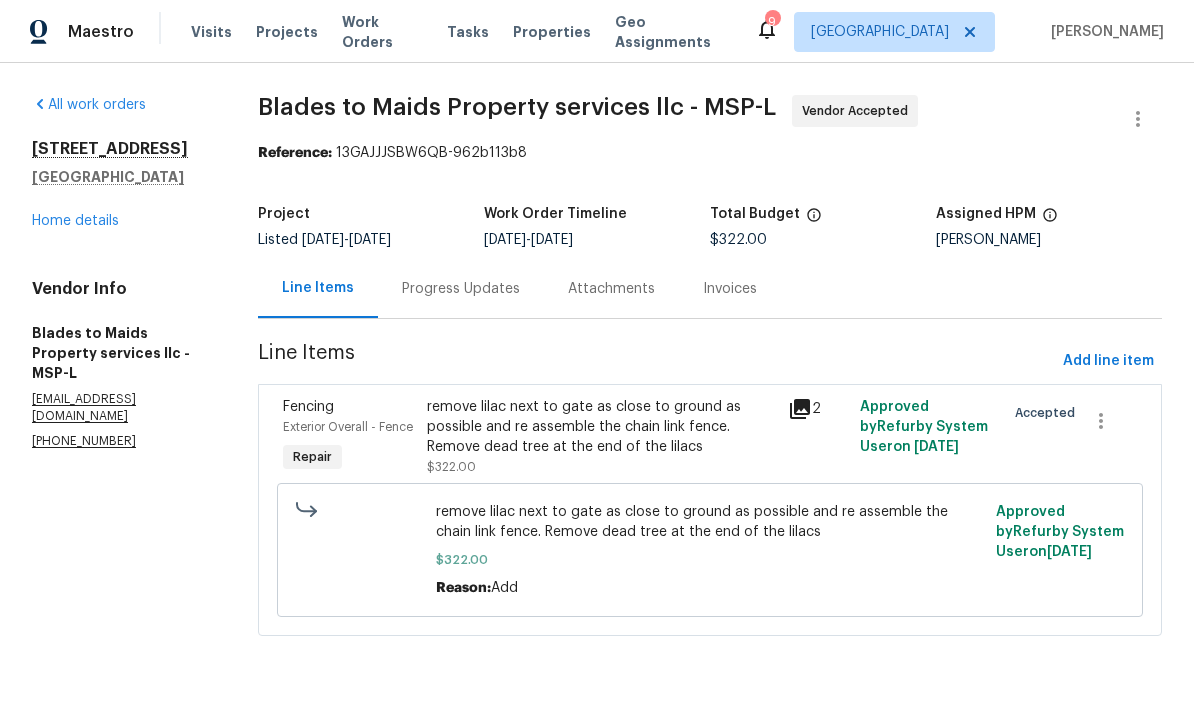 click on "2" at bounding box center (818, 437) 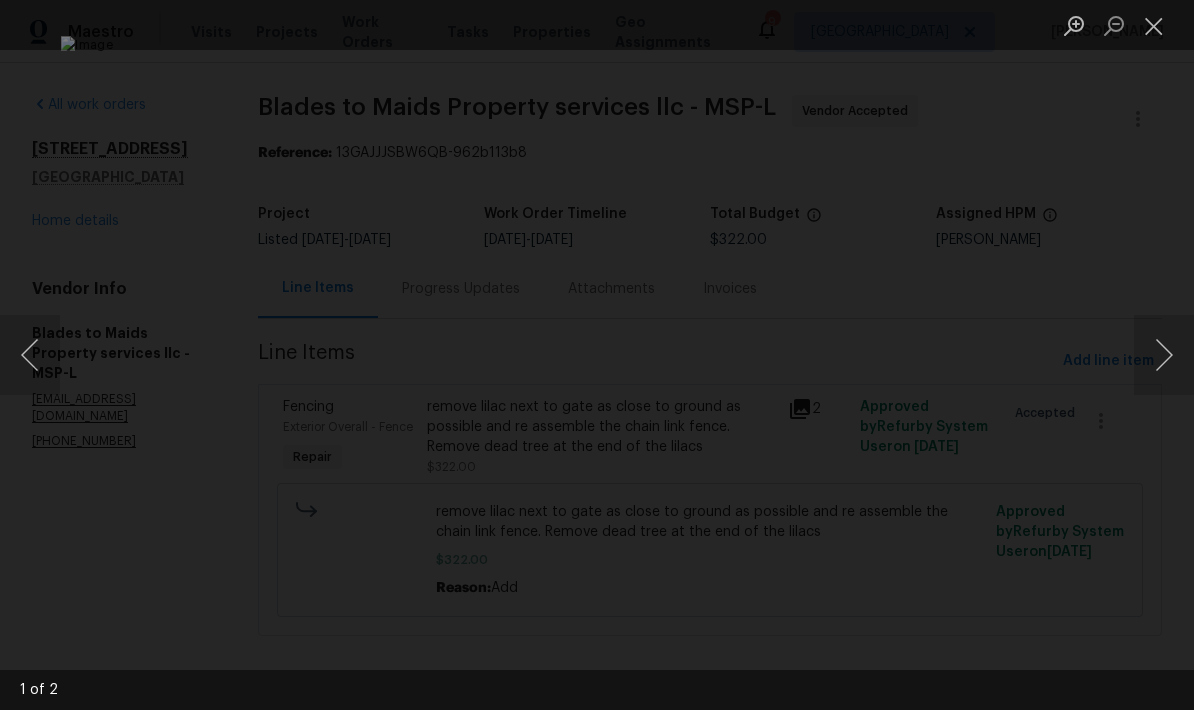 click at bounding box center [1164, 355] 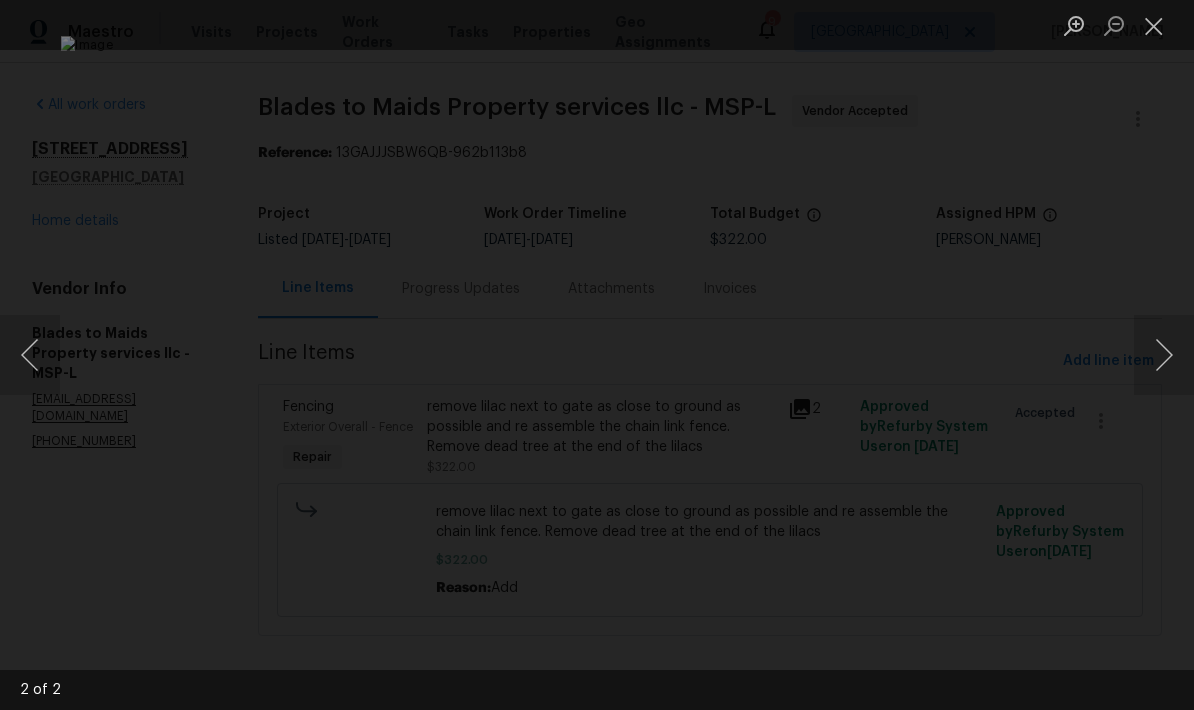 click at bounding box center [1164, 355] 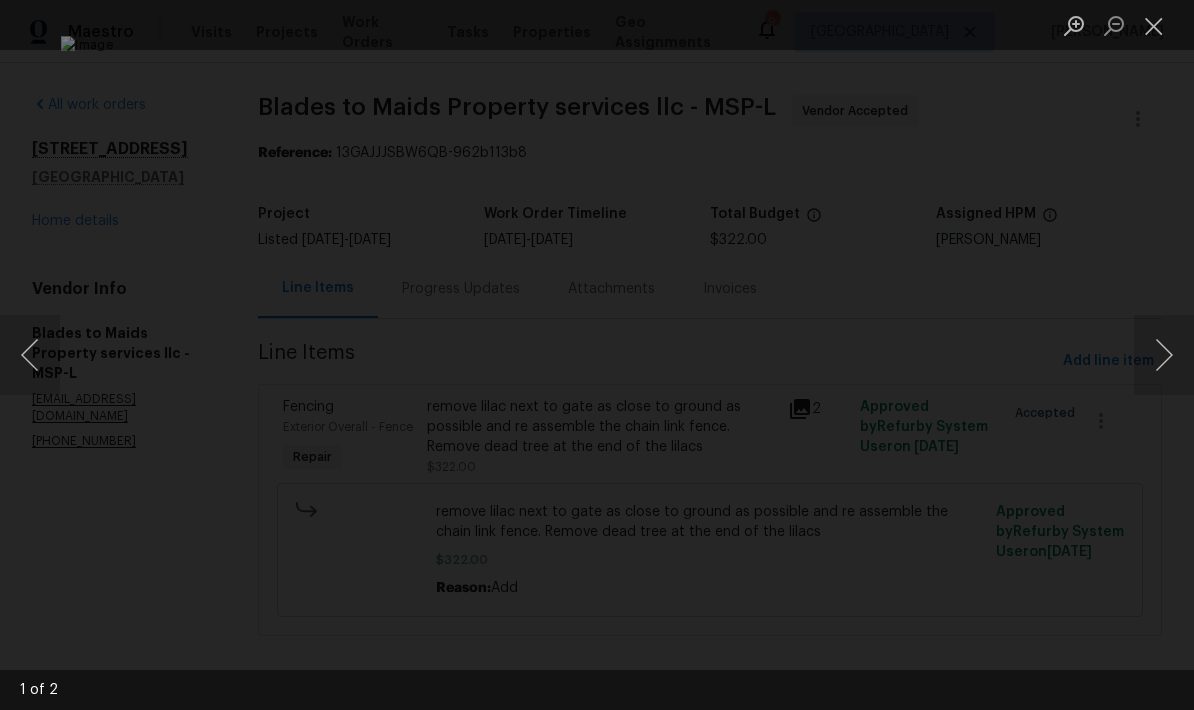click at bounding box center (1164, 355) 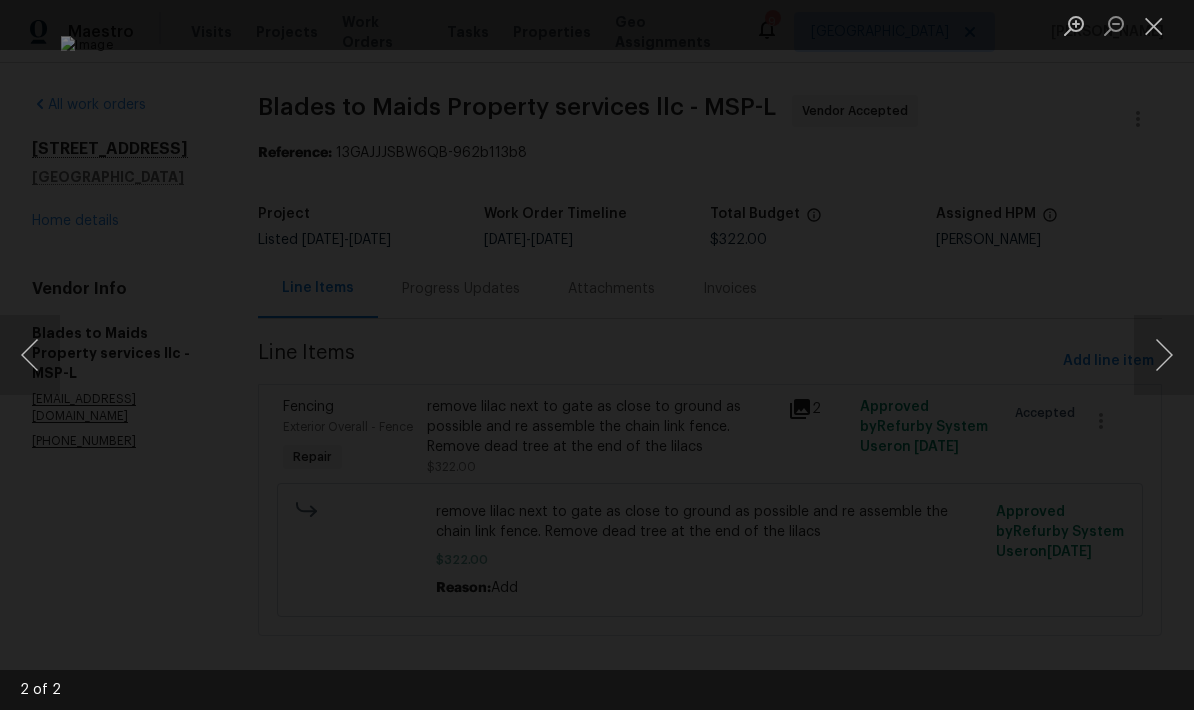 click at bounding box center [1154, 25] 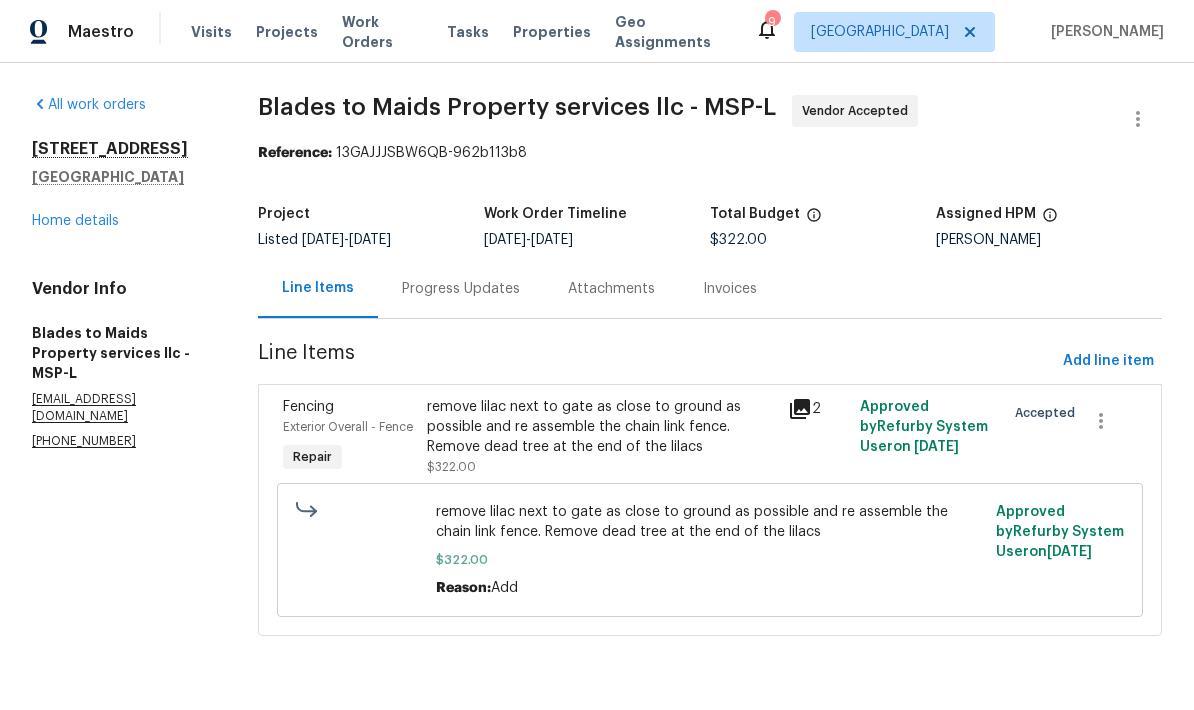 click on "Home details" at bounding box center [75, 221] 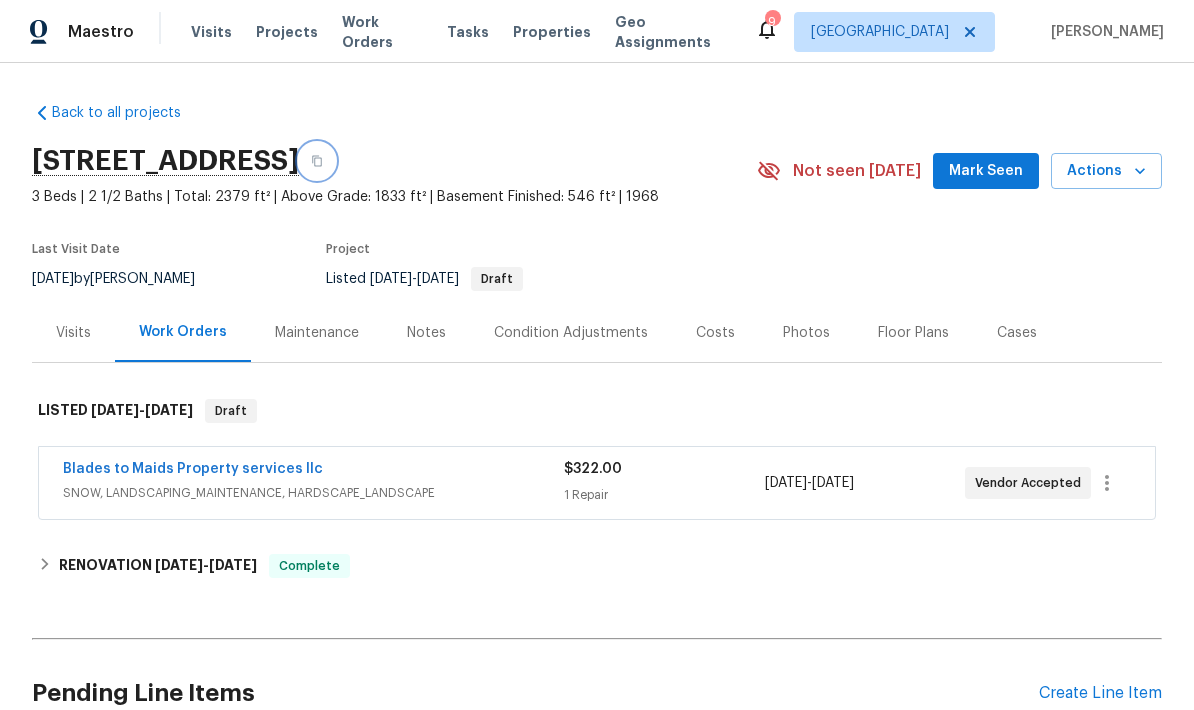 click 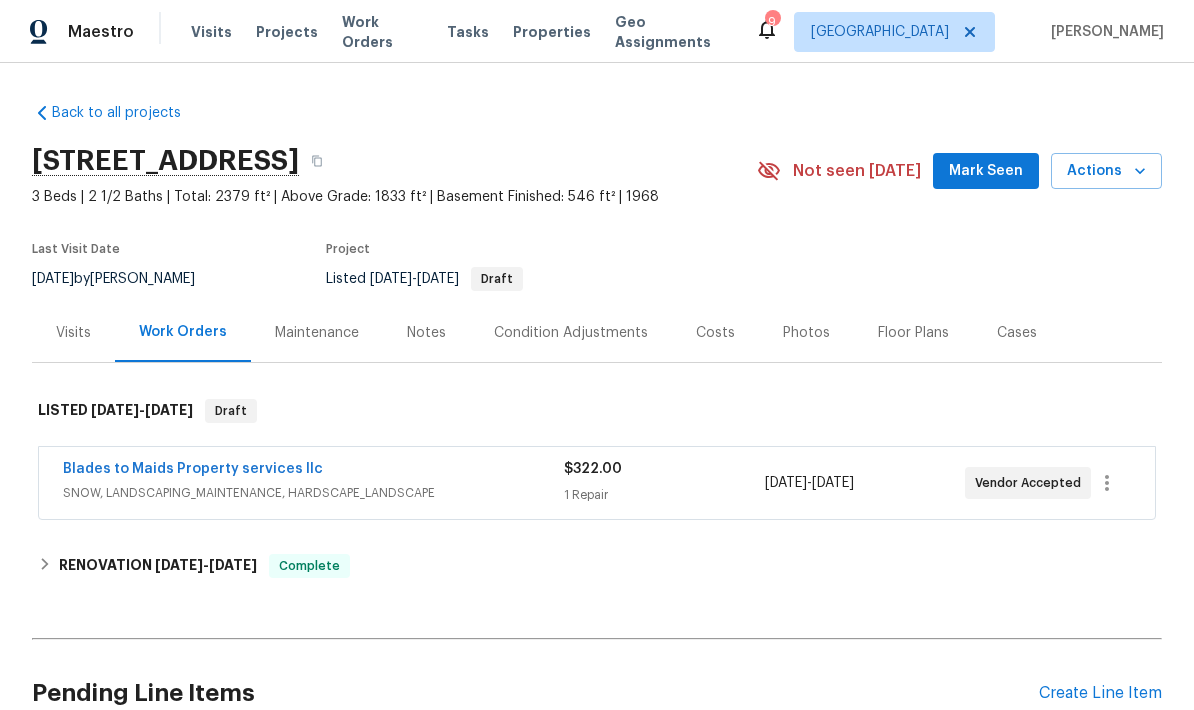 click on "Notes" at bounding box center (426, 333) 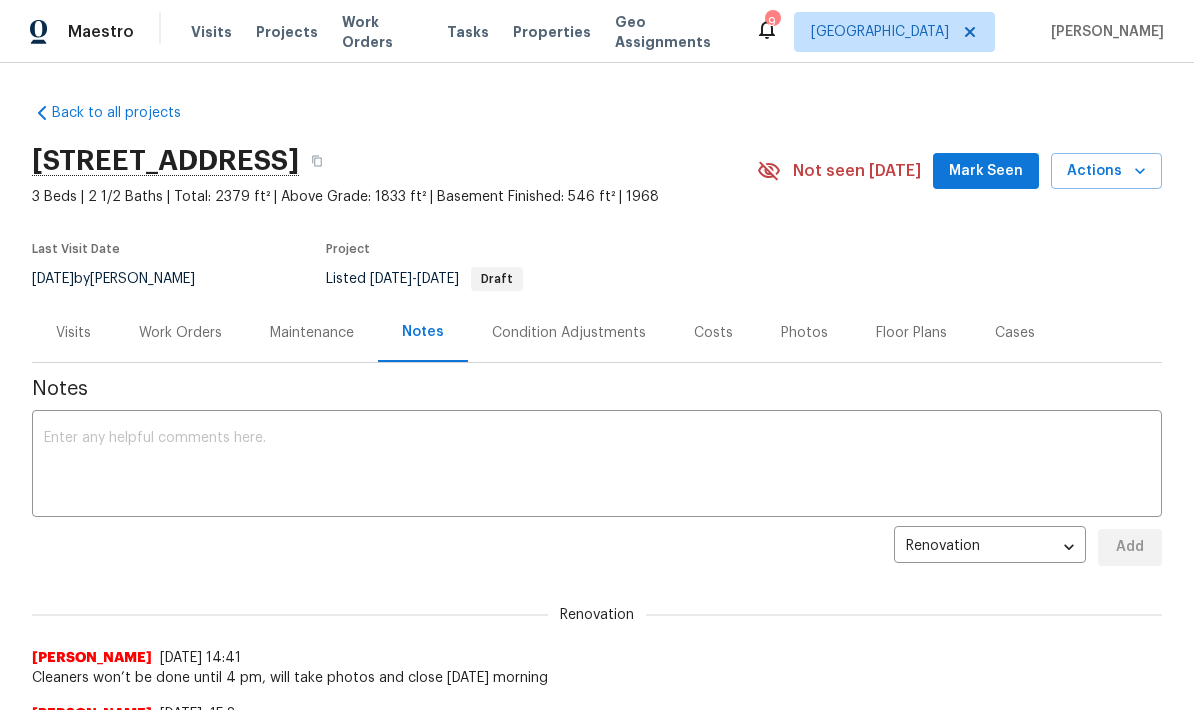 click at bounding box center [597, 466] 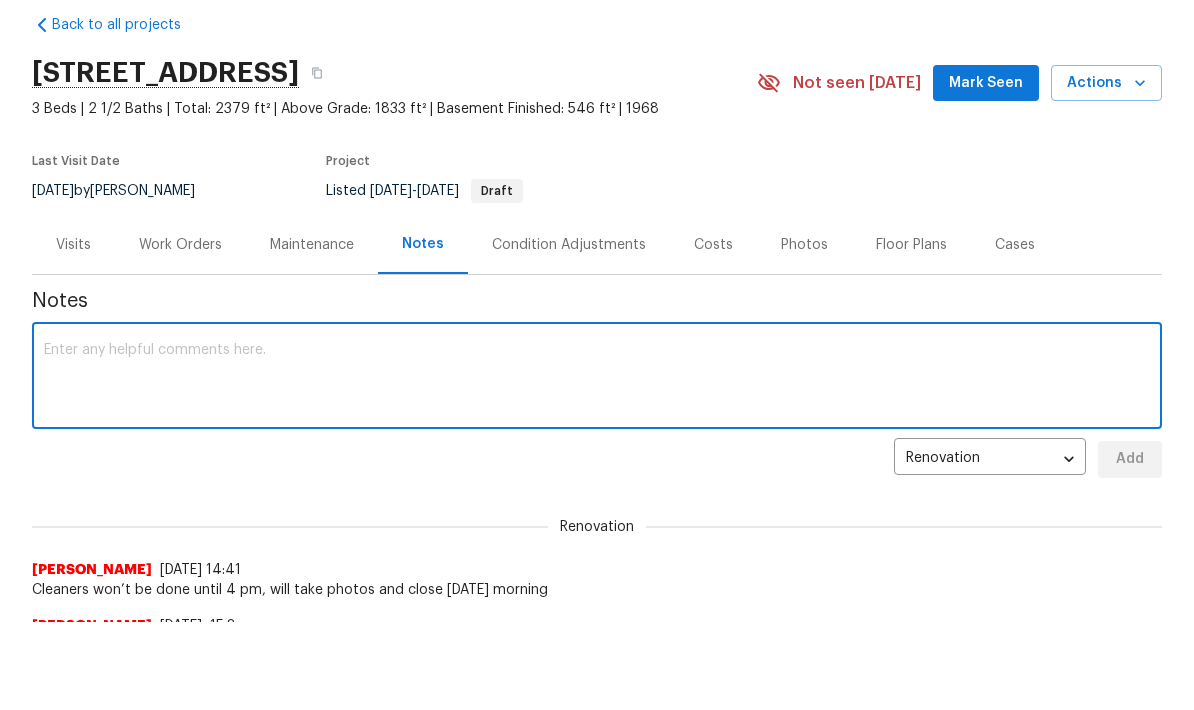 scroll, scrollTop: 0, scrollLeft: 0, axis: both 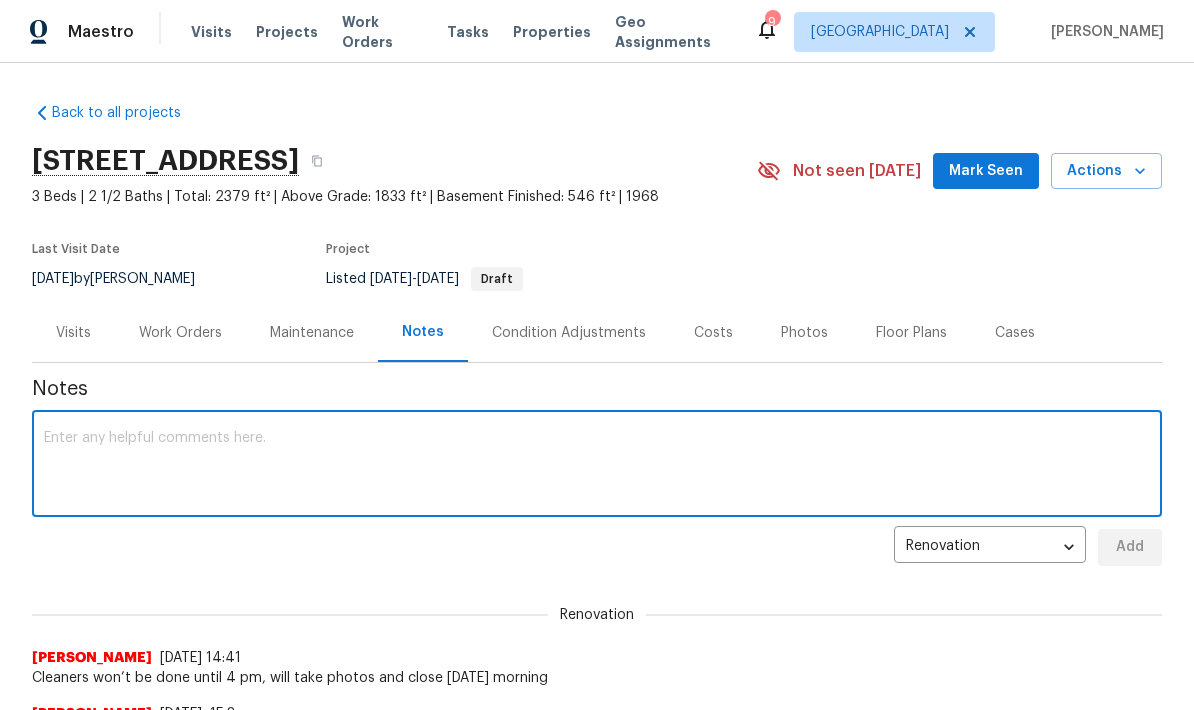 click on "Photos" at bounding box center [804, 333] 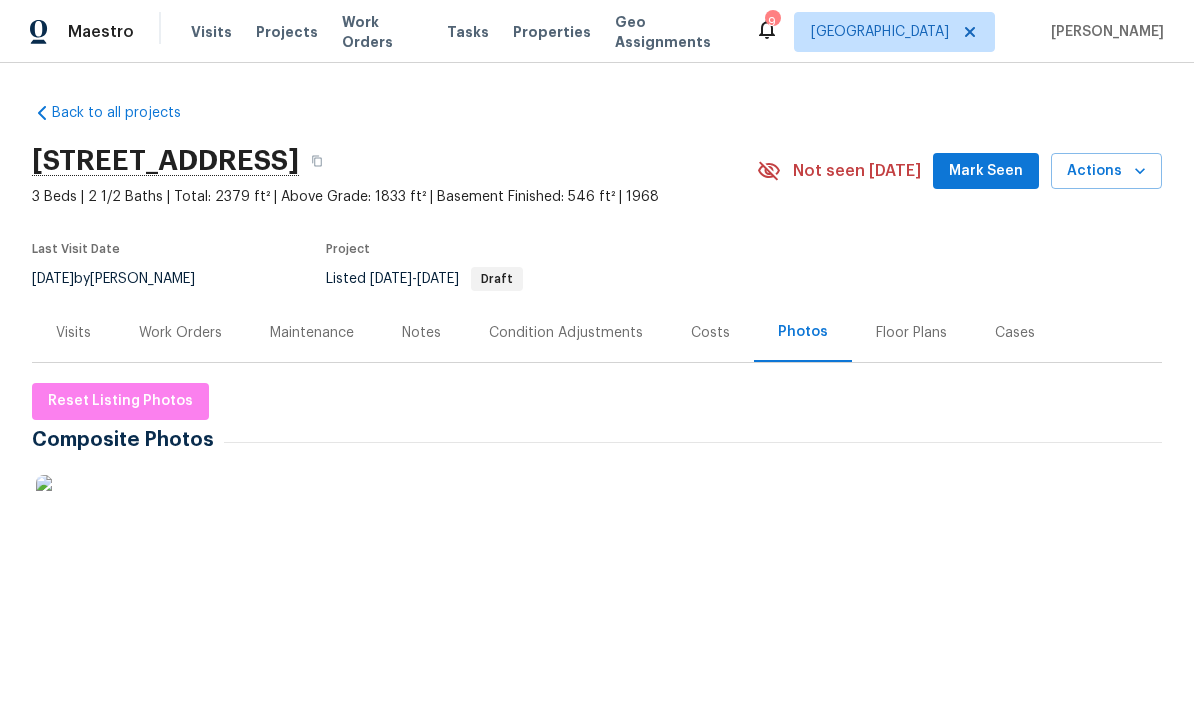 scroll, scrollTop: 0, scrollLeft: 0, axis: both 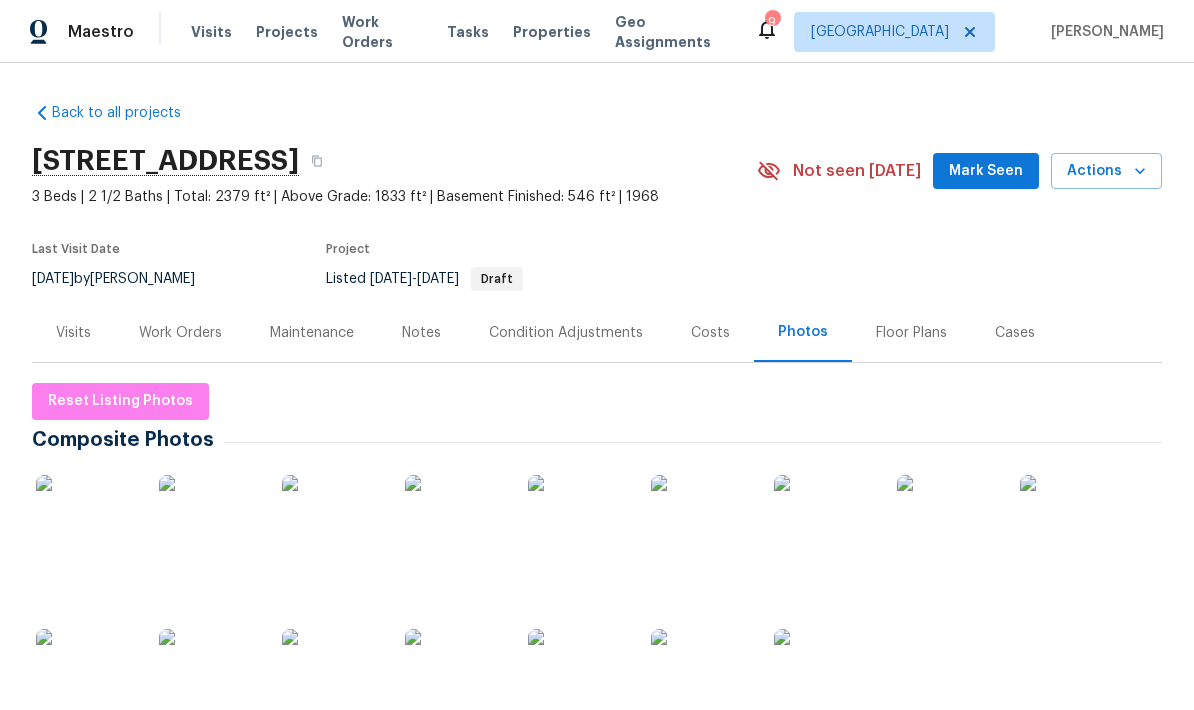 click on "Work Orders" at bounding box center (180, 333) 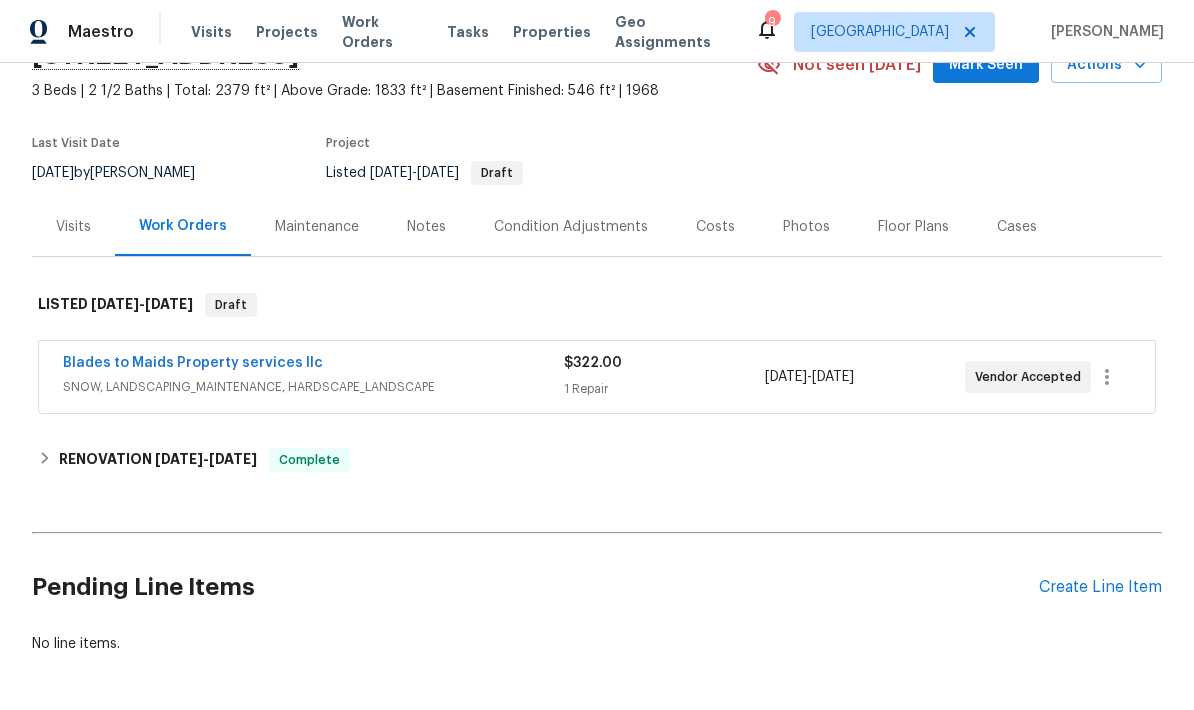 scroll, scrollTop: 105, scrollLeft: 0, axis: vertical 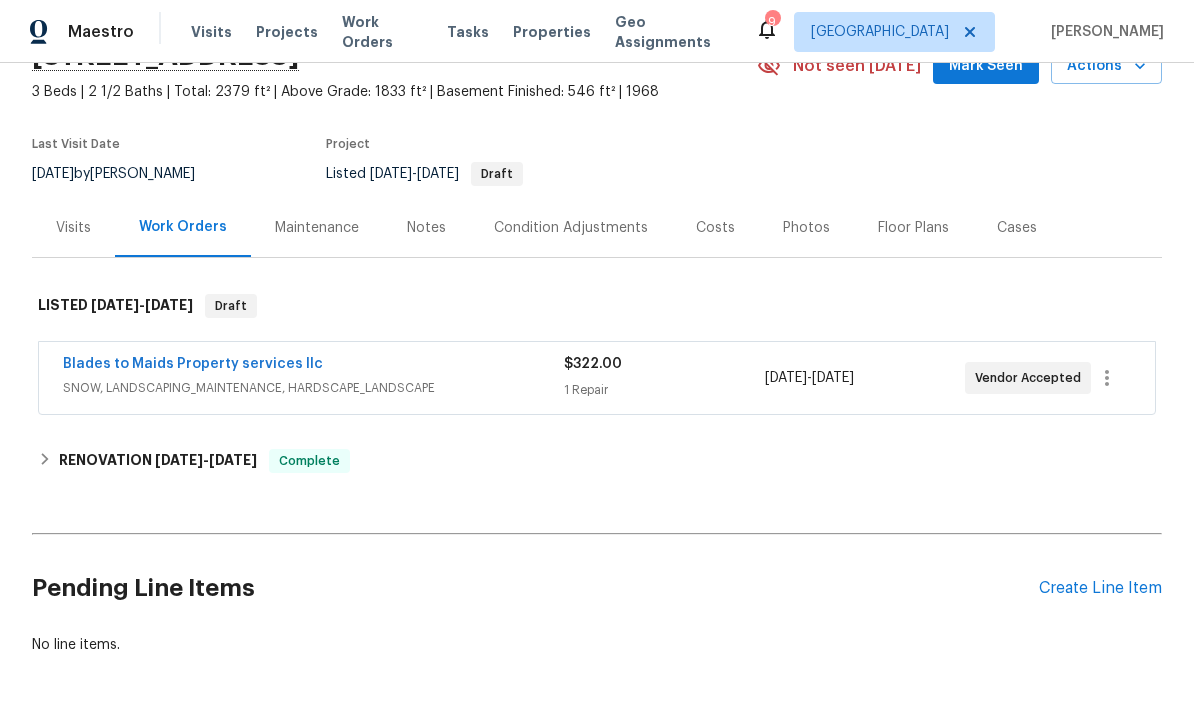 click on "Photos" at bounding box center (806, 227) 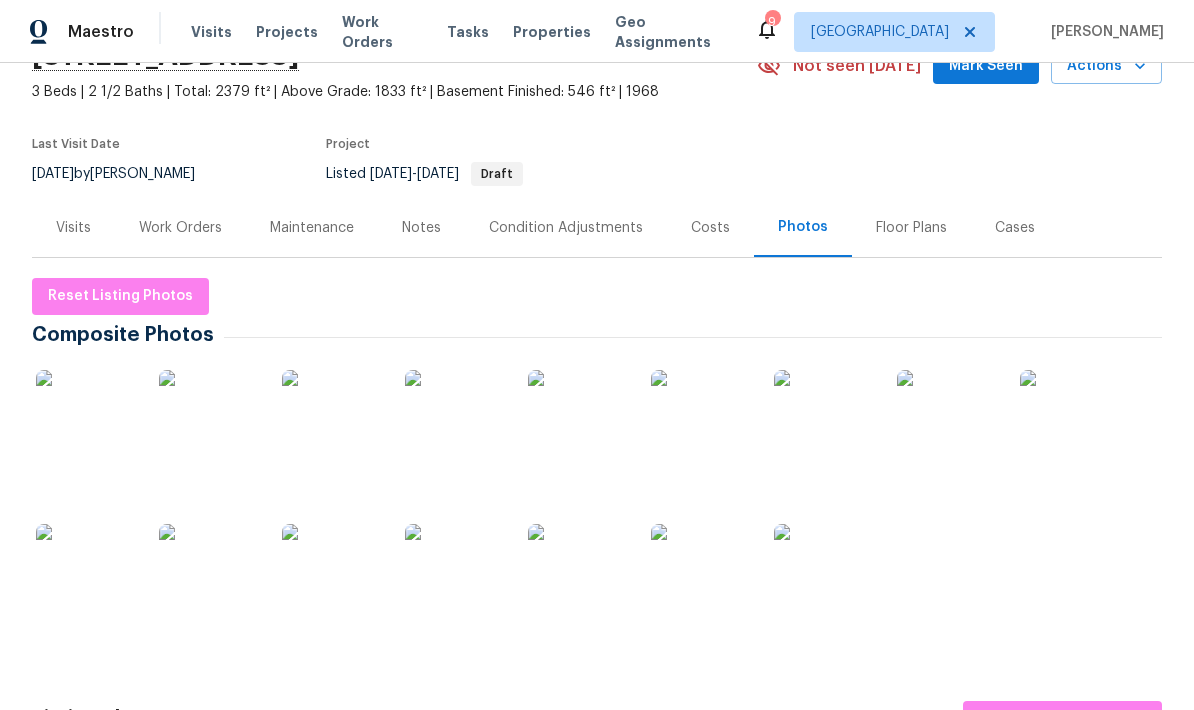 click on "Visits" at bounding box center [73, 228] 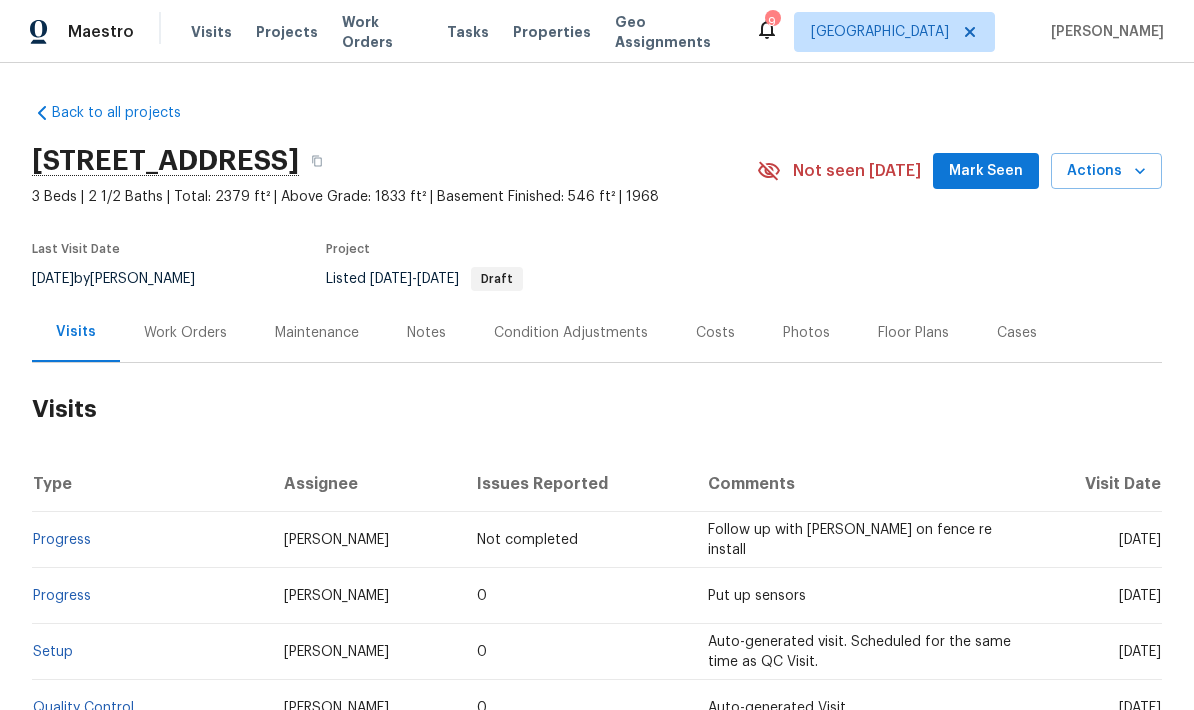 scroll, scrollTop: 0, scrollLeft: 0, axis: both 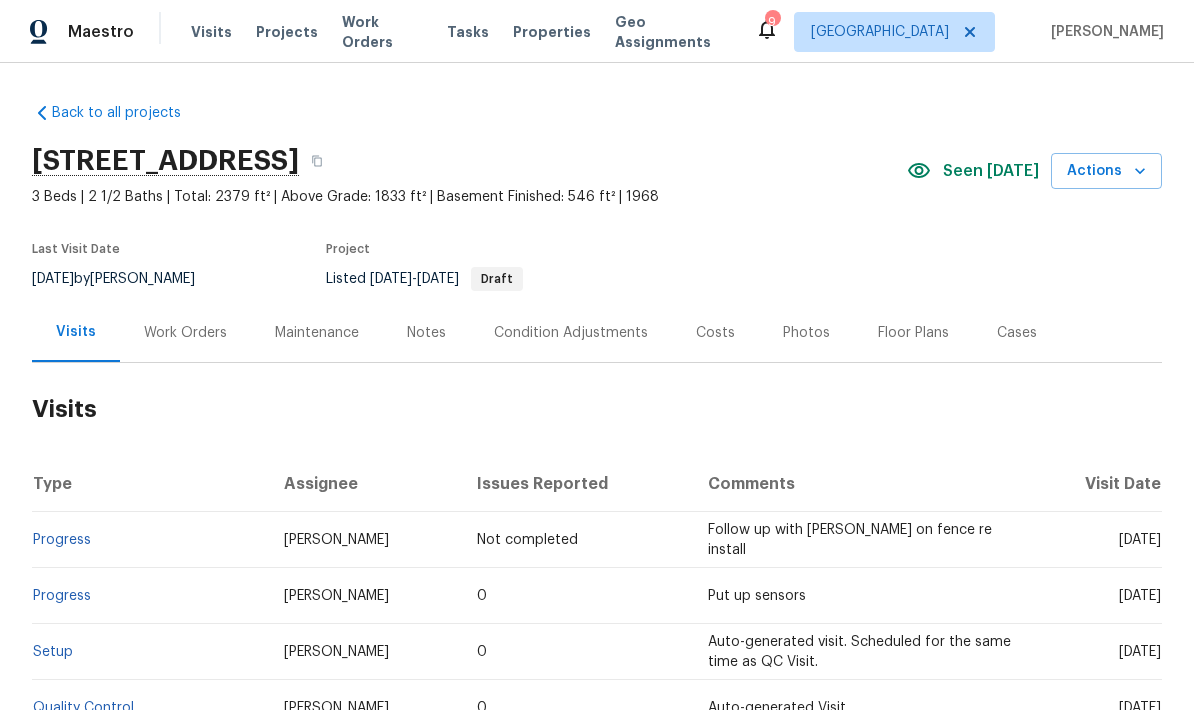 click on "Work Orders" at bounding box center (185, 333) 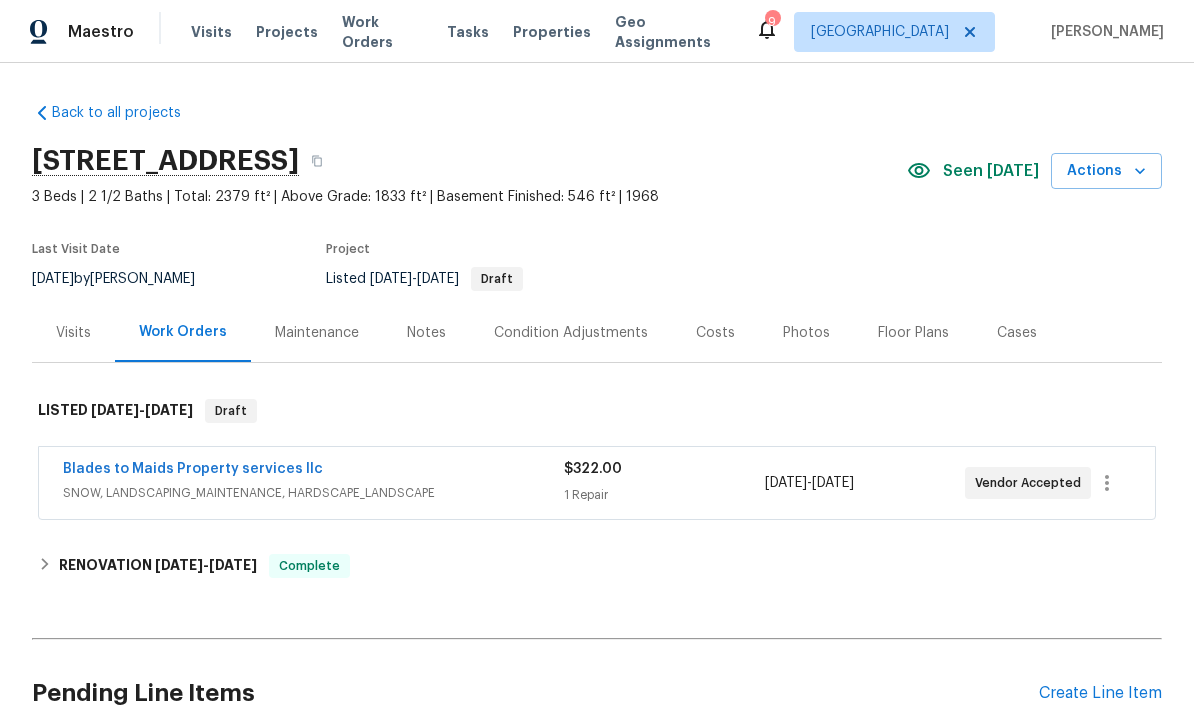 click on "Notes" at bounding box center [426, 332] 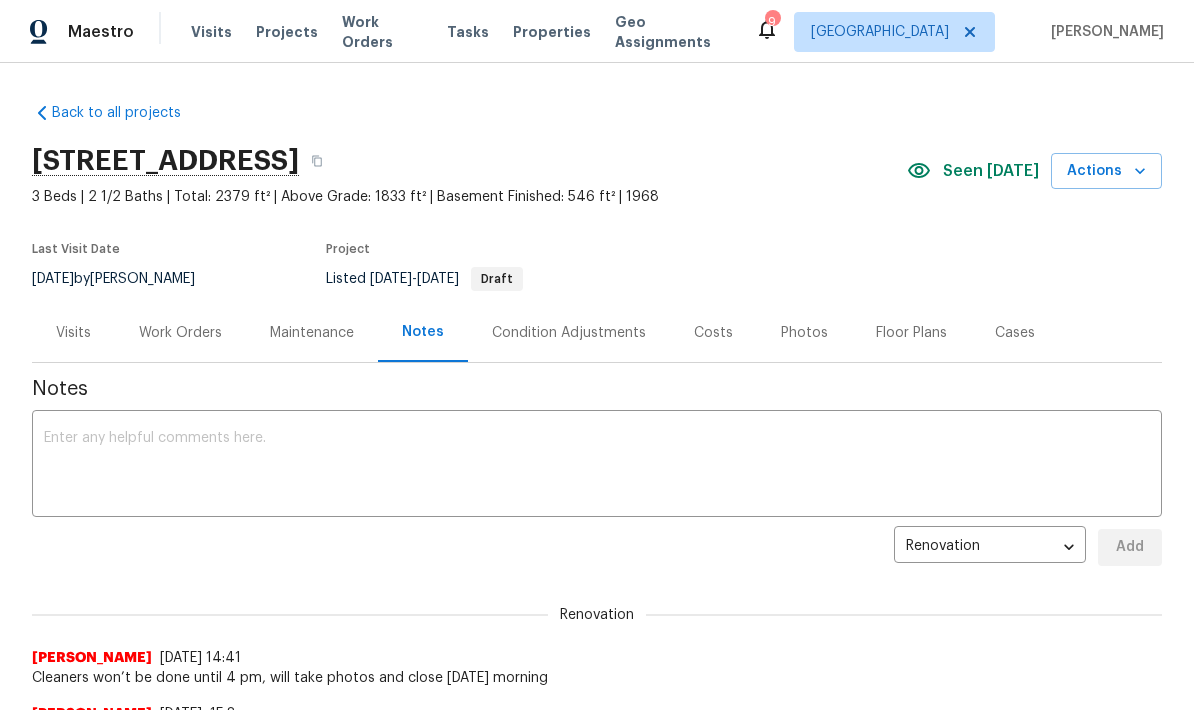 click at bounding box center [597, 466] 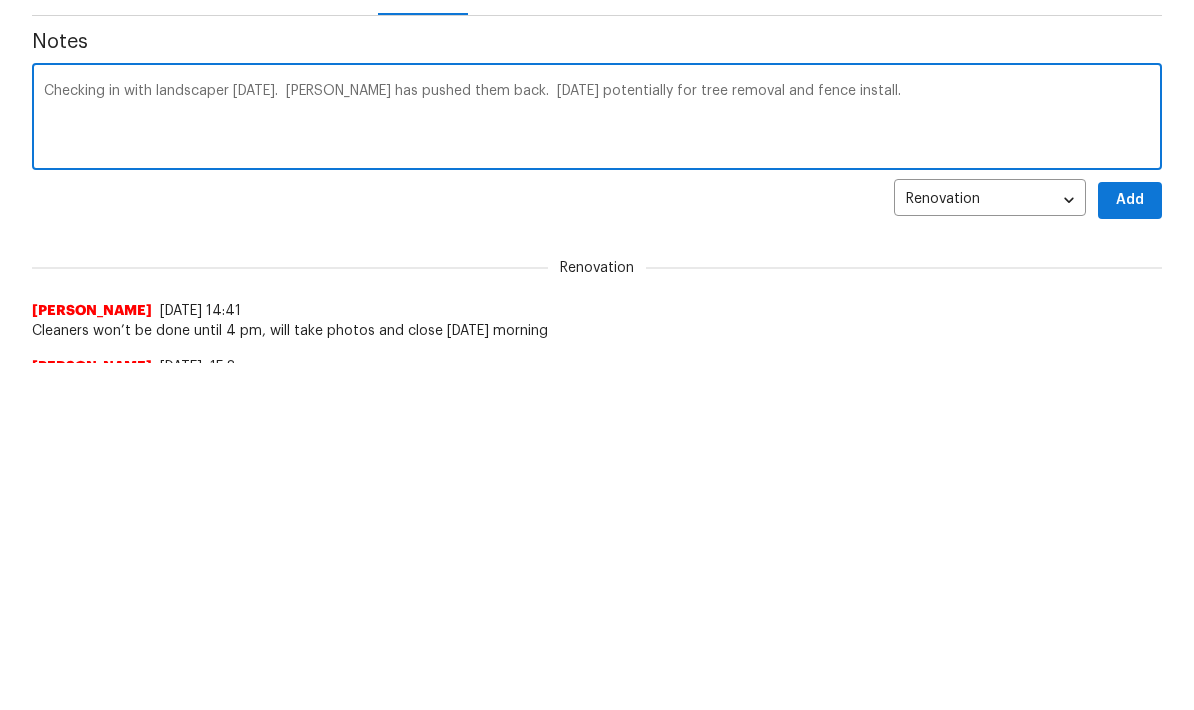 type on "Checking in with landscaper today.  Rain has pushed them back.  Wednesday potentially for tree removal and fence install." 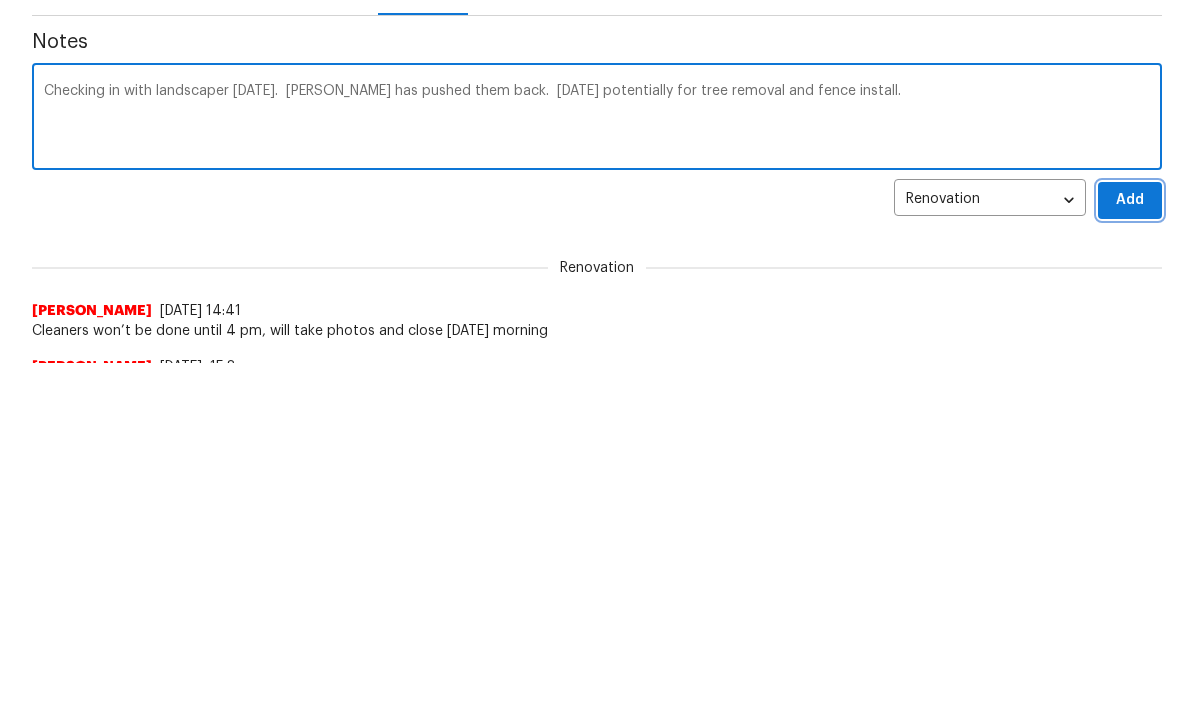 click on "Add" at bounding box center (1130, 547) 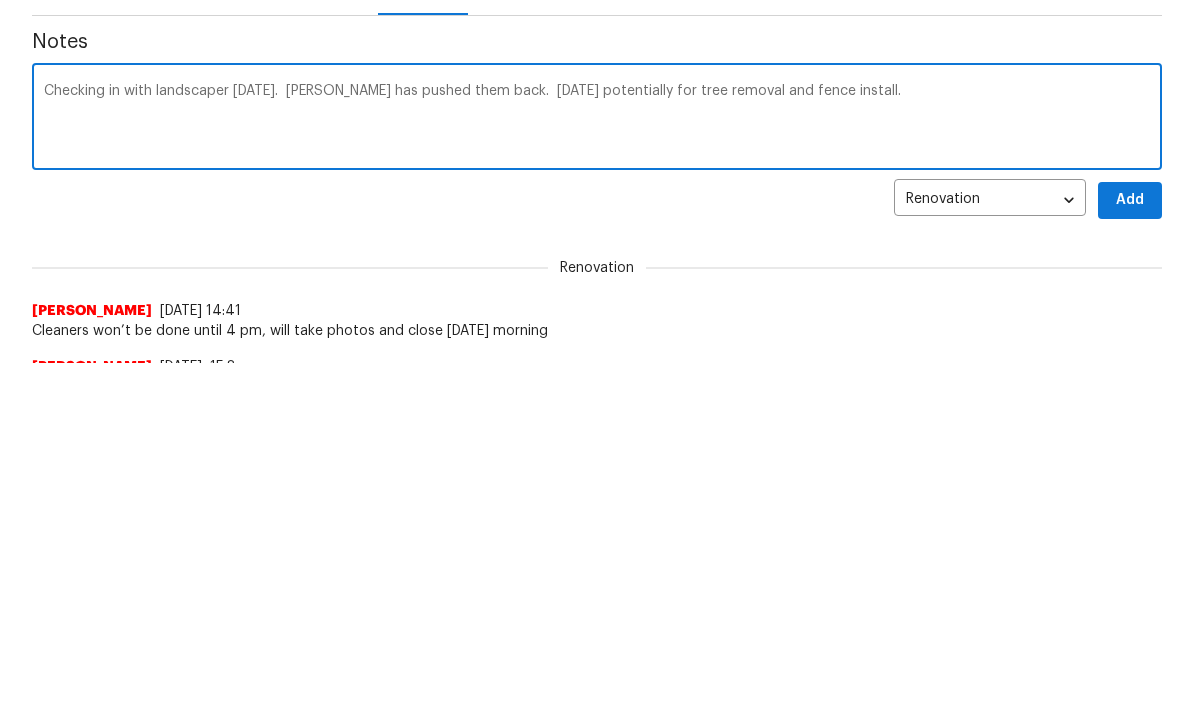 scroll, scrollTop: 347, scrollLeft: 0, axis: vertical 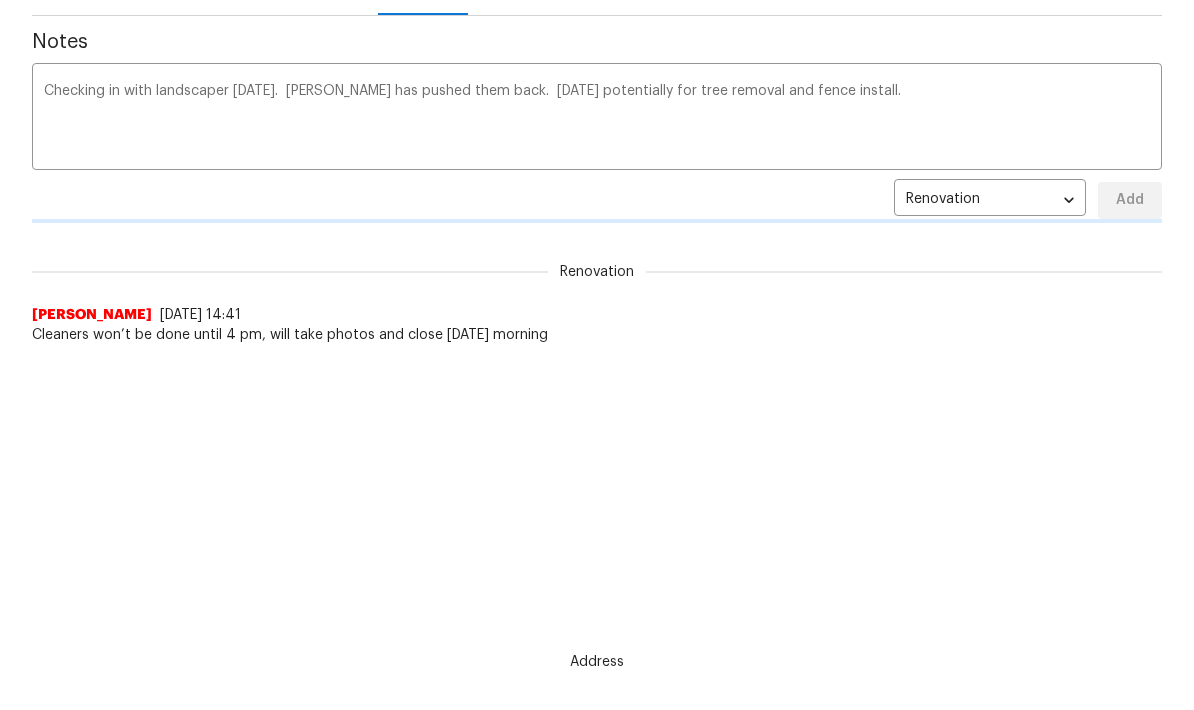 type 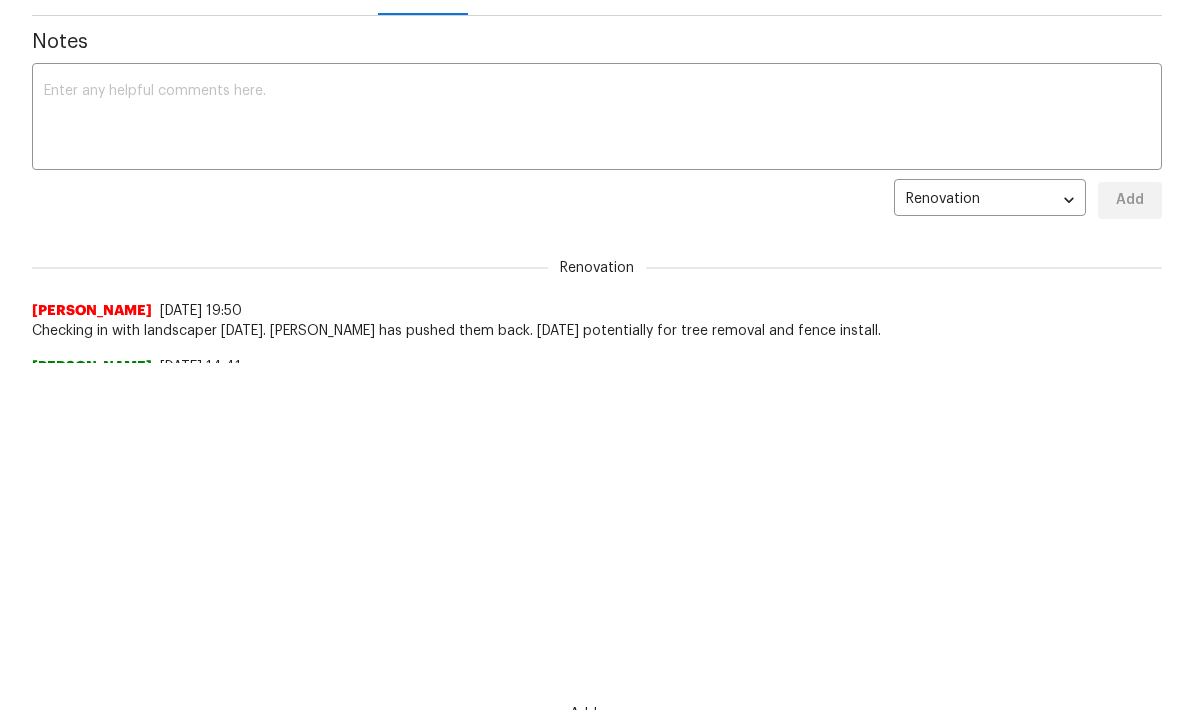 click on "Cleaners won’t be done until 4 pm, will take photos and close tomorrow morning" at bounding box center [597, 387] 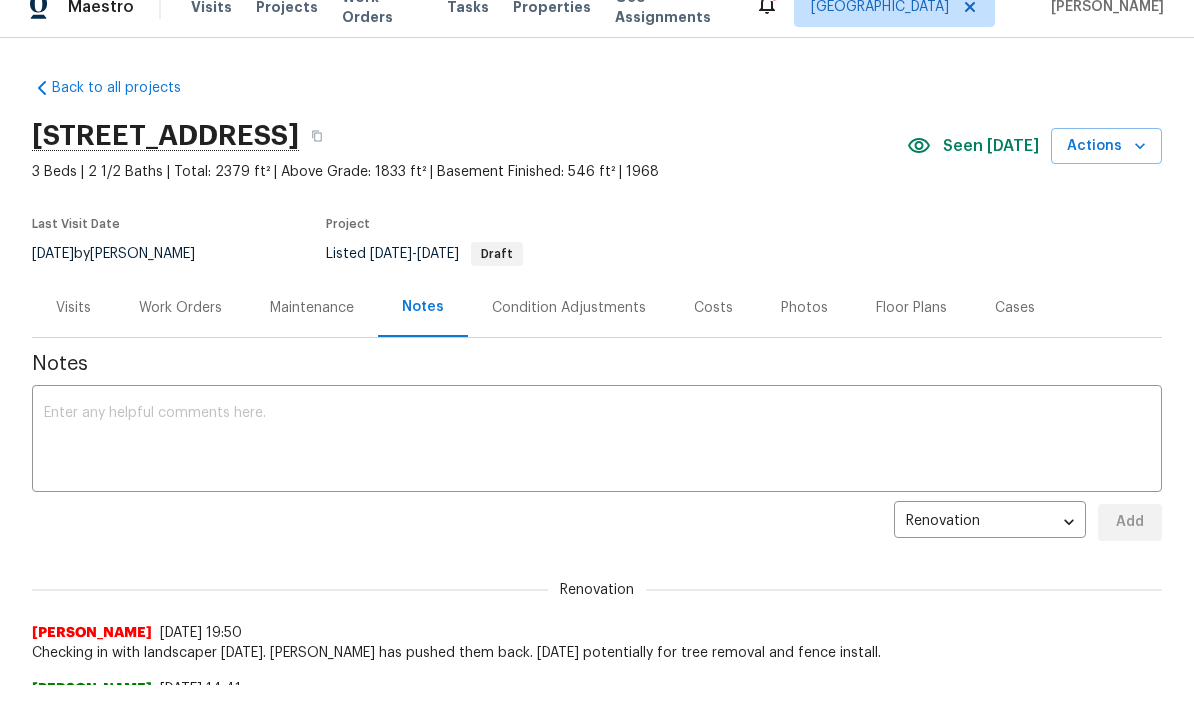 scroll, scrollTop: 0, scrollLeft: 0, axis: both 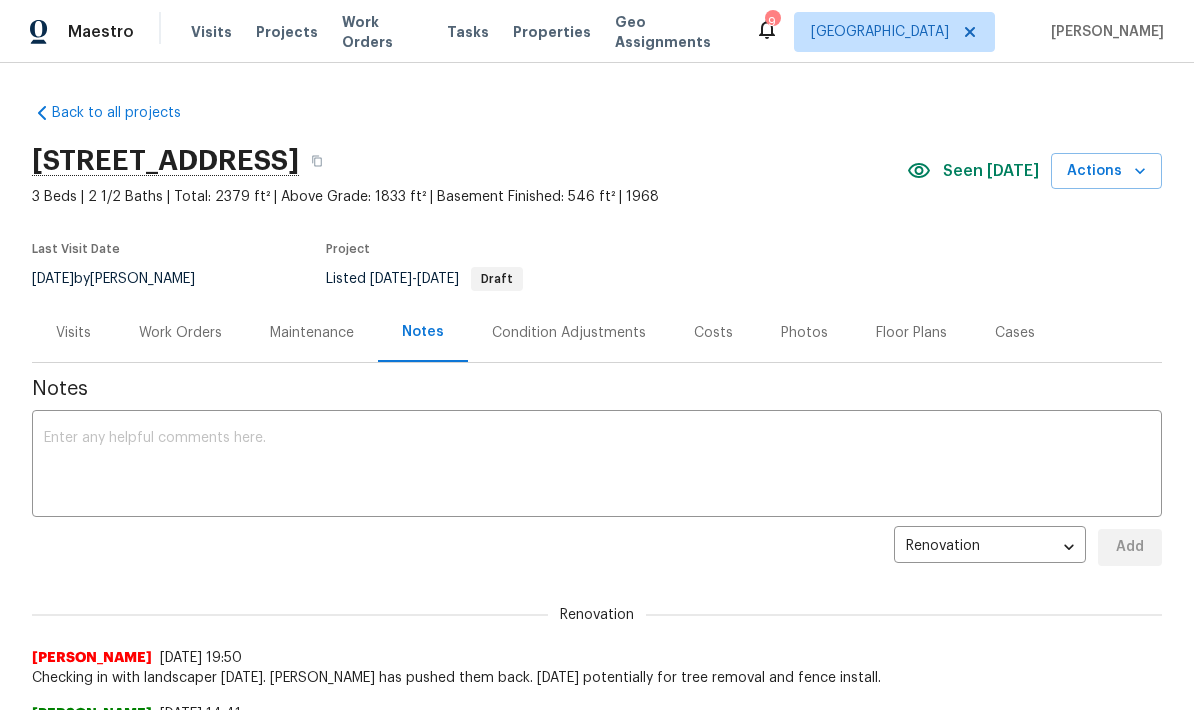 click at bounding box center (597, 466) 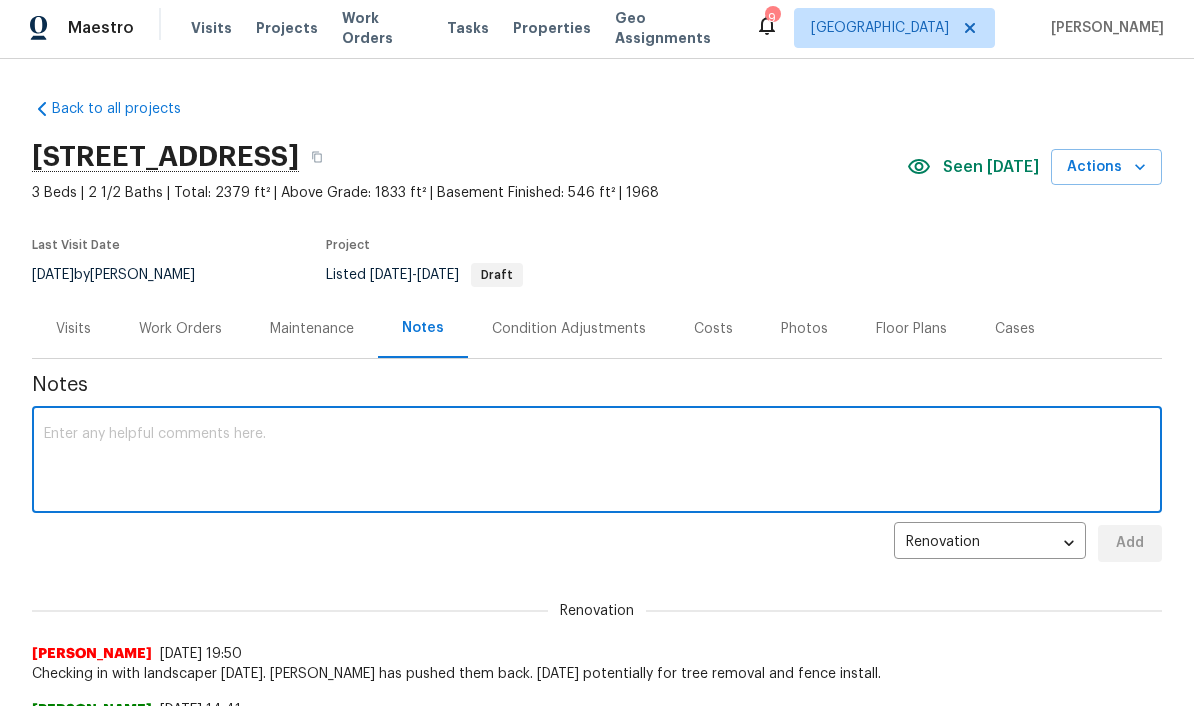 scroll, scrollTop: 0, scrollLeft: 0, axis: both 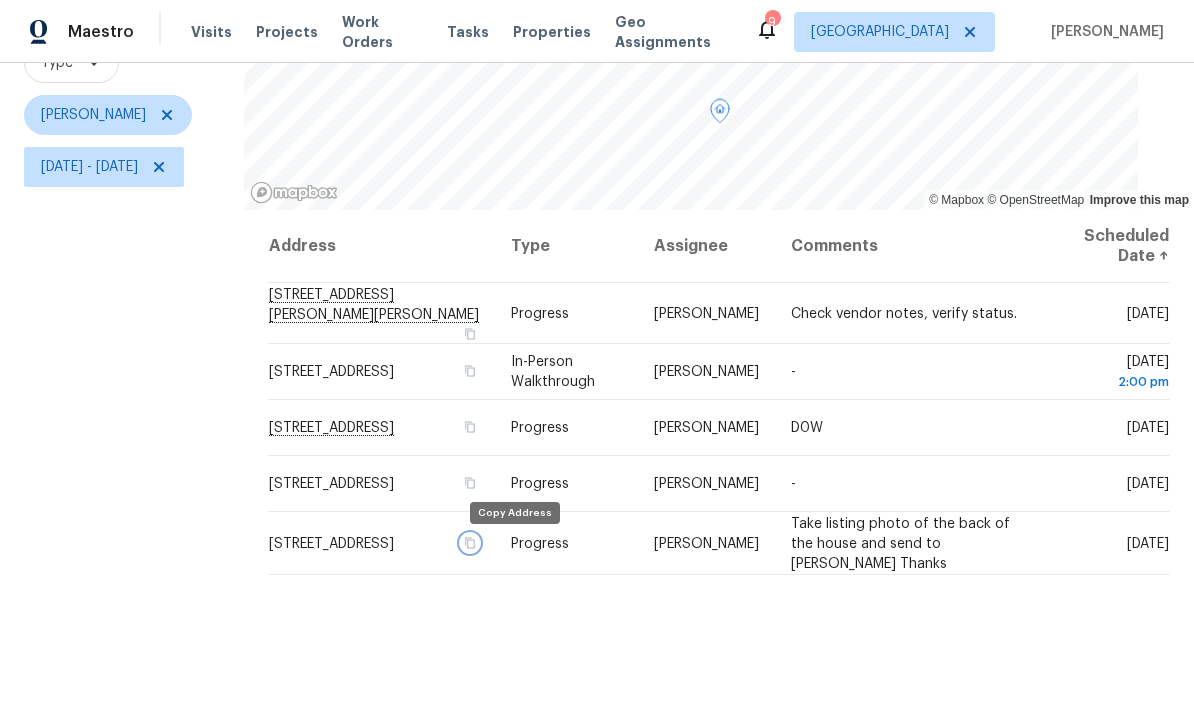 click 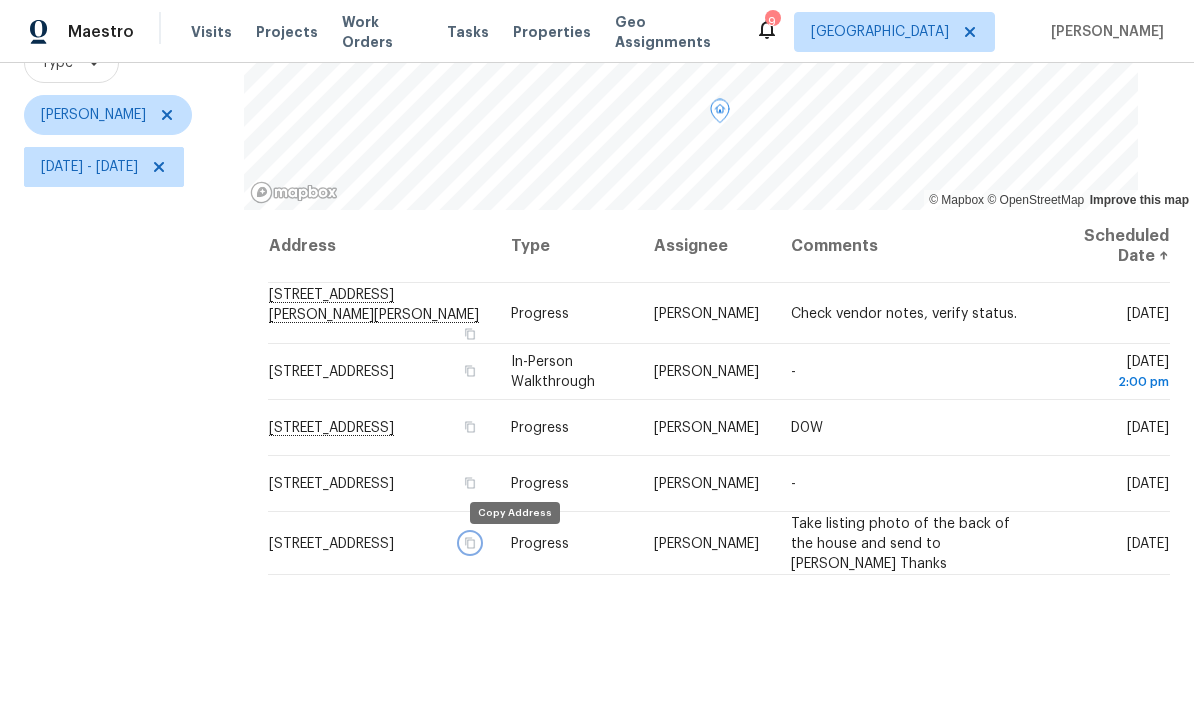 click at bounding box center (470, 542) 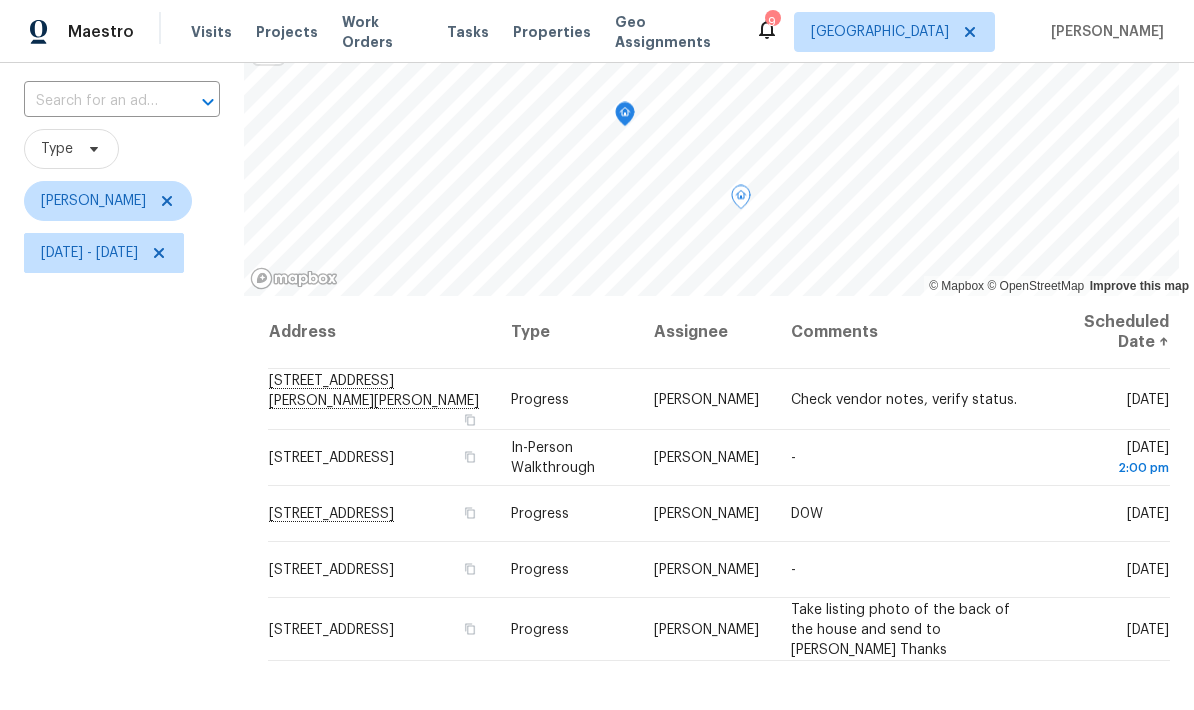 scroll, scrollTop: 122, scrollLeft: 0, axis: vertical 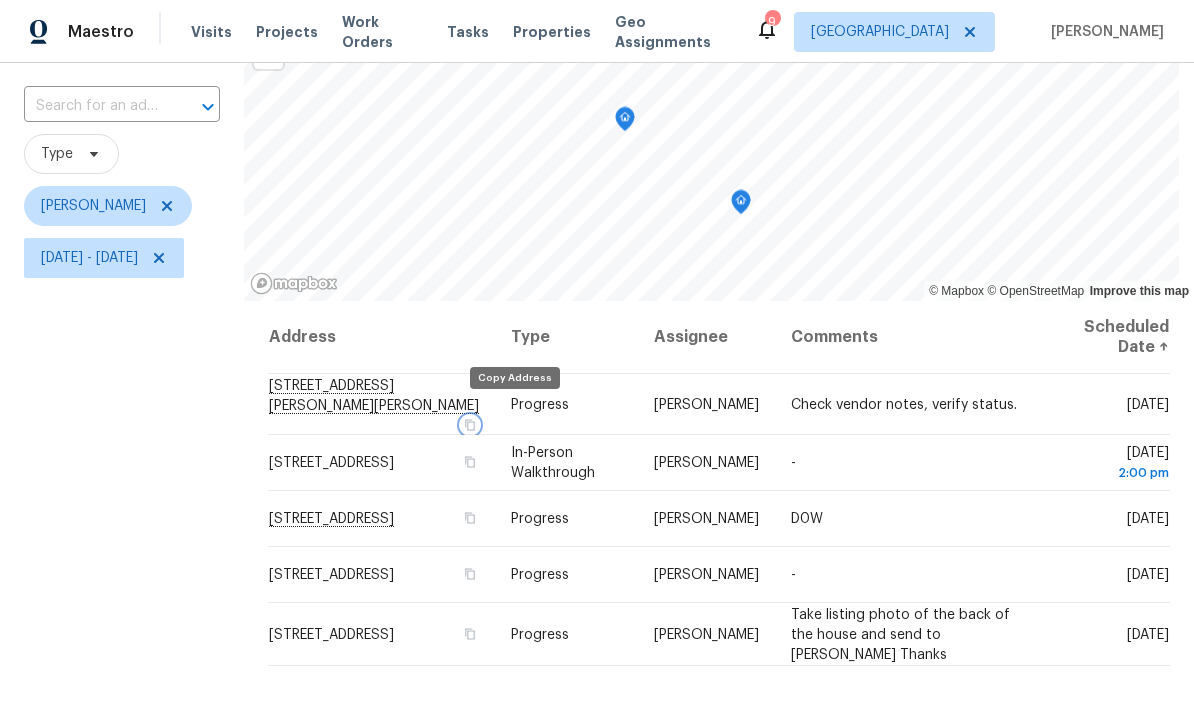 click 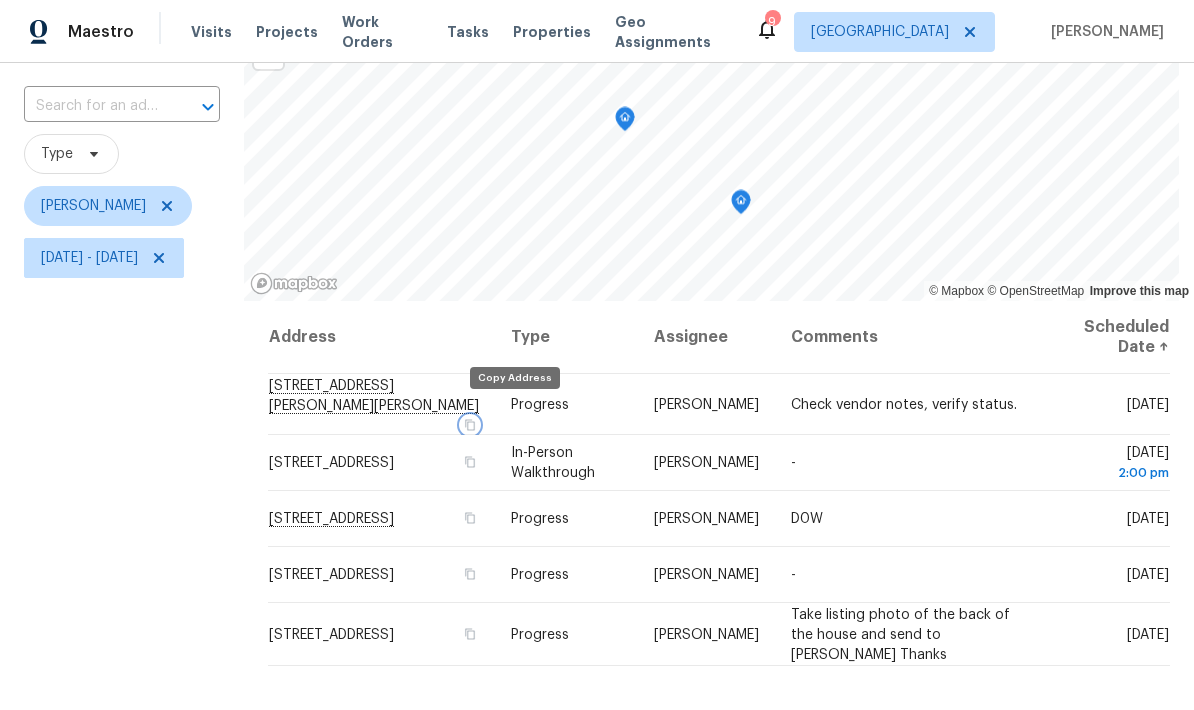 click 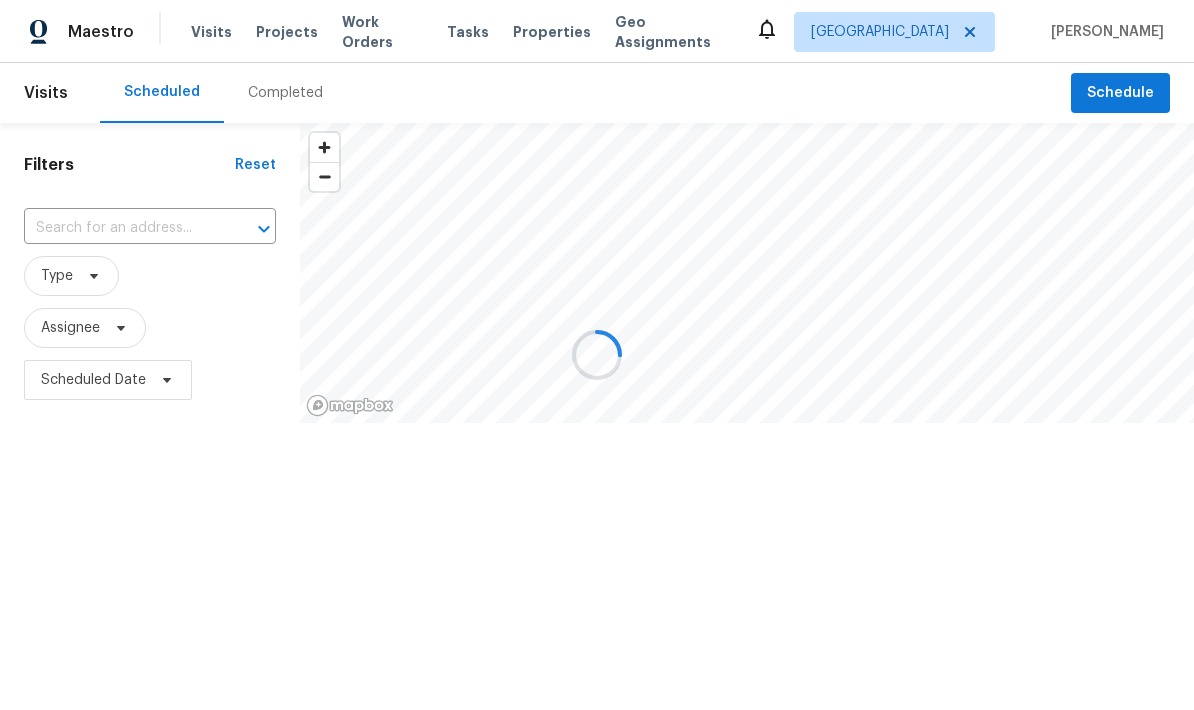 scroll, scrollTop: 0, scrollLeft: 0, axis: both 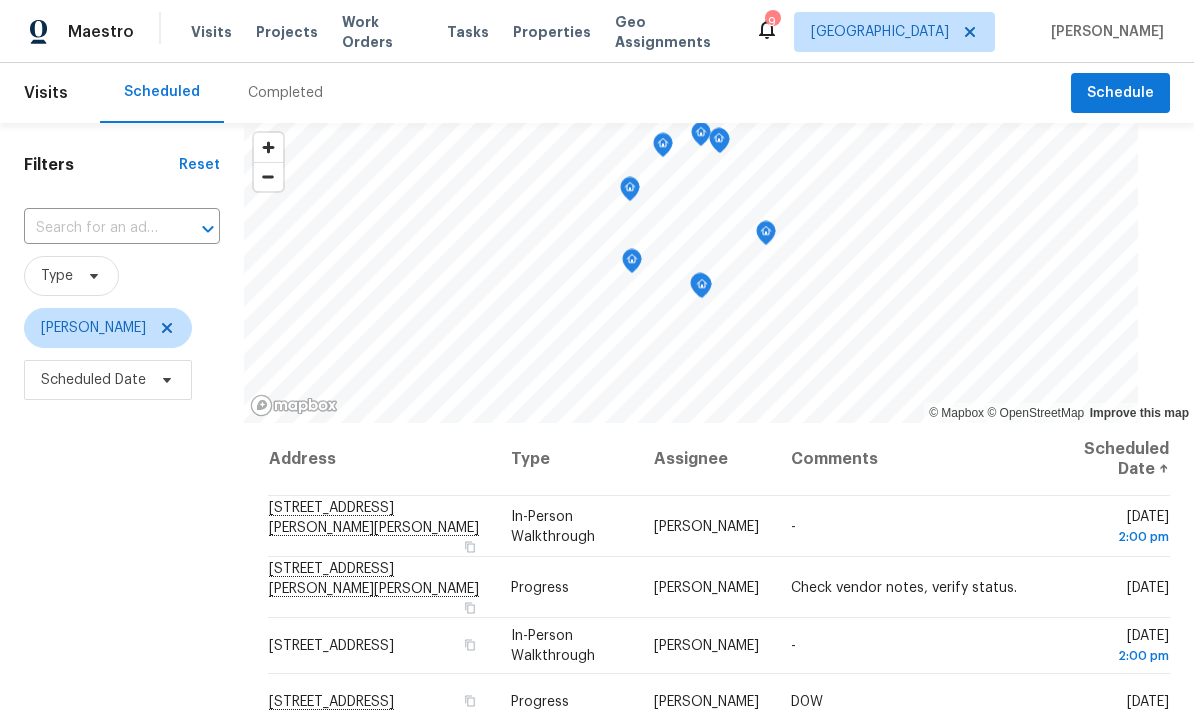 click on "Projects" at bounding box center [287, 32] 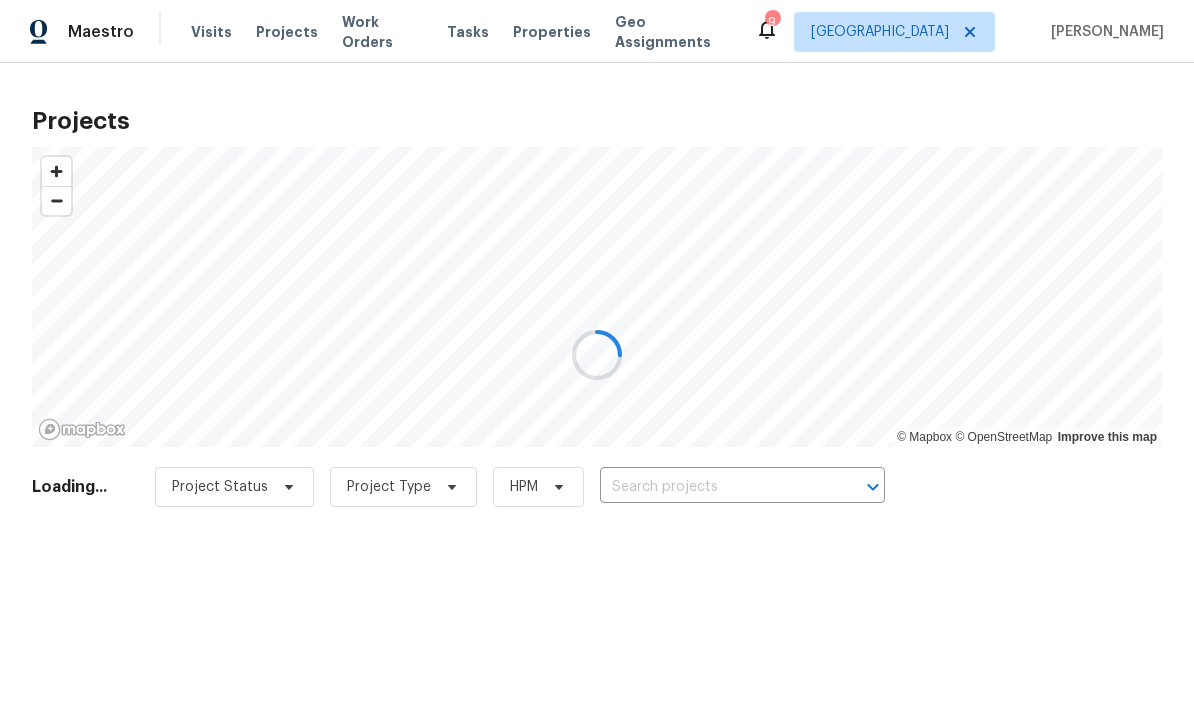 click at bounding box center [597, 355] 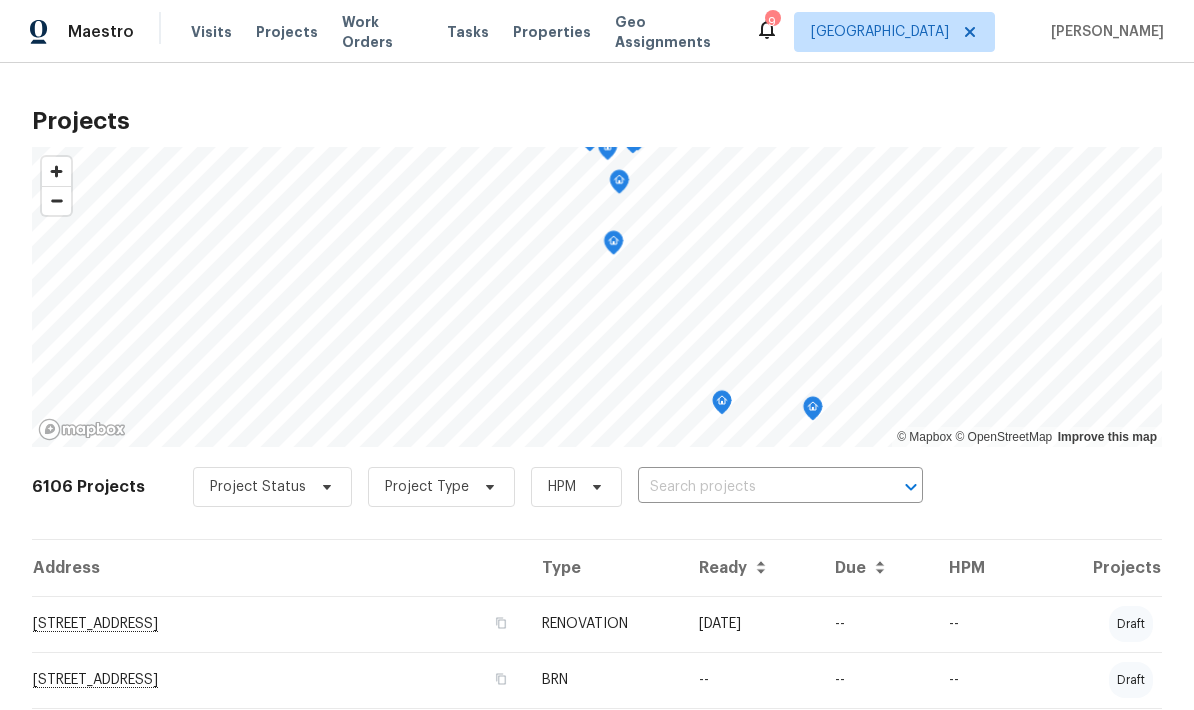 scroll, scrollTop: 0, scrollLeft: 0, axis: both 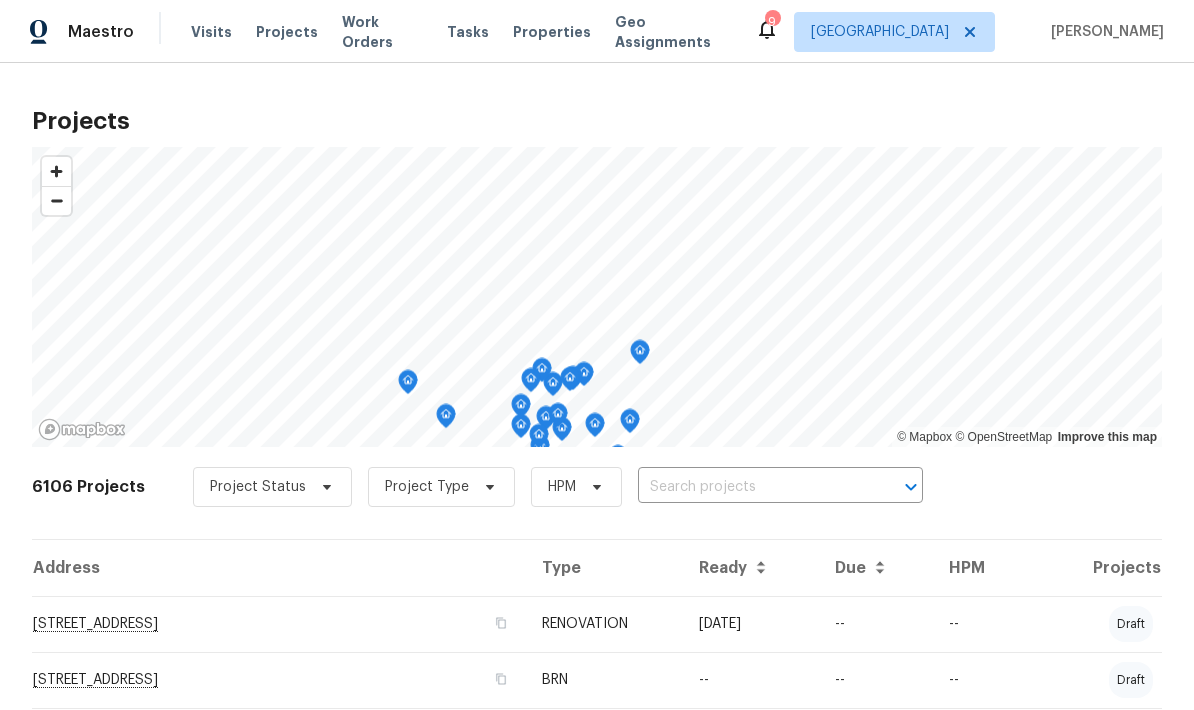 click on "Projects" at bounding box center [287, 32] 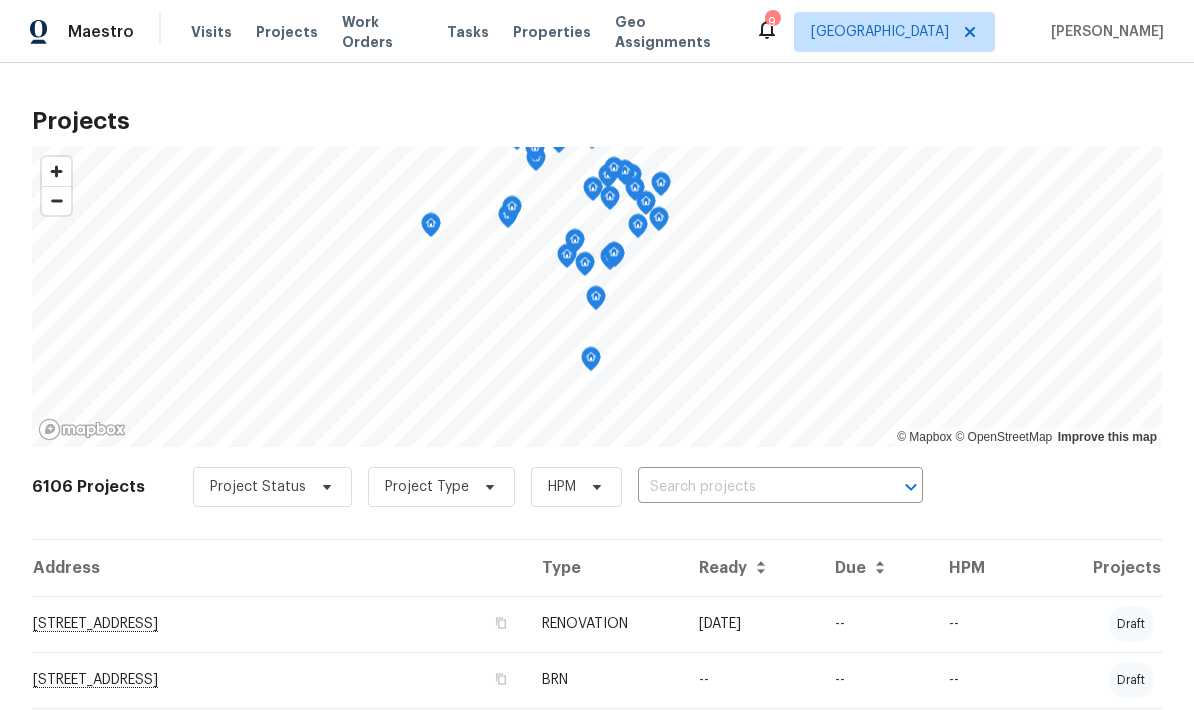 click at bounding box center [752, 487] 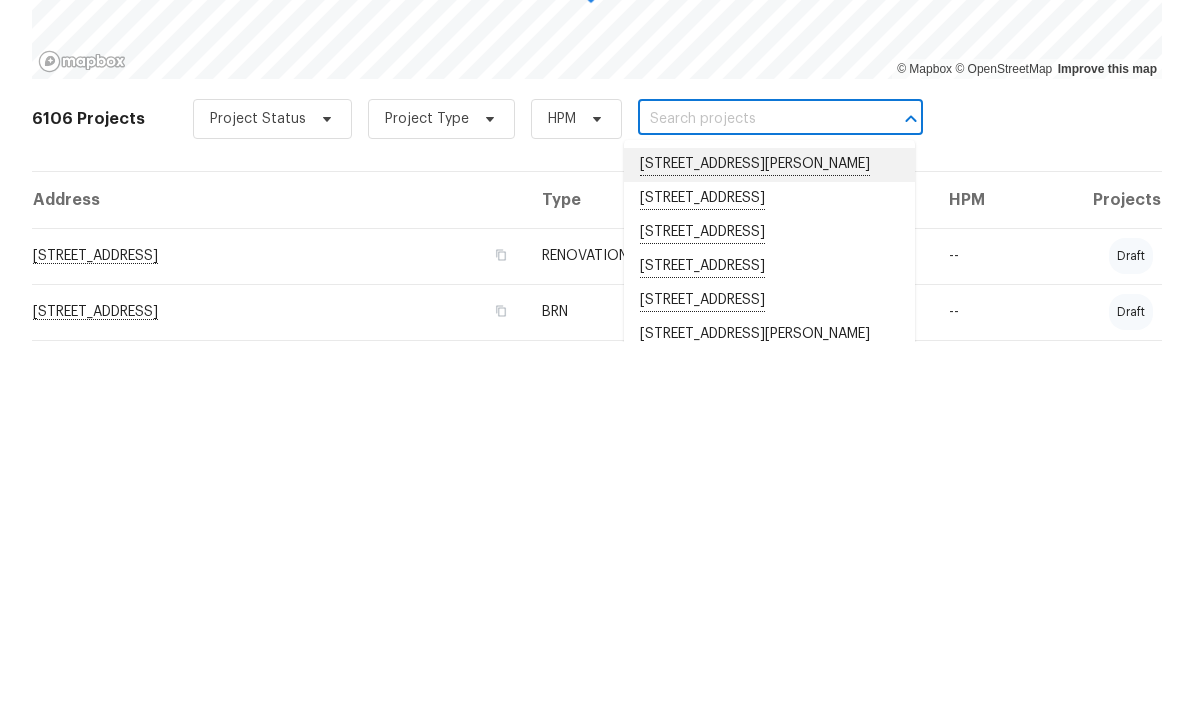 click on "1821 Moccasin Dr, Waconia, MN 55387" at bounding box center (769, 533) 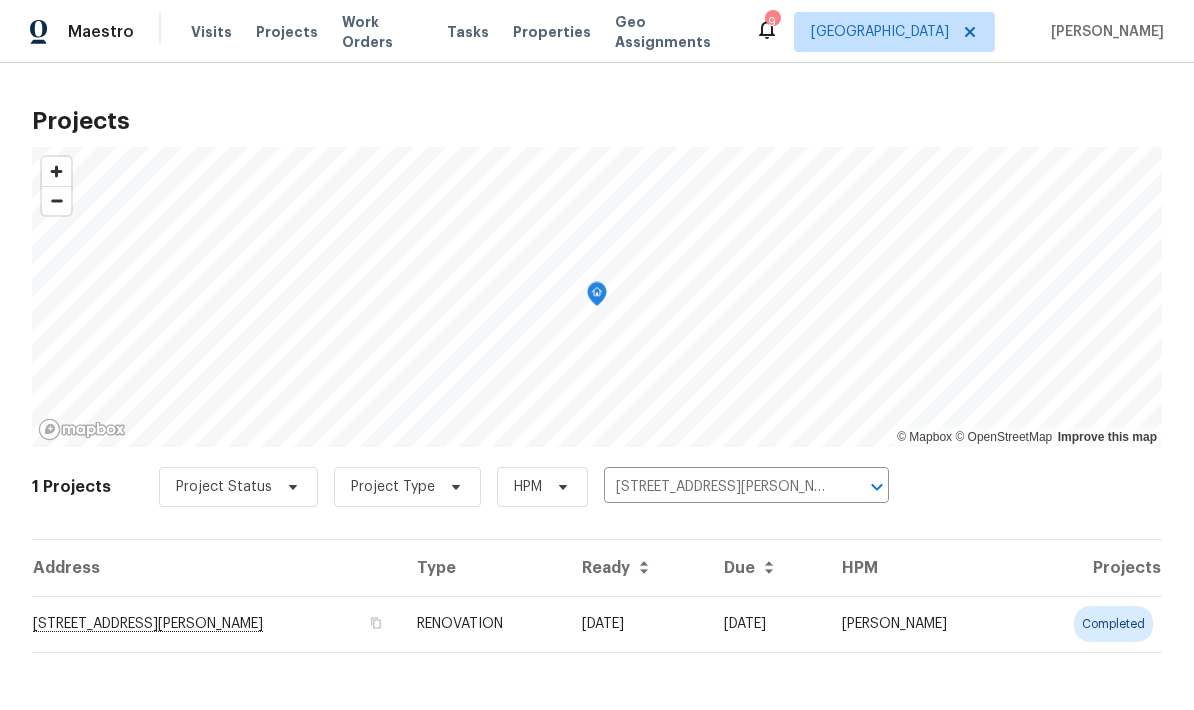 click 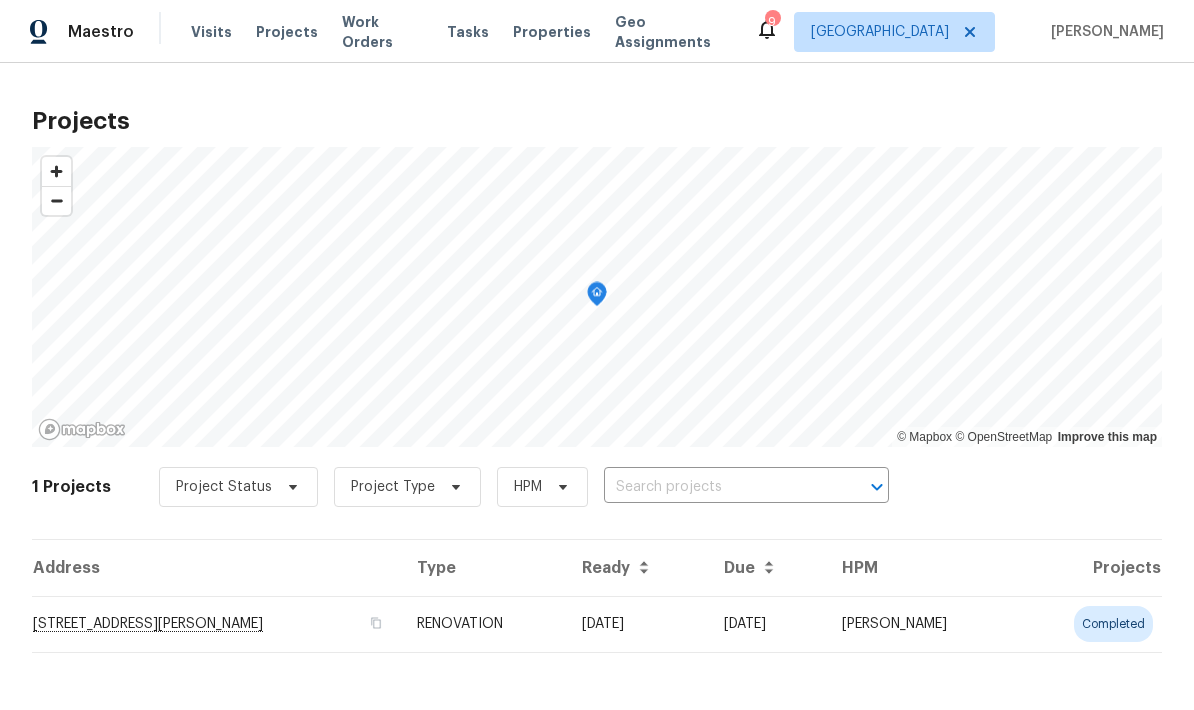click at bounding box center (718, 487) 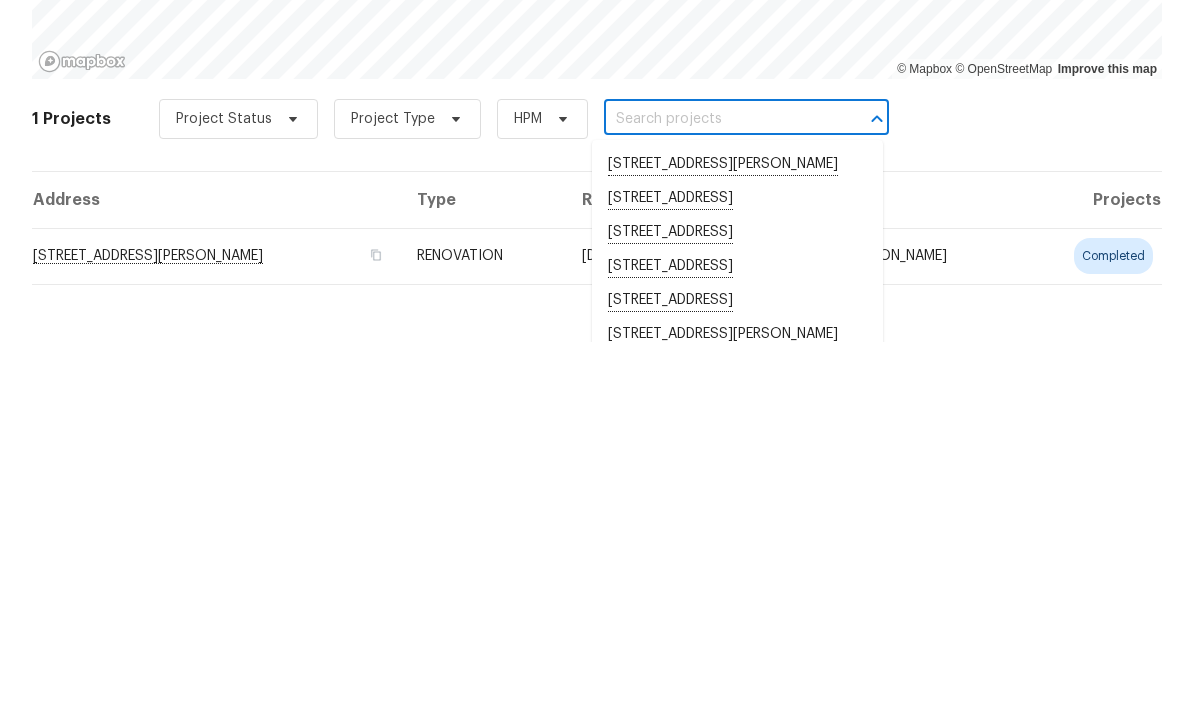 click at bounding box center [718, 487] 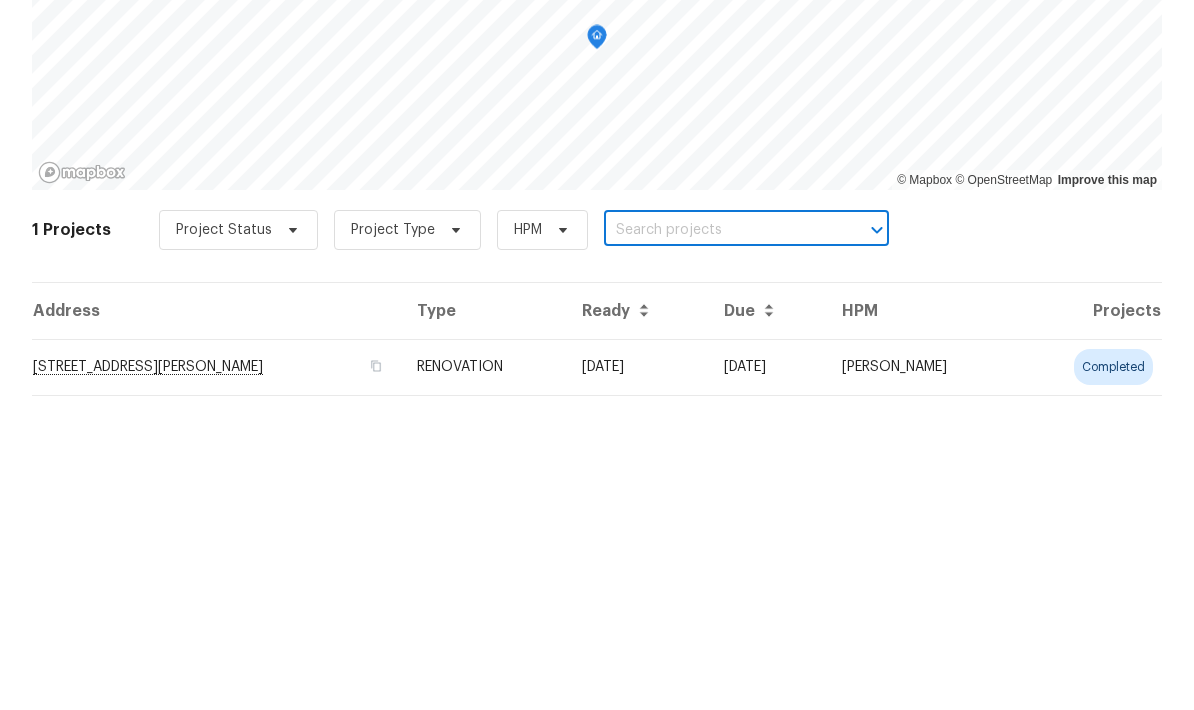 click at bounding box center (718, 487) 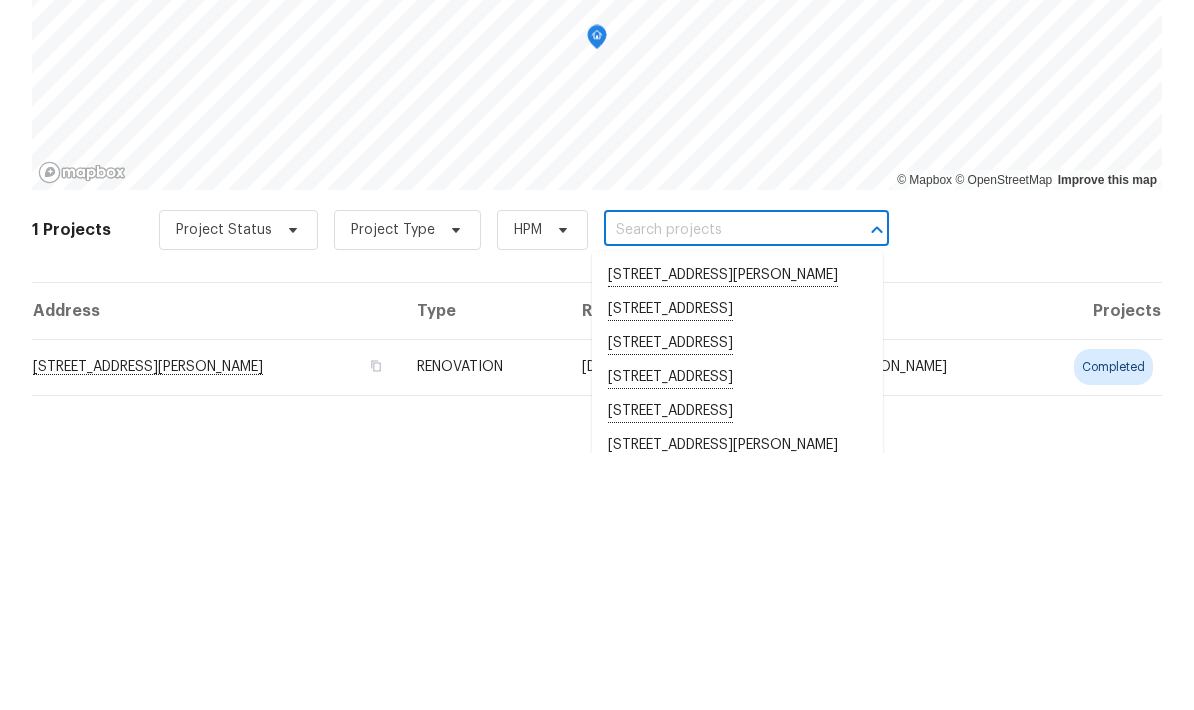 paste on "1521 Ames Ave, St. Paul, MN 55106" 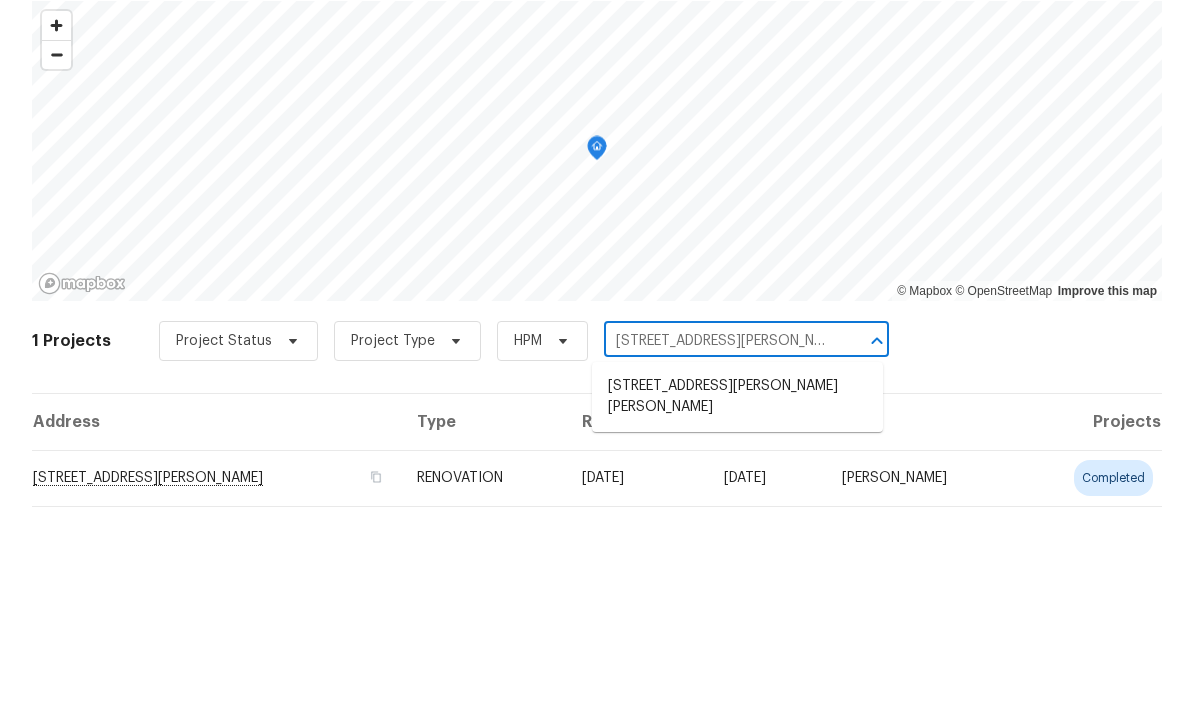 type on "1521 Ames Ave, St. Paul, MN 55106" 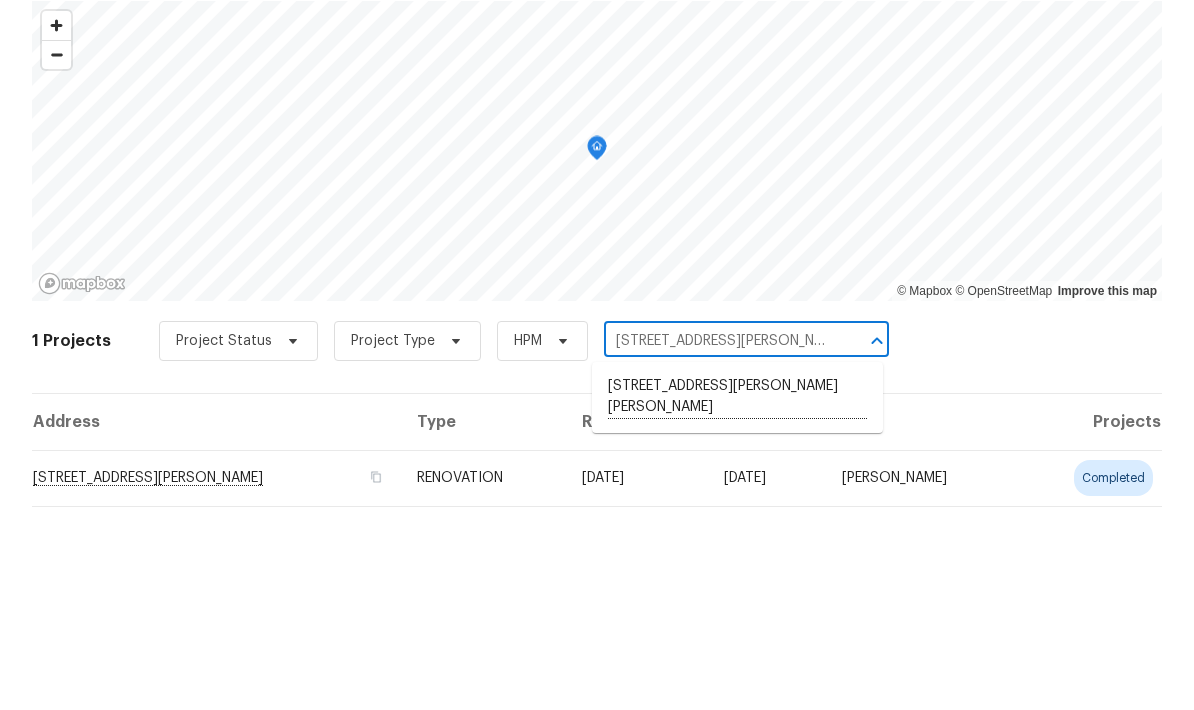 scroll, scrollTop: 7, scrollLeft: 0, axis: vertical 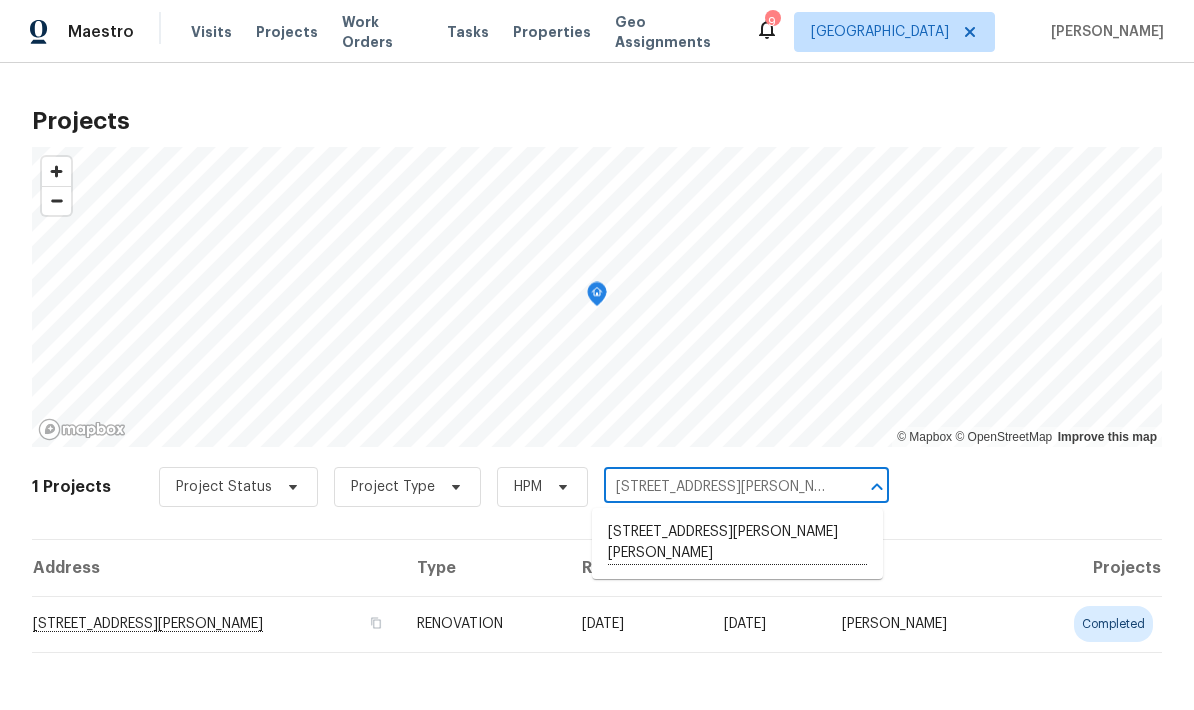 click on "1521 Ames Ave, St. Paul, MN 55106" at bounding box center [737, 543] 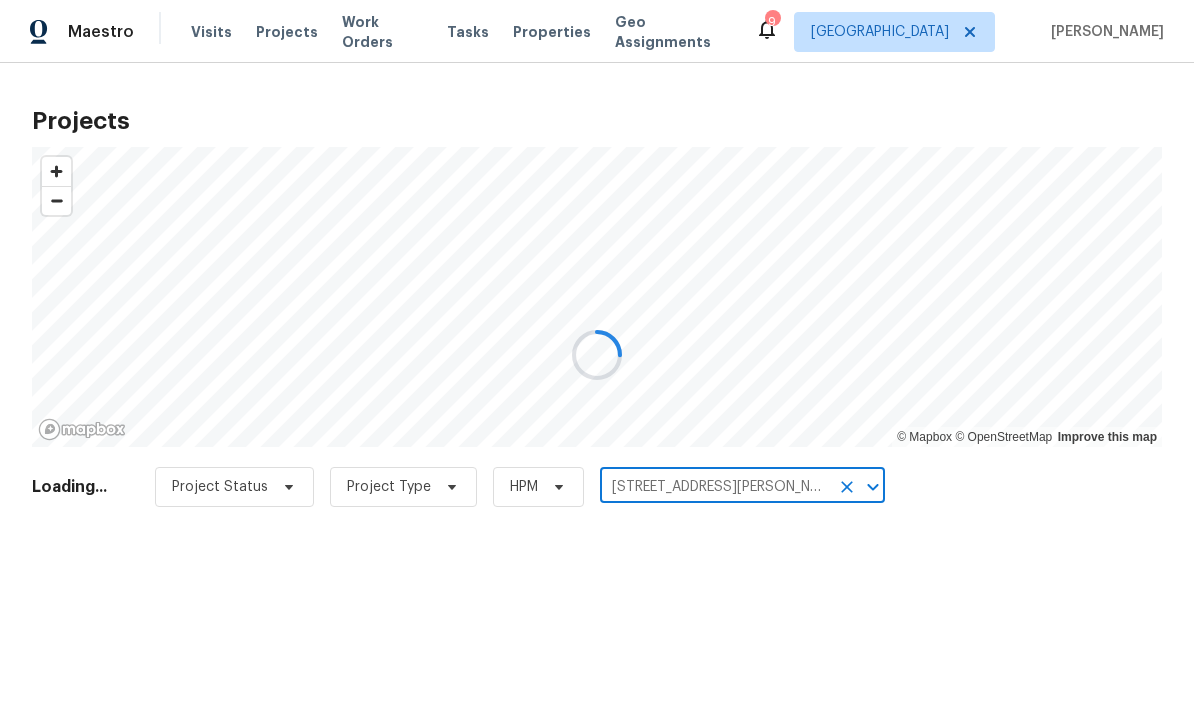 scroll, scrollTop: 0, scrollLeft: 0, axis: both 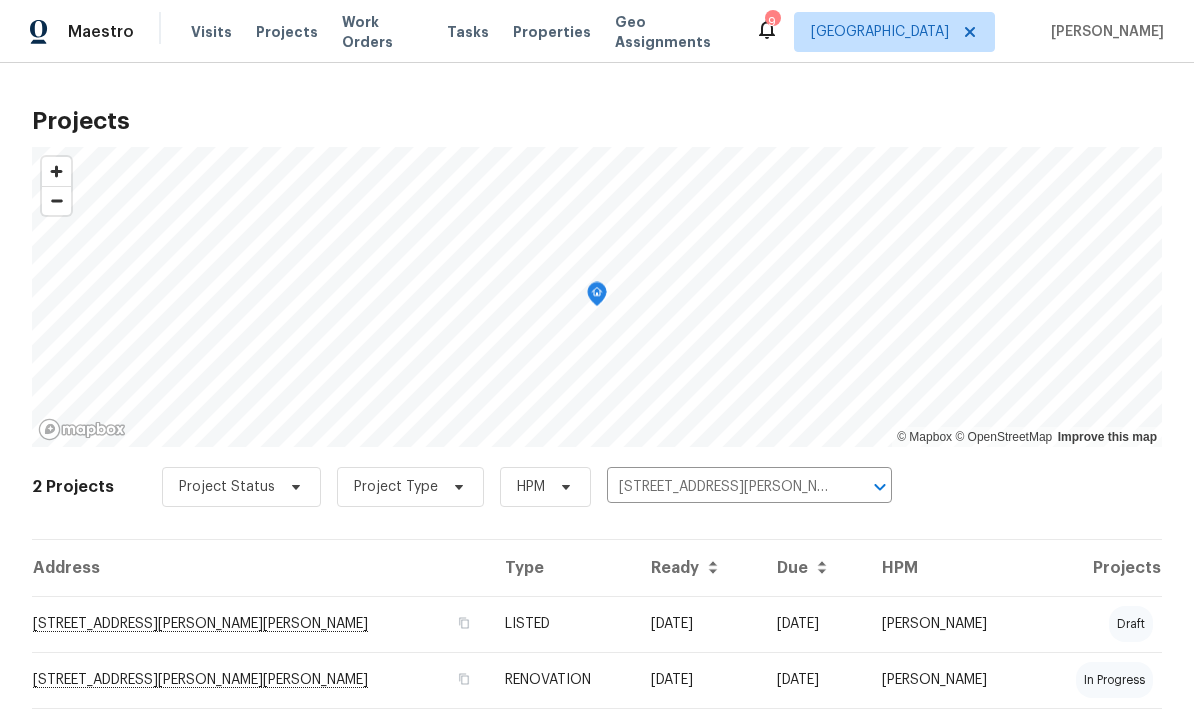 click on "1521 Ames Ave, St. Paul, MN 55106" at bounding box center [260, 624] 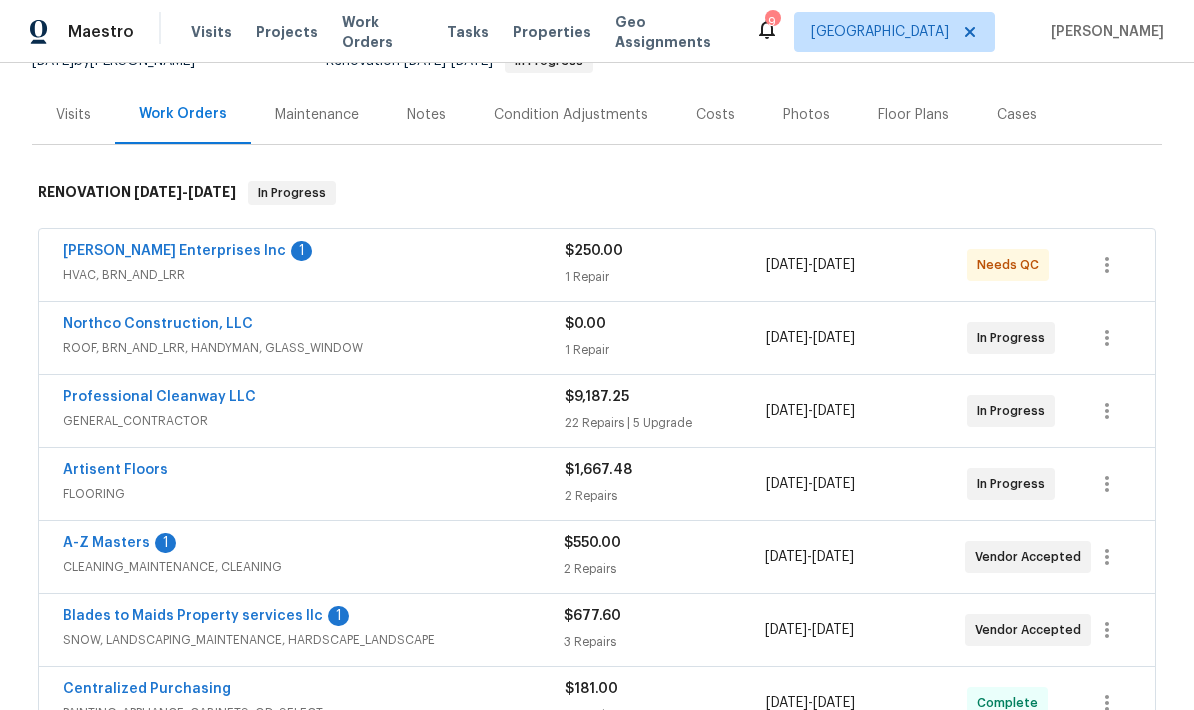 scroll, scrollTop: 84, scrollLeft: 0, axis: vertical 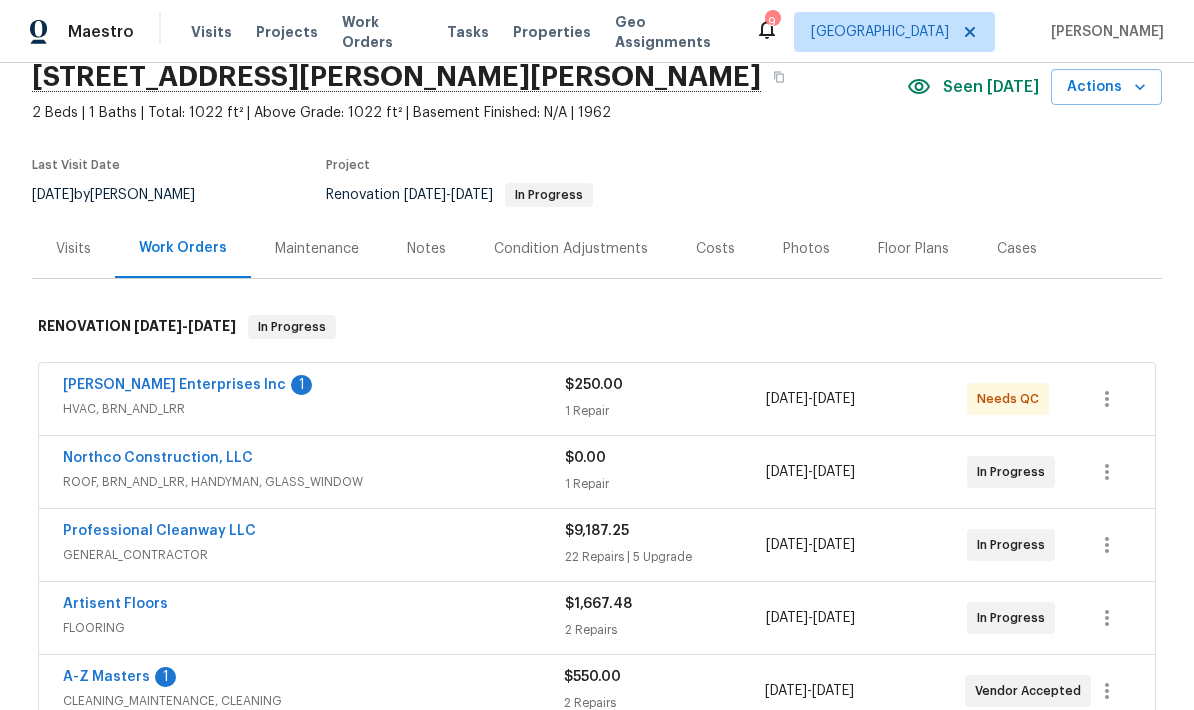 click on "Deschene Enterprises Inc" at bounding box center [174, 385] 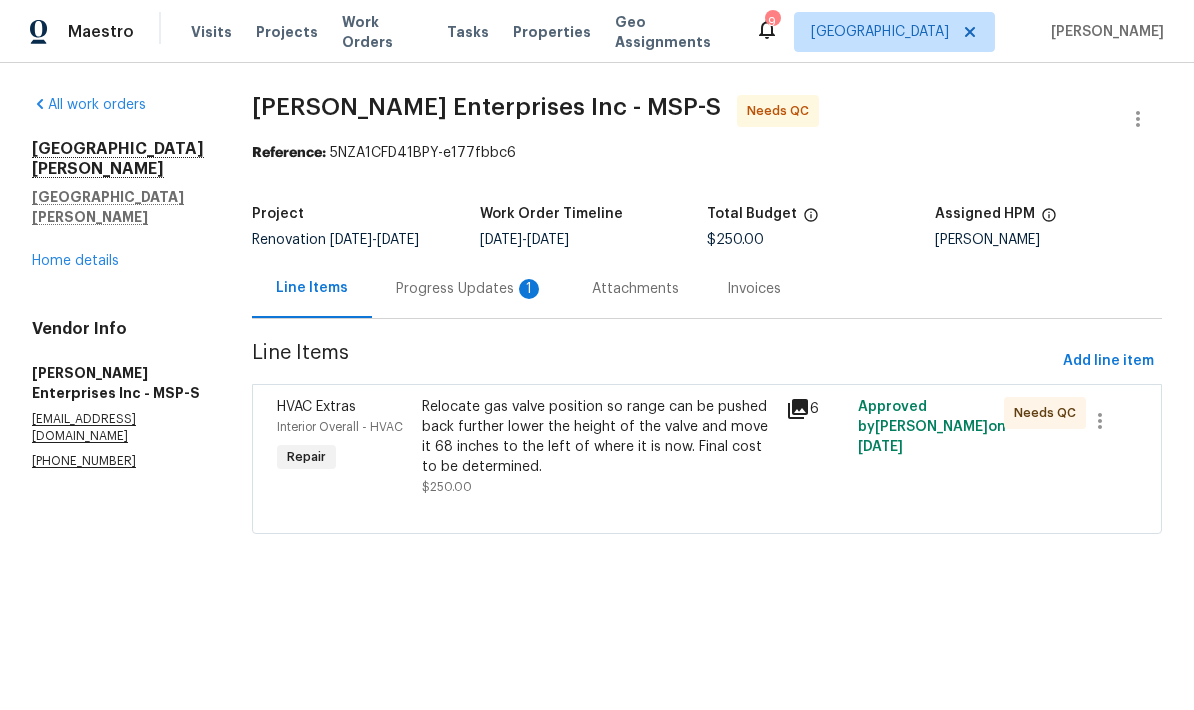 click on "Progress Updates 1" at bounding box center (470, 289) 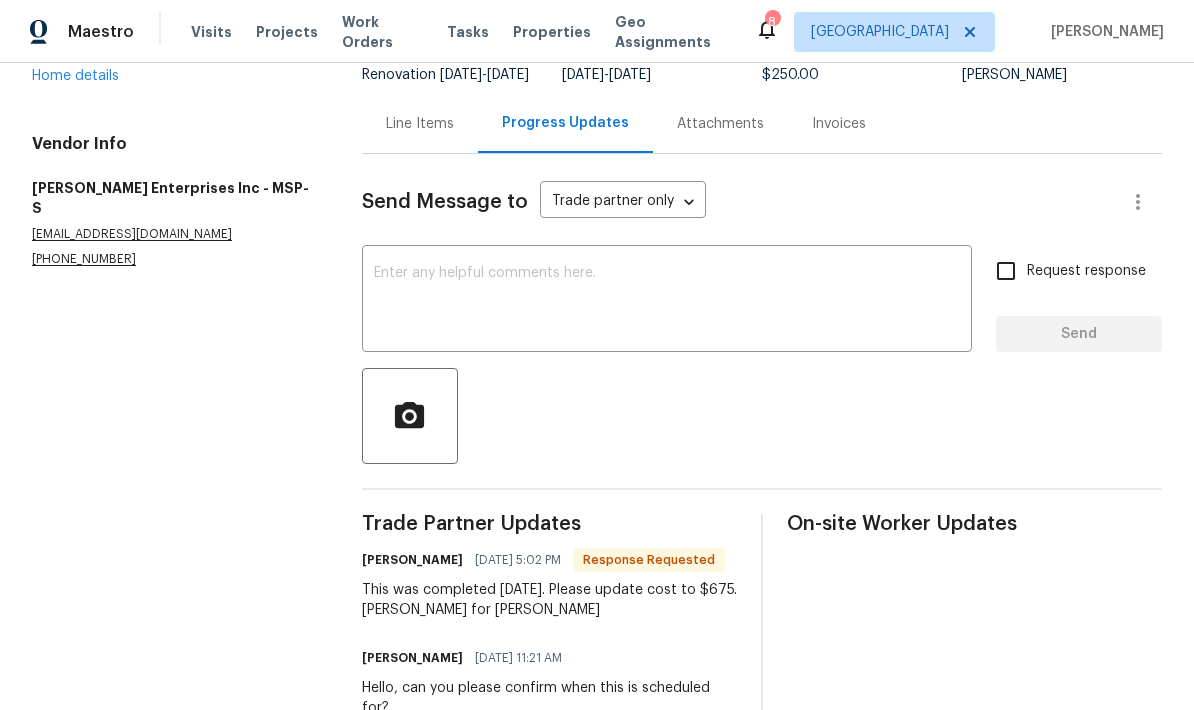 scroll, scrollTop: 164, scrollLeft: 0, axis: vertical 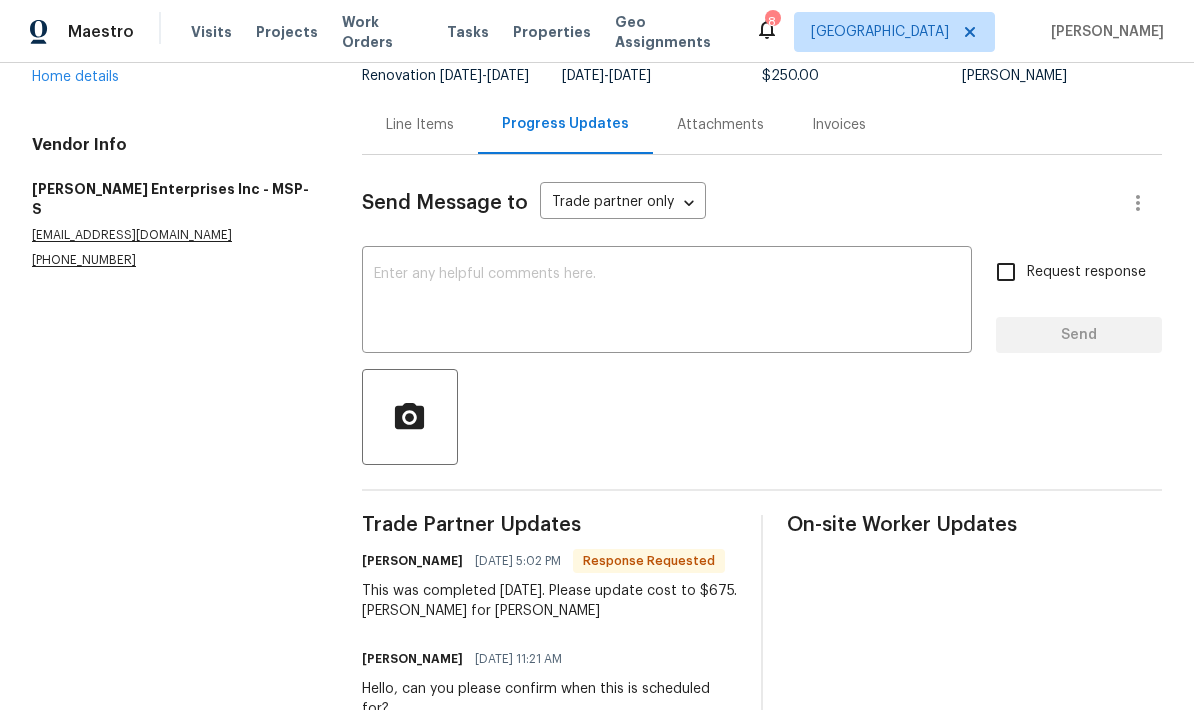 click on "Line Items" at bounding box center [420, 124] 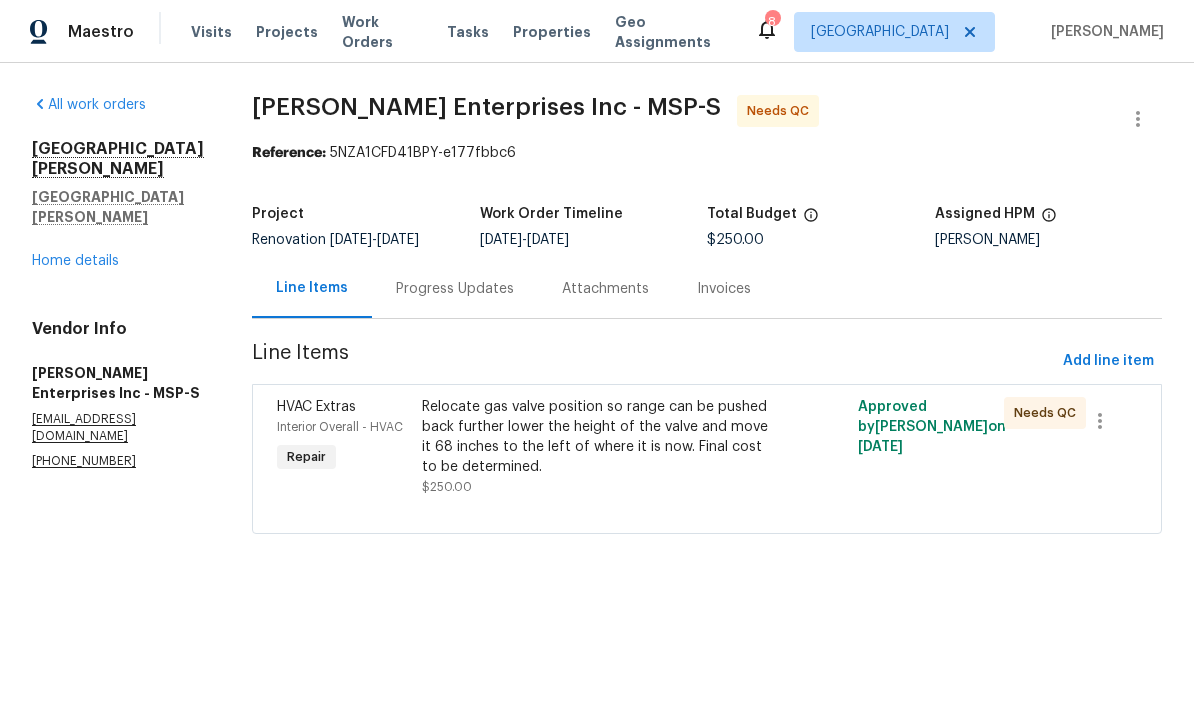 scroll, scrollTop: 0, scrollLeft: 0, axis: both 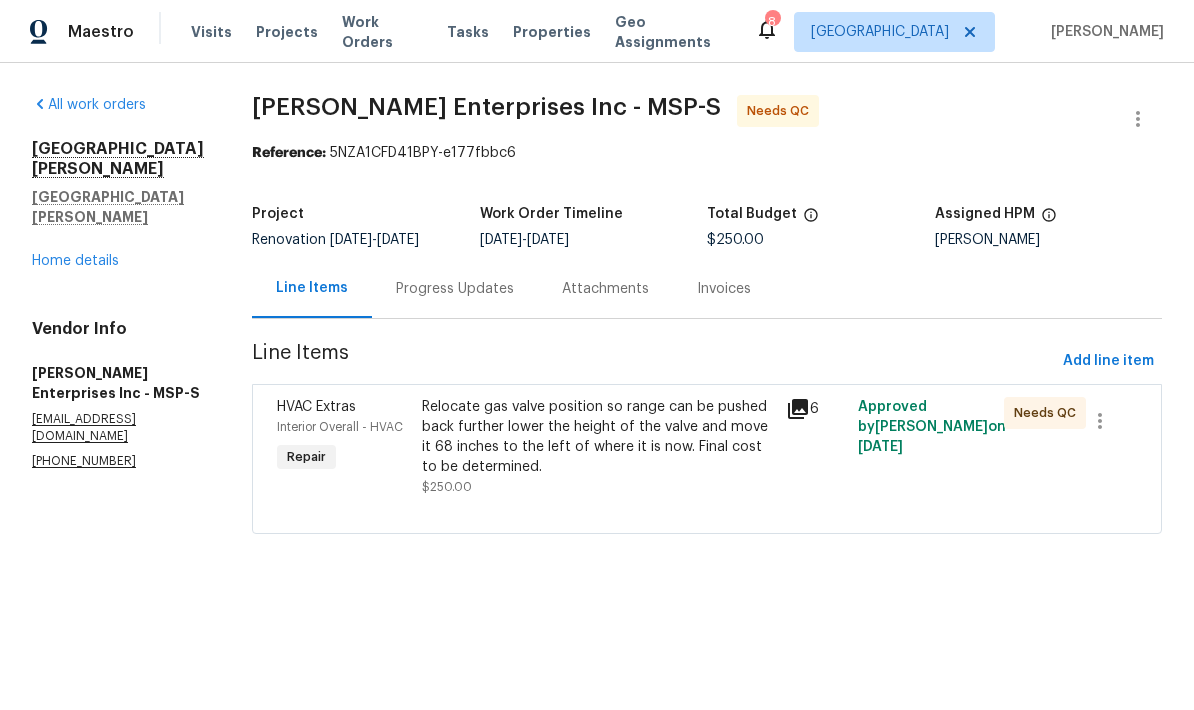 click on "6" at bounding box center [816, 409] 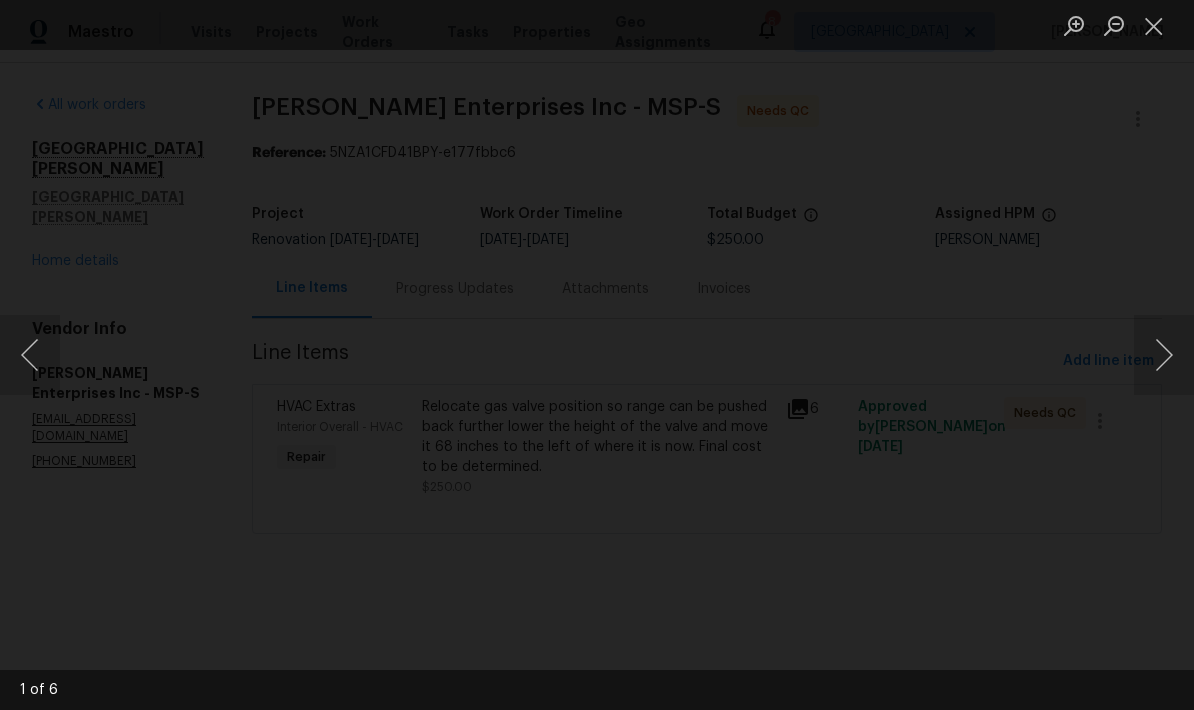 click at bounding box center (1154, 25) 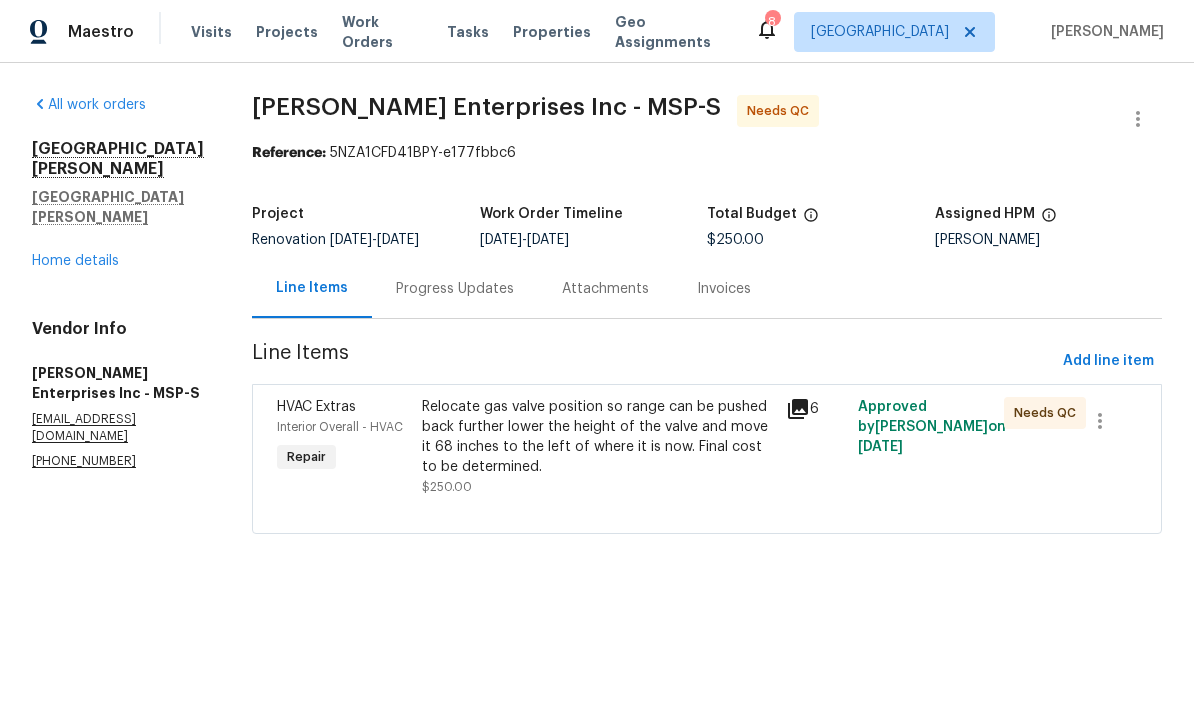 click on "Relocate gas valve position so range can be pushed back further lower the height of the valve and move it 68 inches to the left of where it is now. Final cost to be determined." at bounding box center [597, 437] 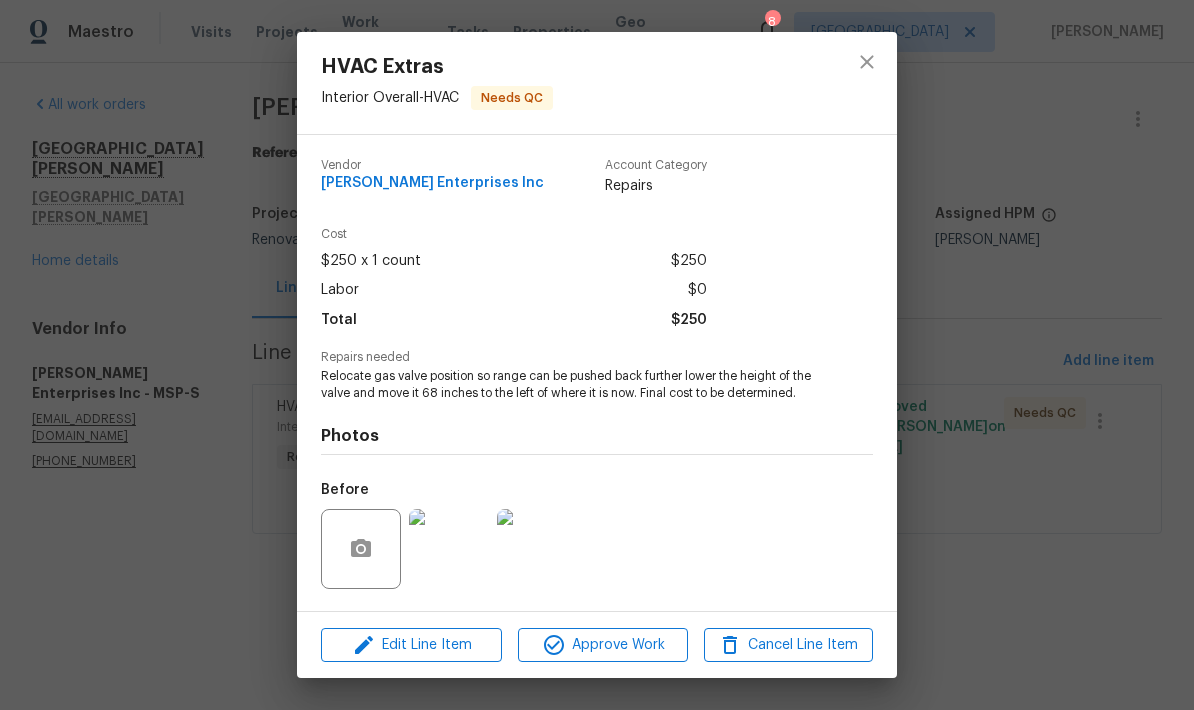 click on "Before" at bounding box center [597, 536] 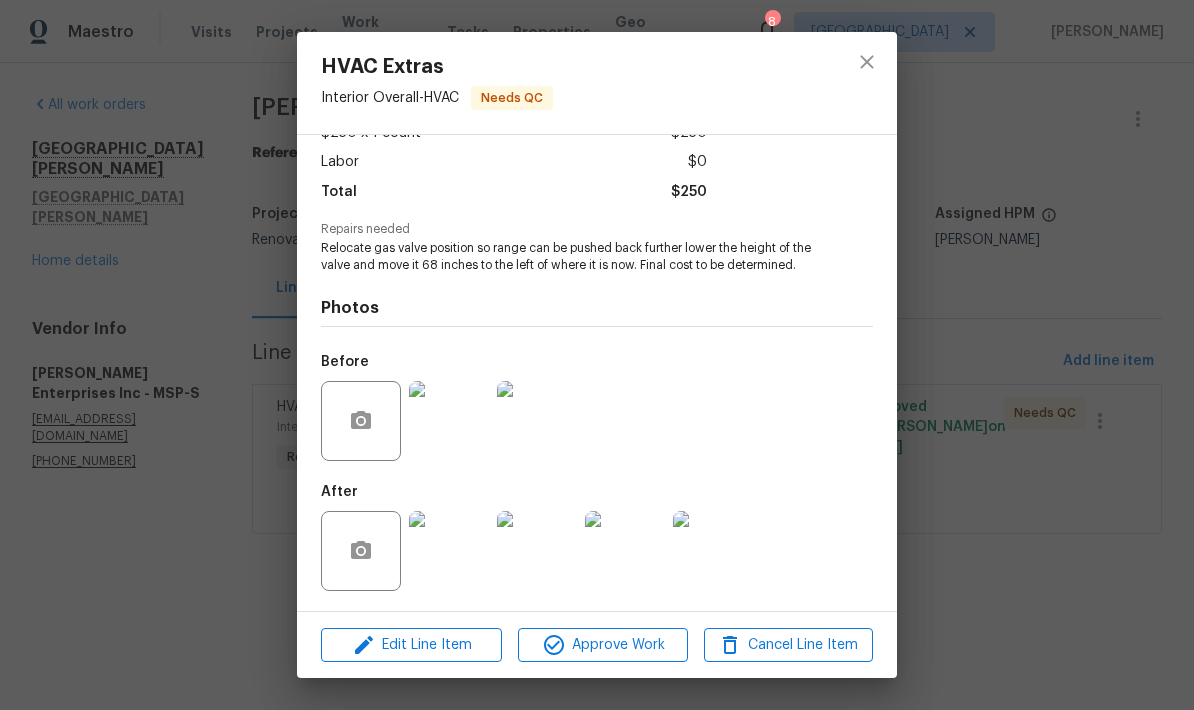 scroll, scrollTop: 132, scrollLeft: 0, axis: vertical 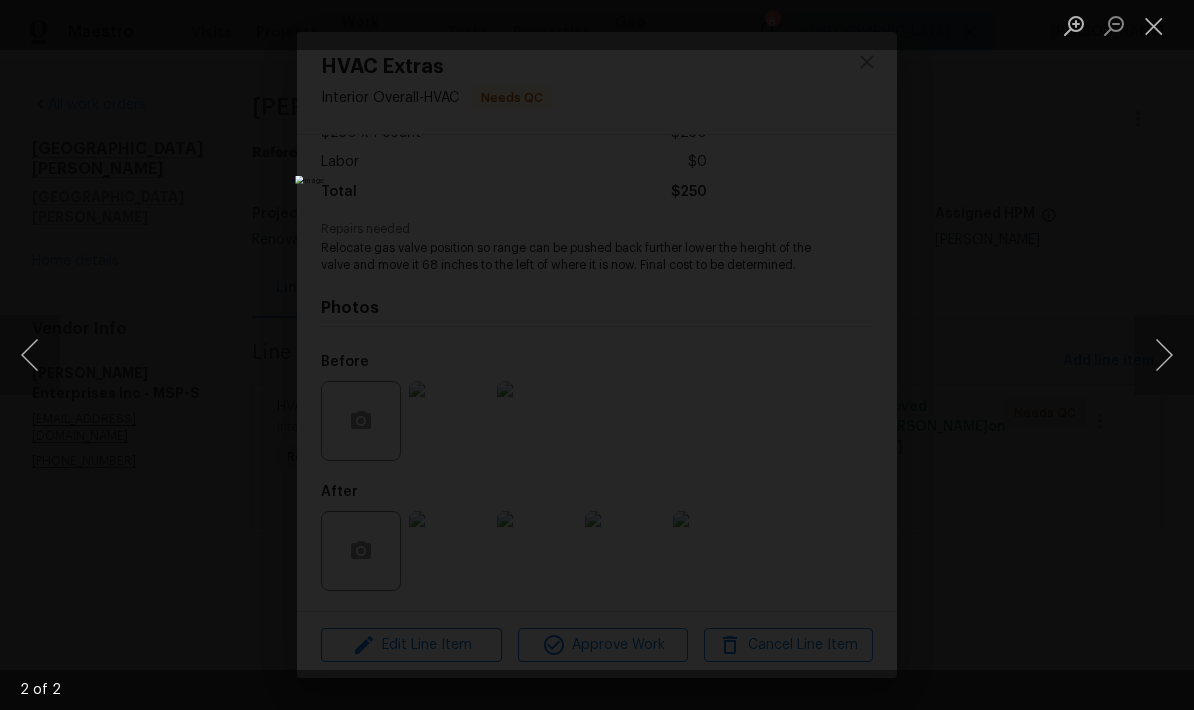 click at bounding box center [1164, 355] 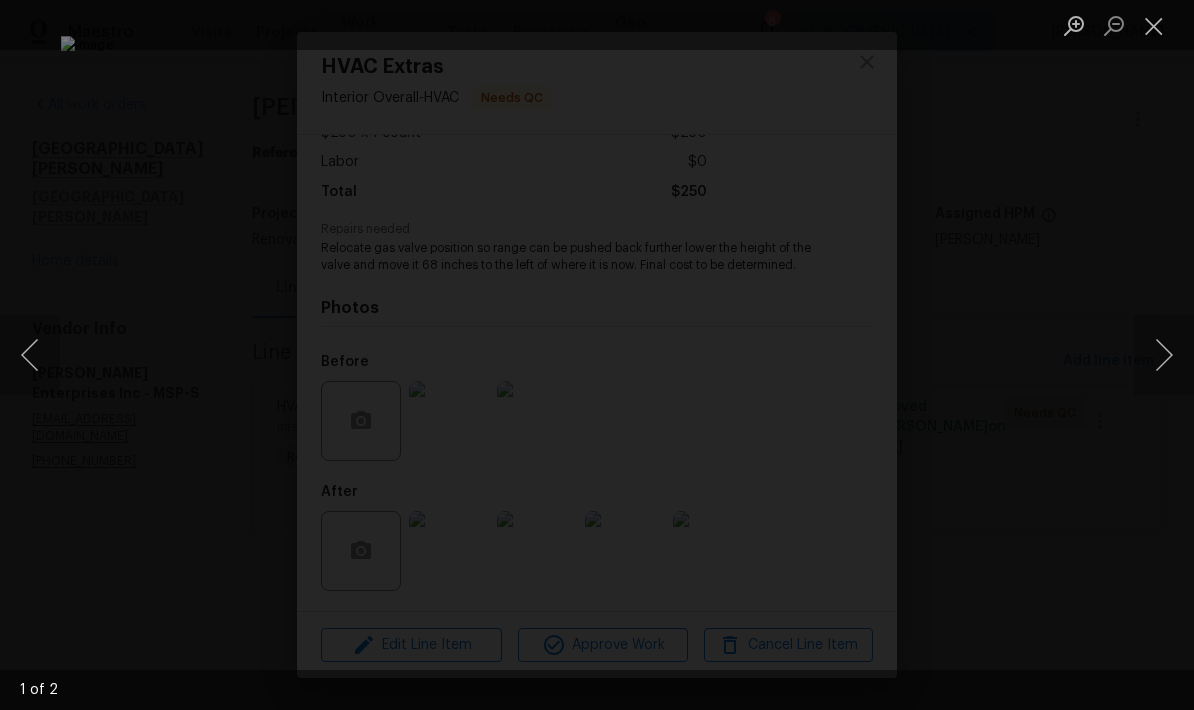 click at bounding box center (1164, 355) 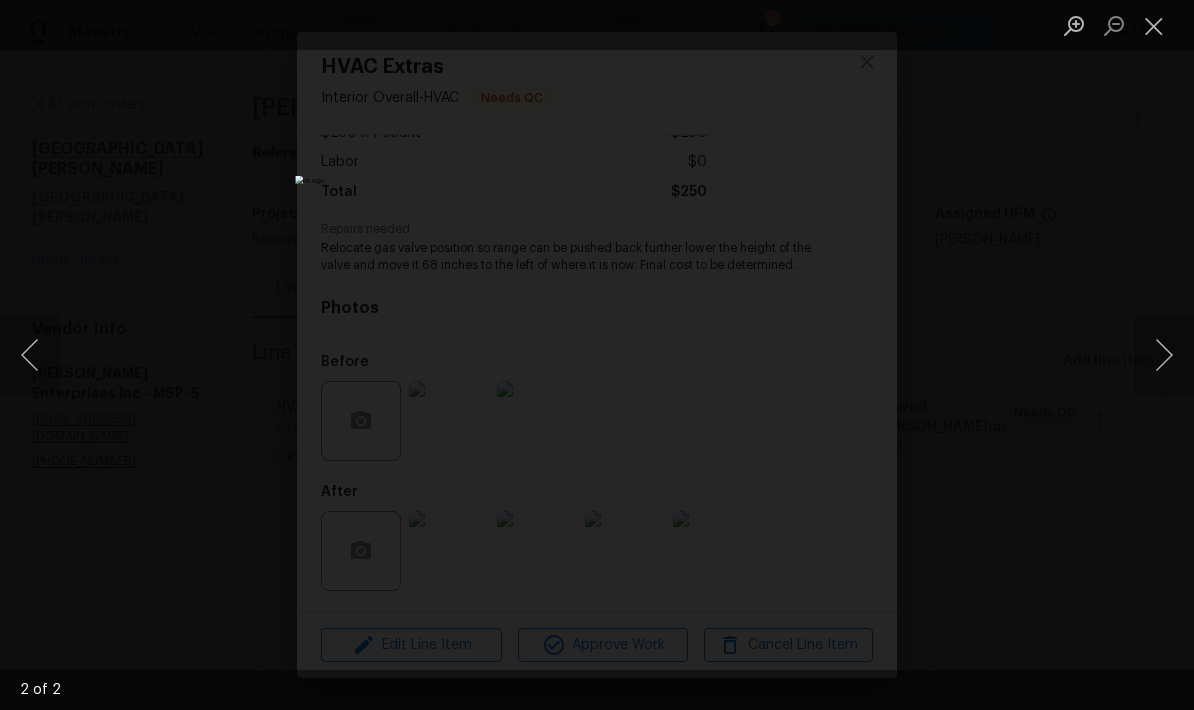 click at bounding box center (1164, 355) 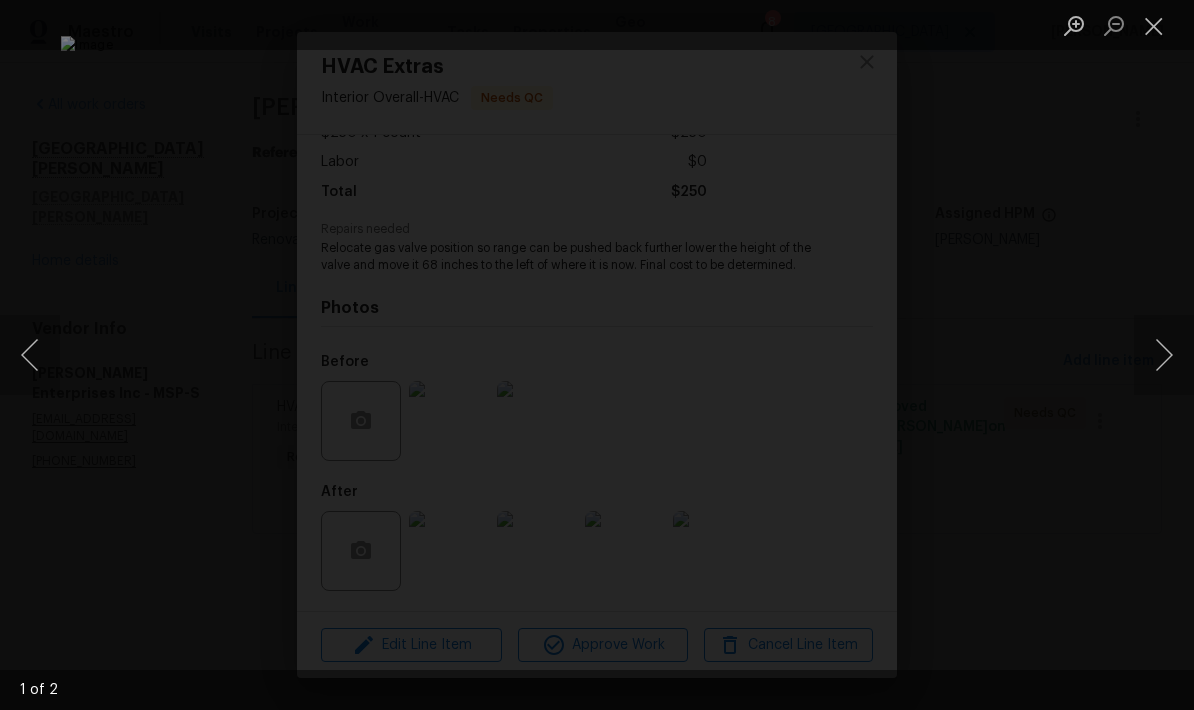 click at bounding box center [1154, 25] 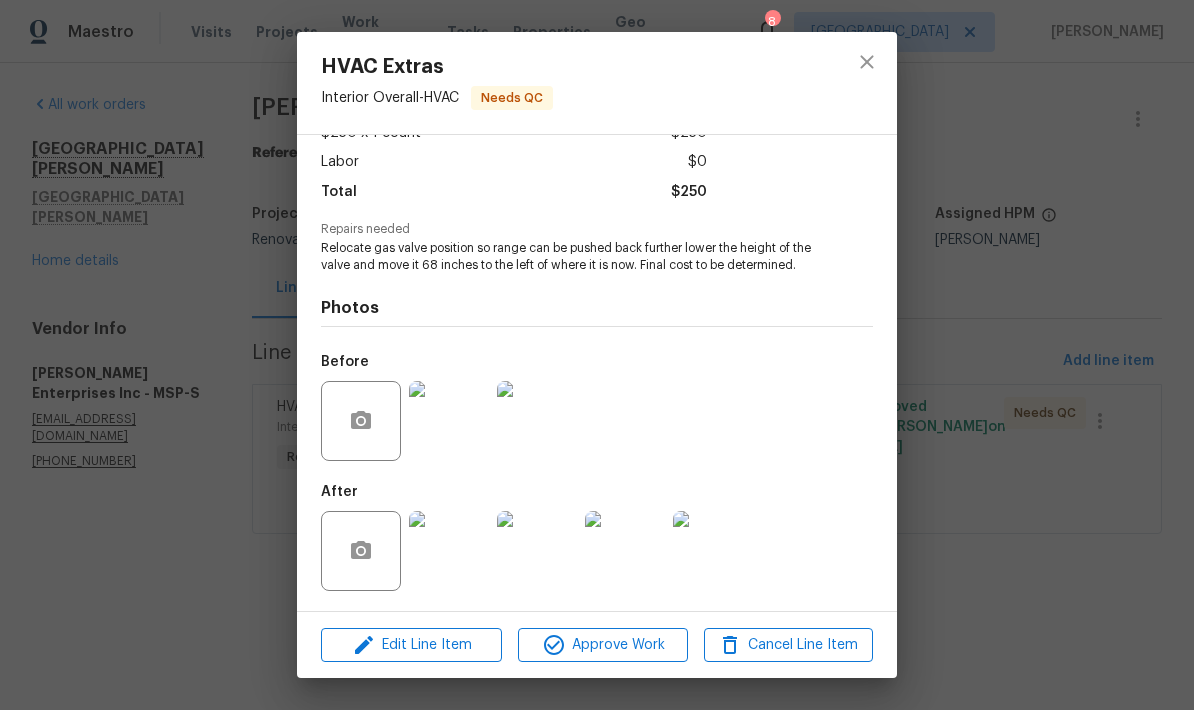 click at bounding box center [449, 551] 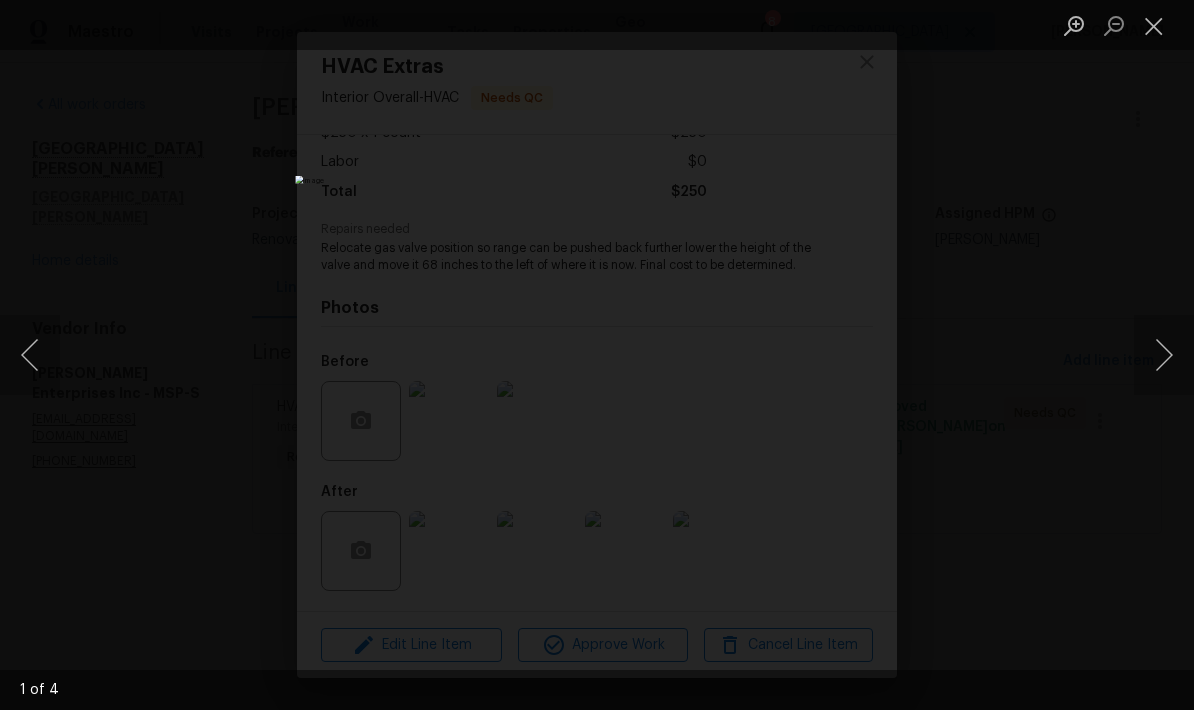 click at bounding box center [1164, 355] 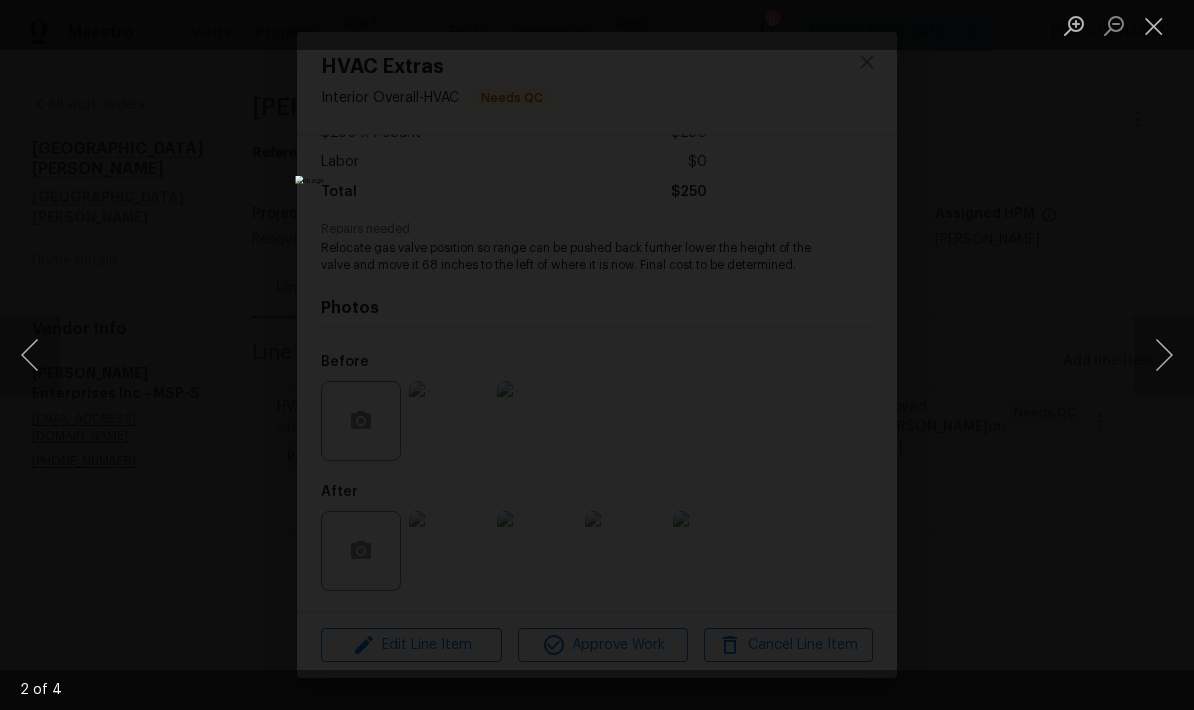 click at bounding box center (1164, 355) 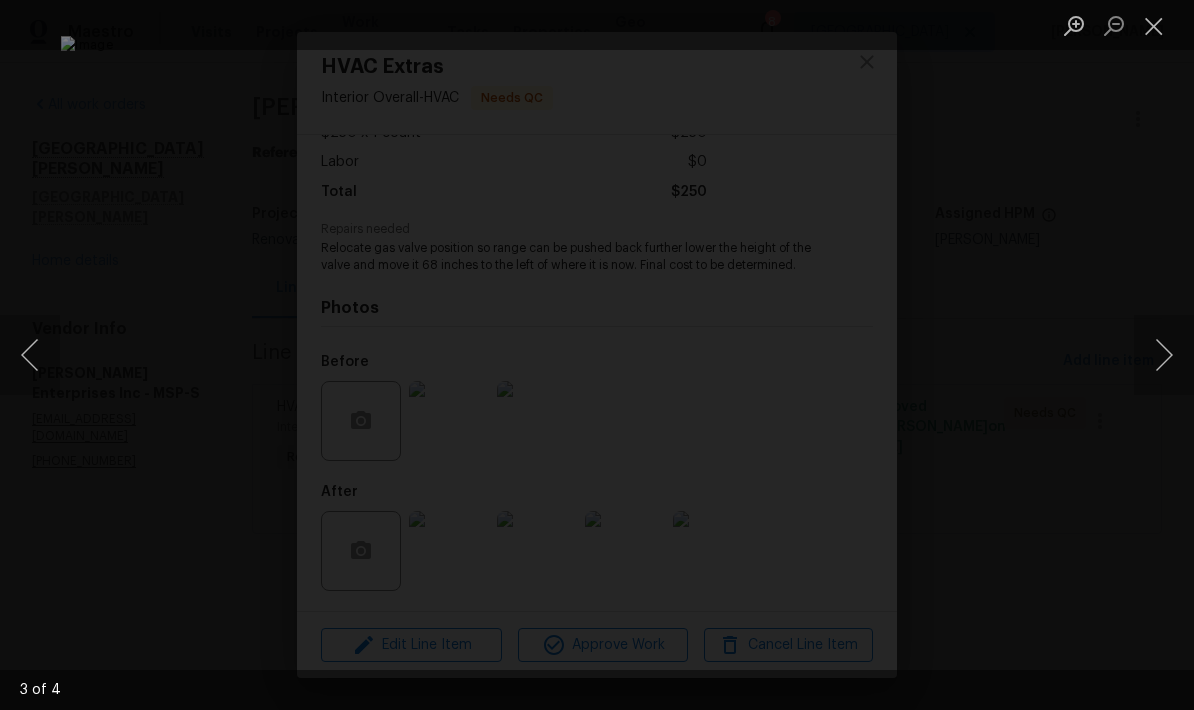 click at bounding box center (1164, 355) 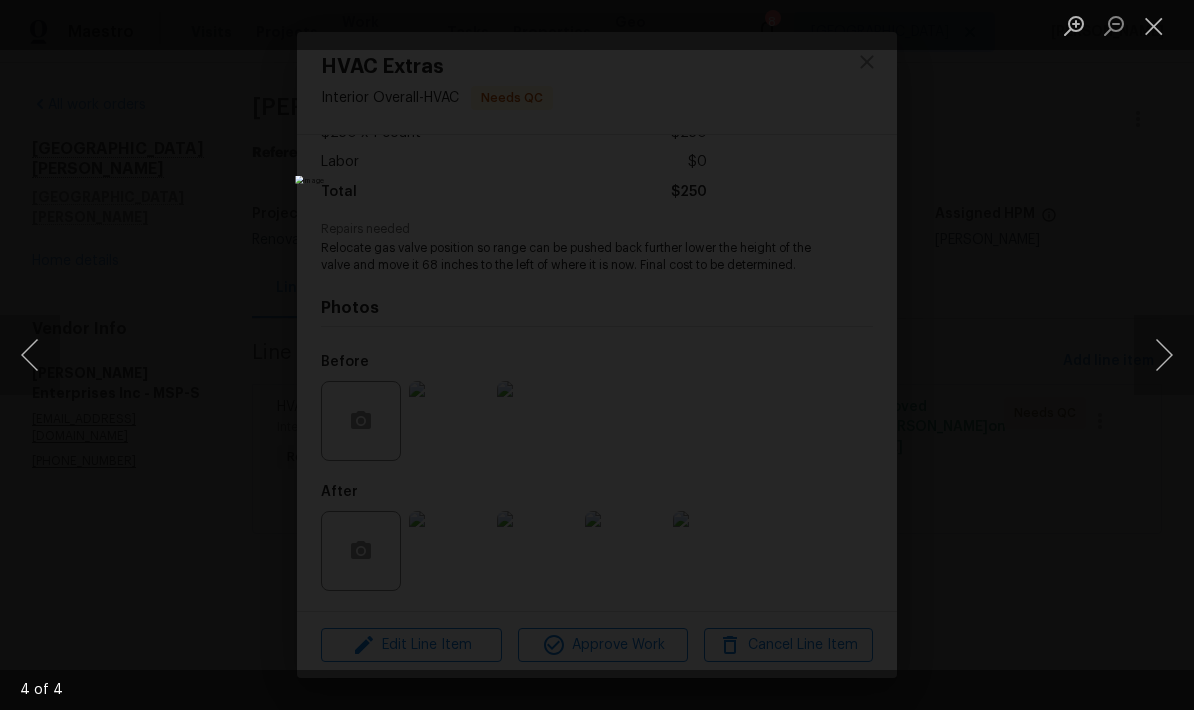 click at bounding box center (1164, 355) 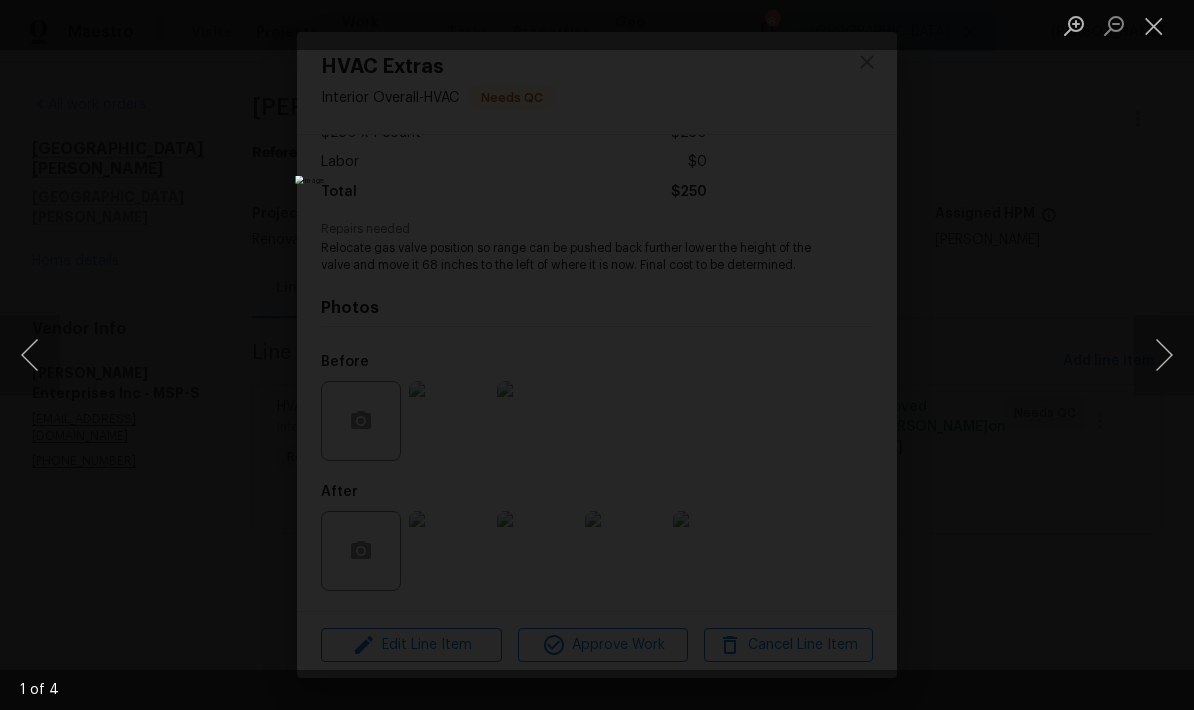 click at bounding box center (1164, 355) 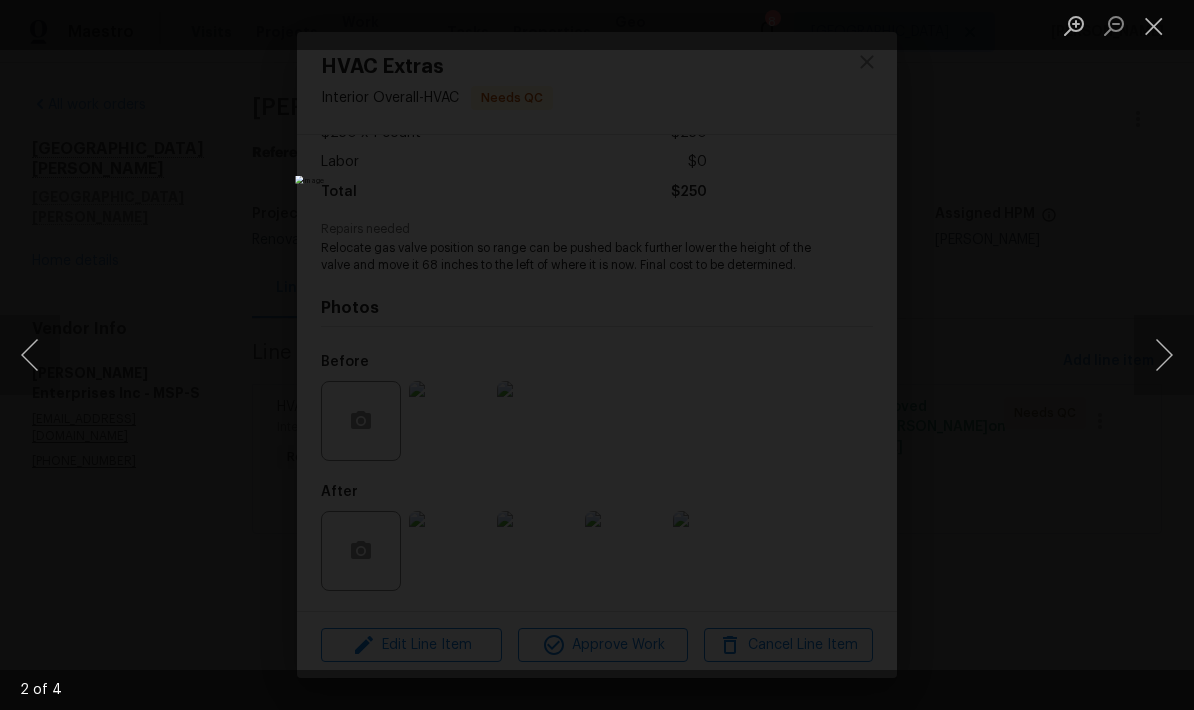 click at bounding box center [1164, 355] 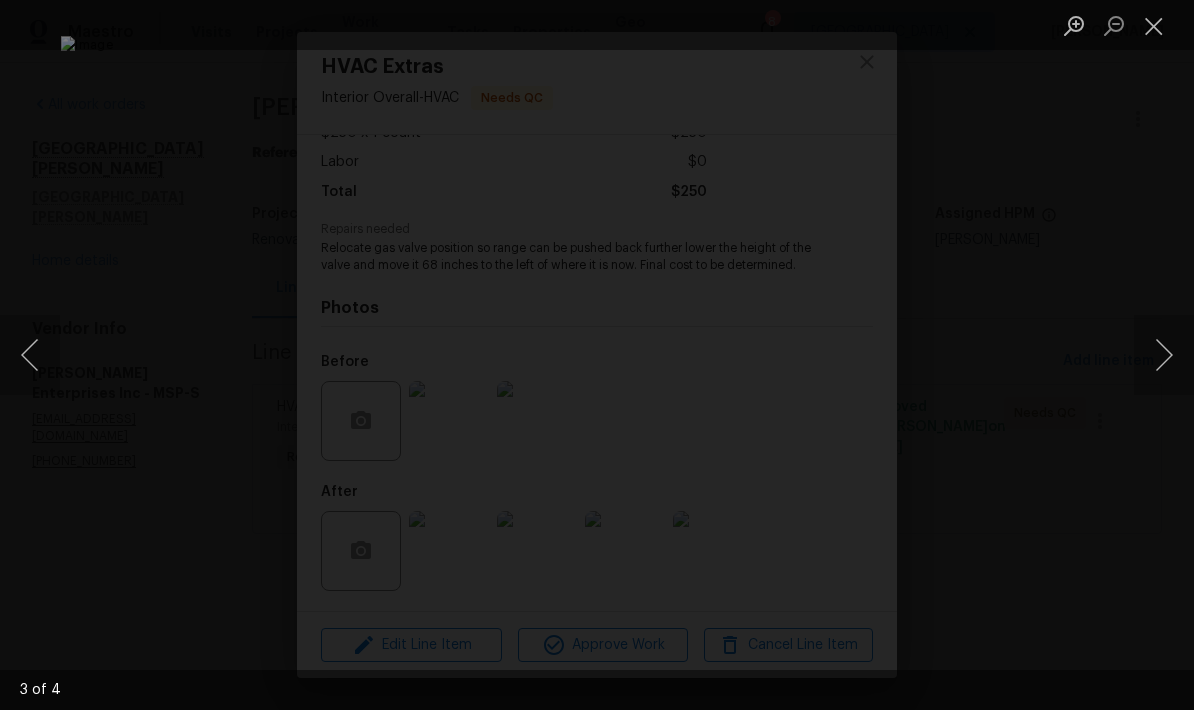 click at bounding box center [1164, 355] 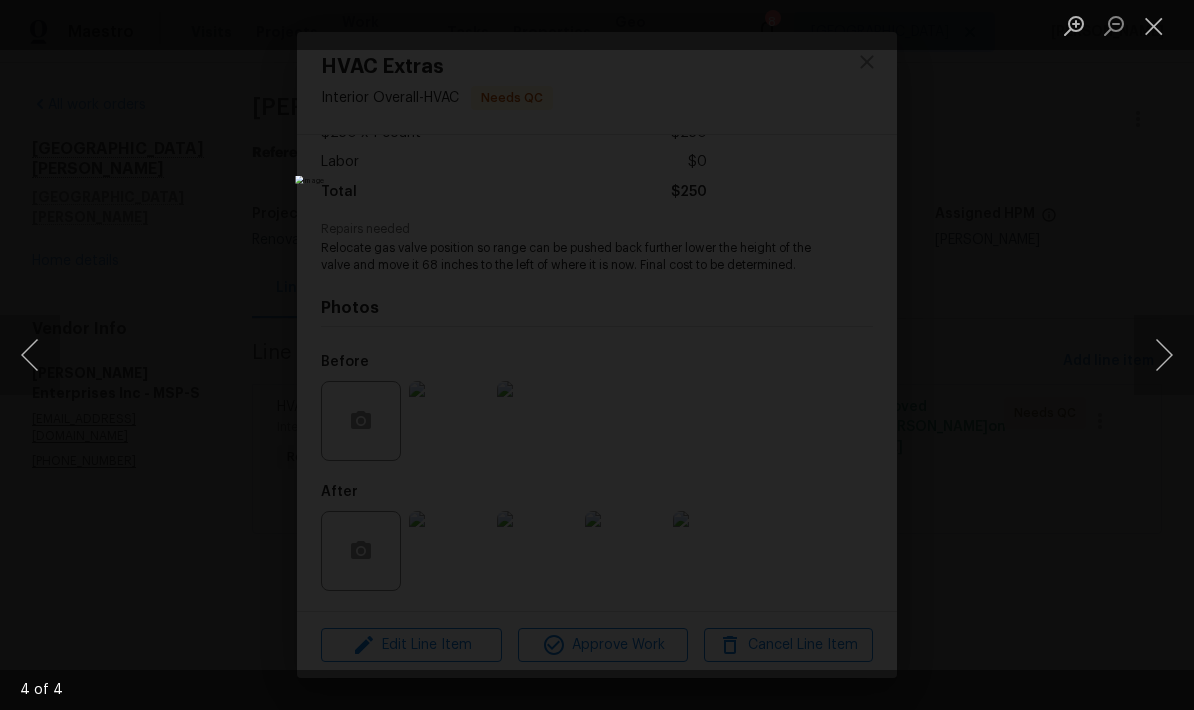 click at bounding box center [1164, 355] 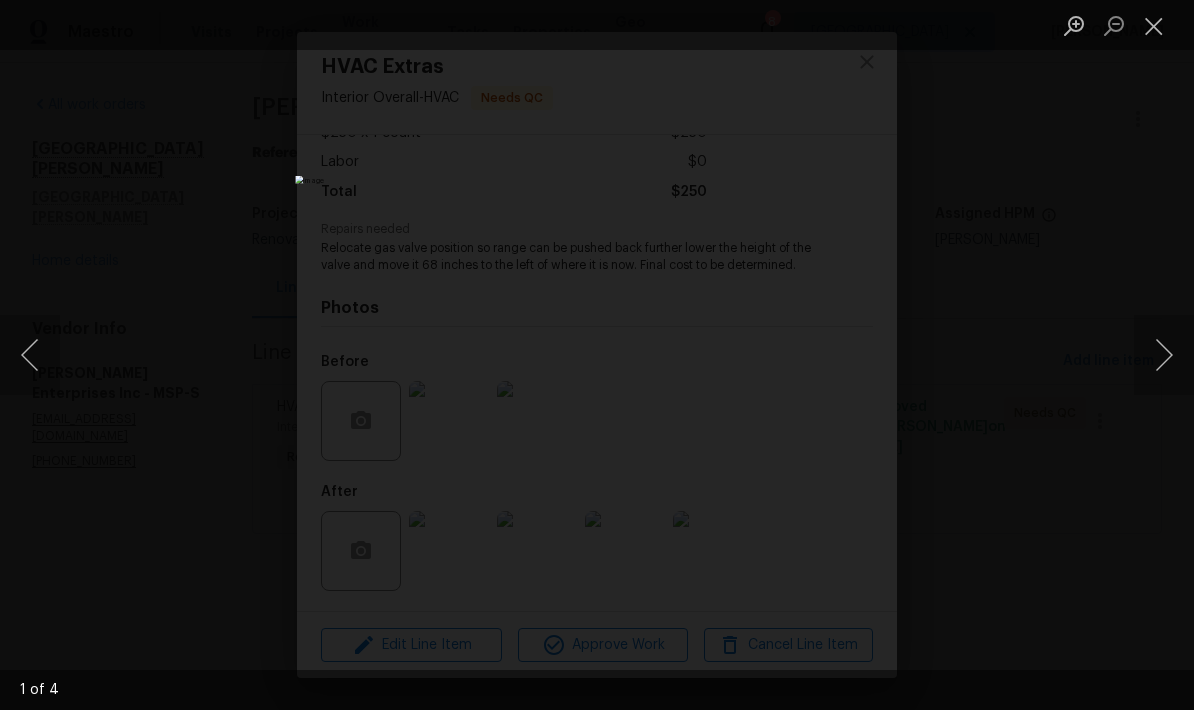 click at bounding box center (1164, 355) 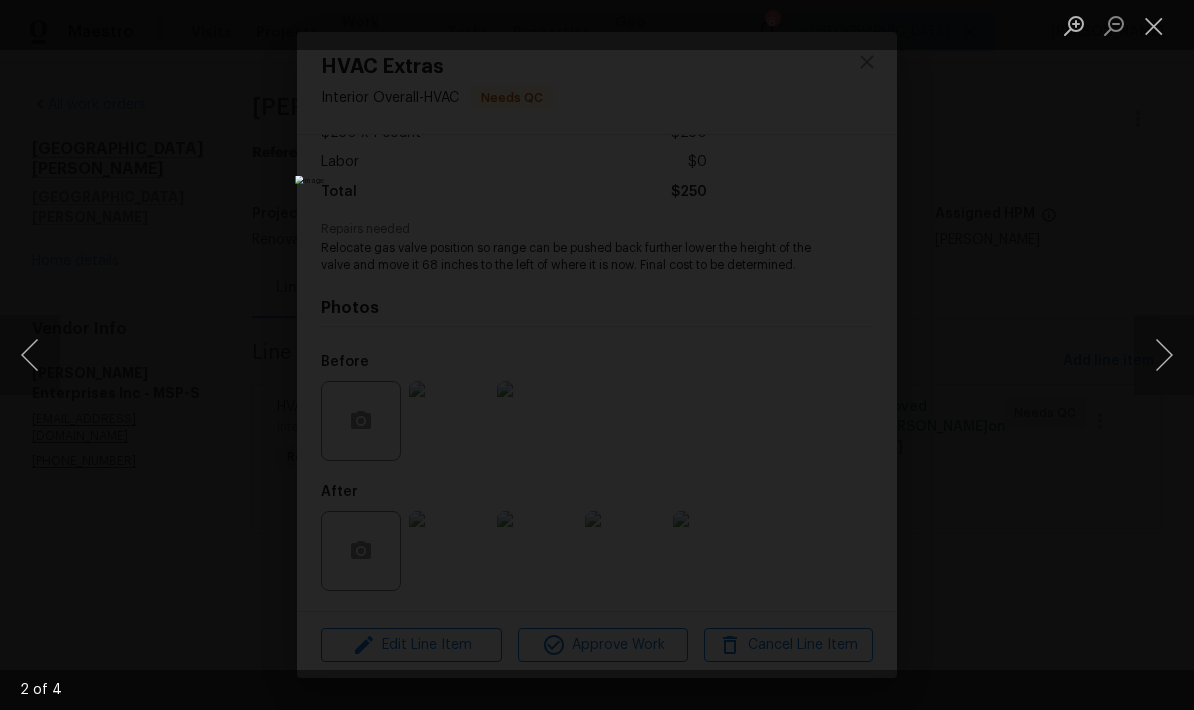 click at bounding box center [1154, 25] 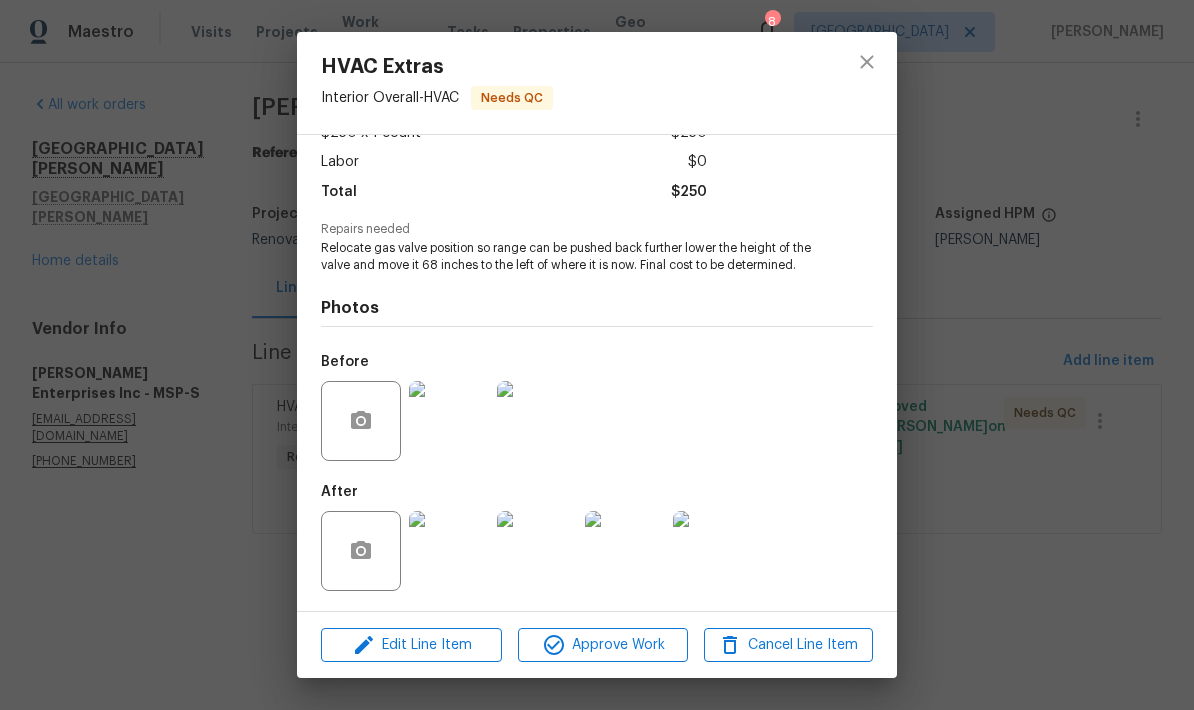 scroll, scrollTop: 132, scrollLeft: 0, axis: vertical 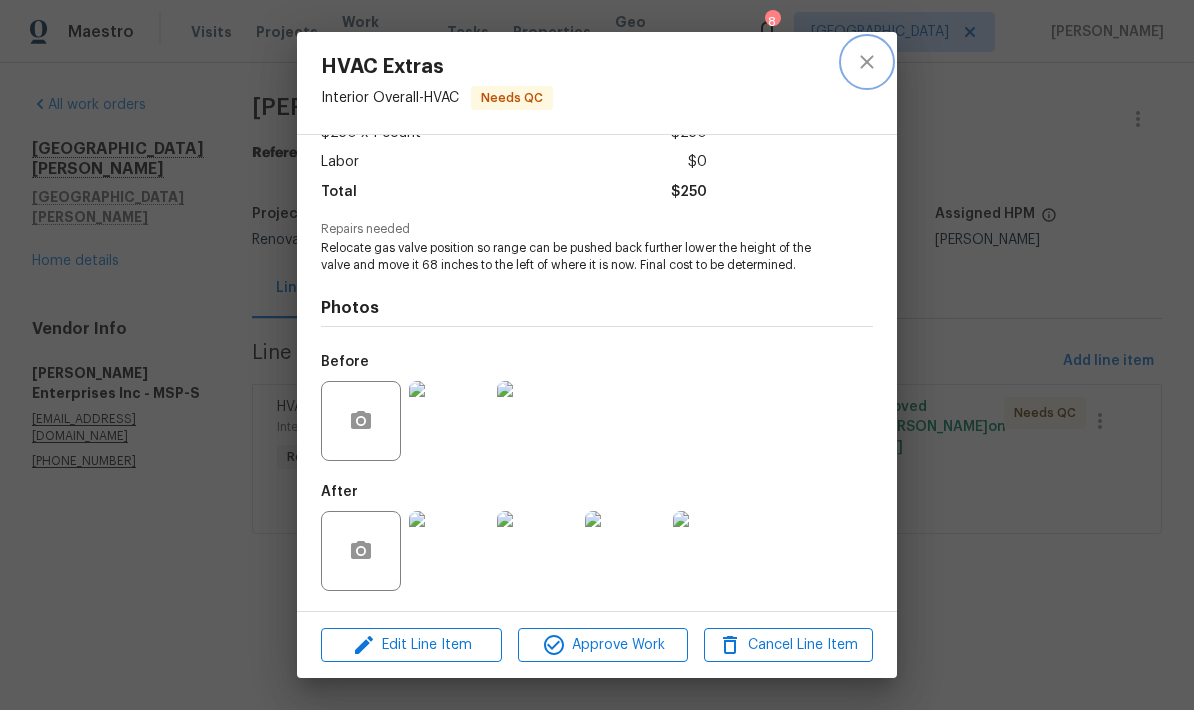 click 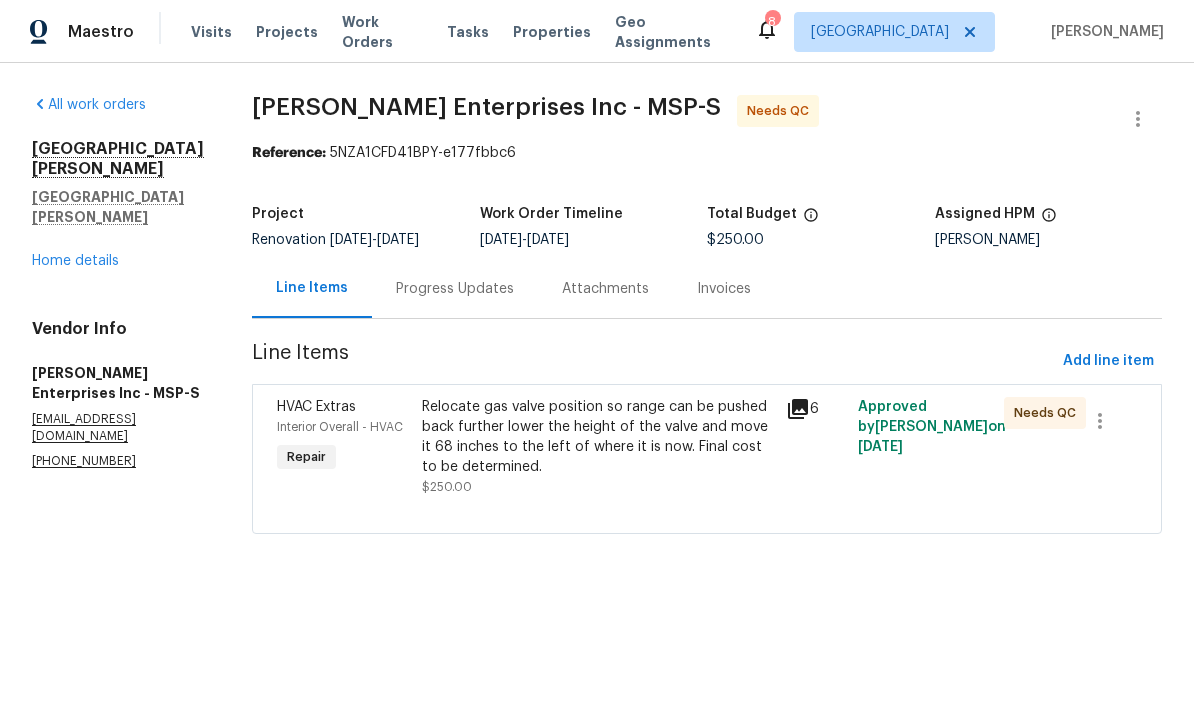 click on "Progress Updates" at bounding box center (455, 289) 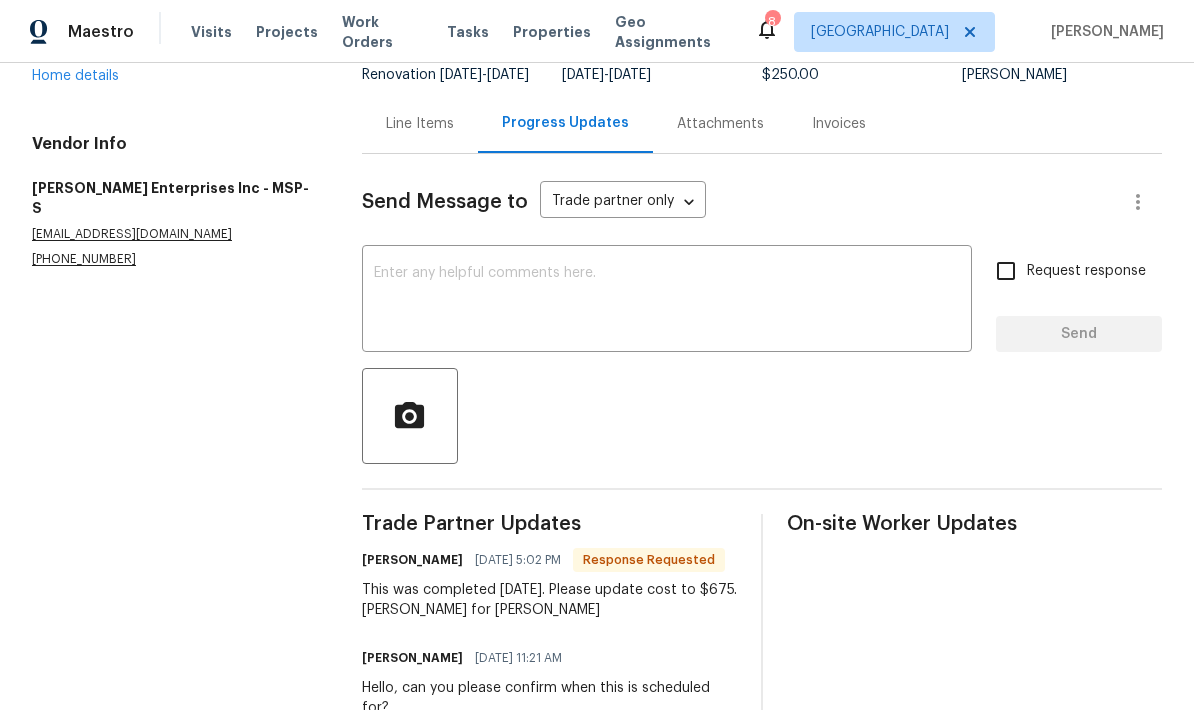 scroll, scrollTop: 164, scrollLeft: 0, axis: vertical 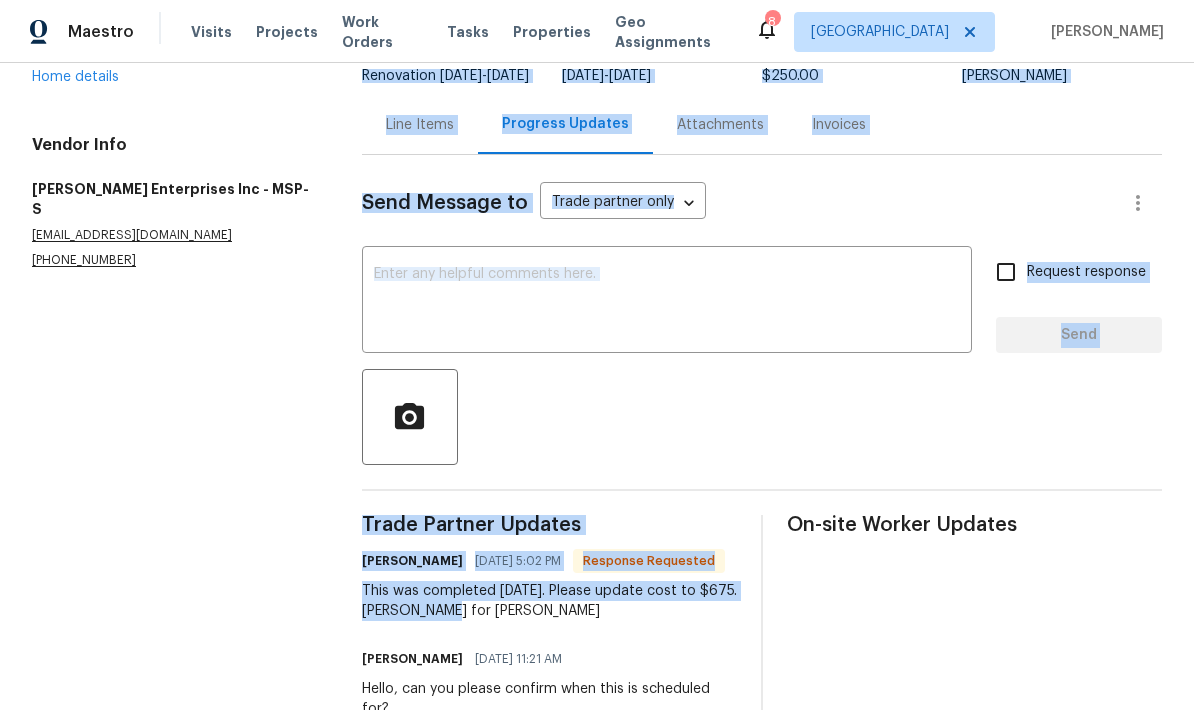 click on "This was completed today. Please update cost to $675.
Linda for Jim" at bounding box center (549, 601) 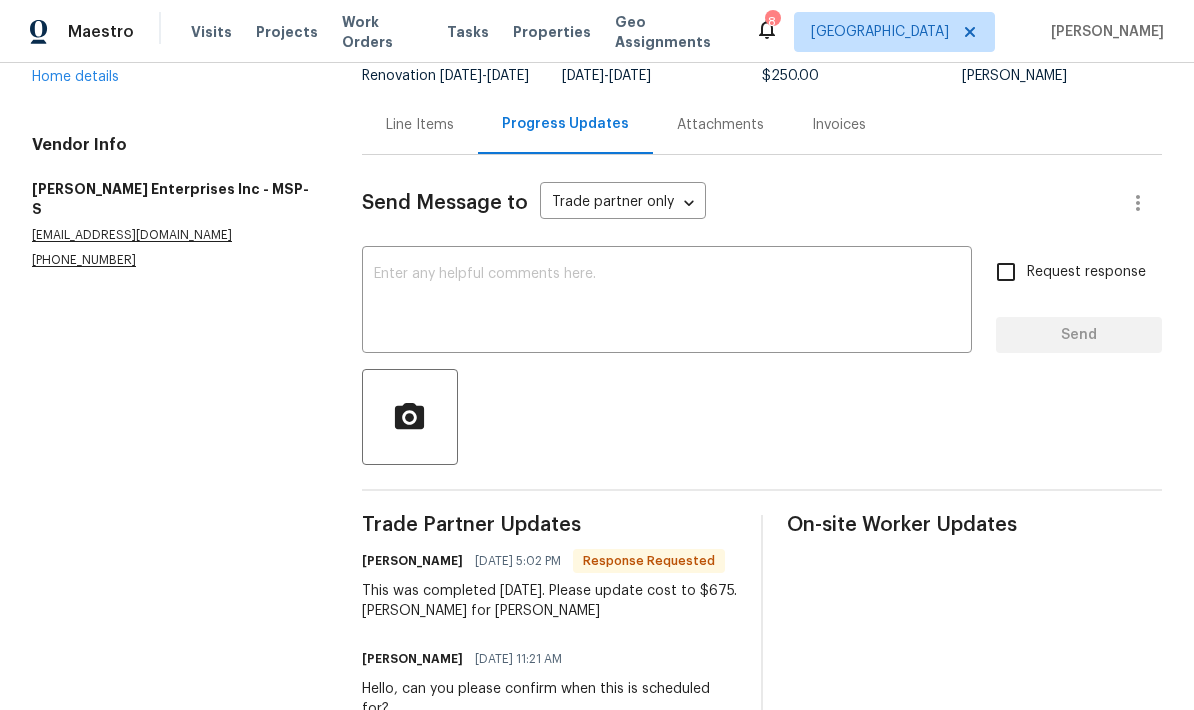 click on "This was completed today. Please update cost to $675.
Linda for Jim" at bounding box center [549, 601] 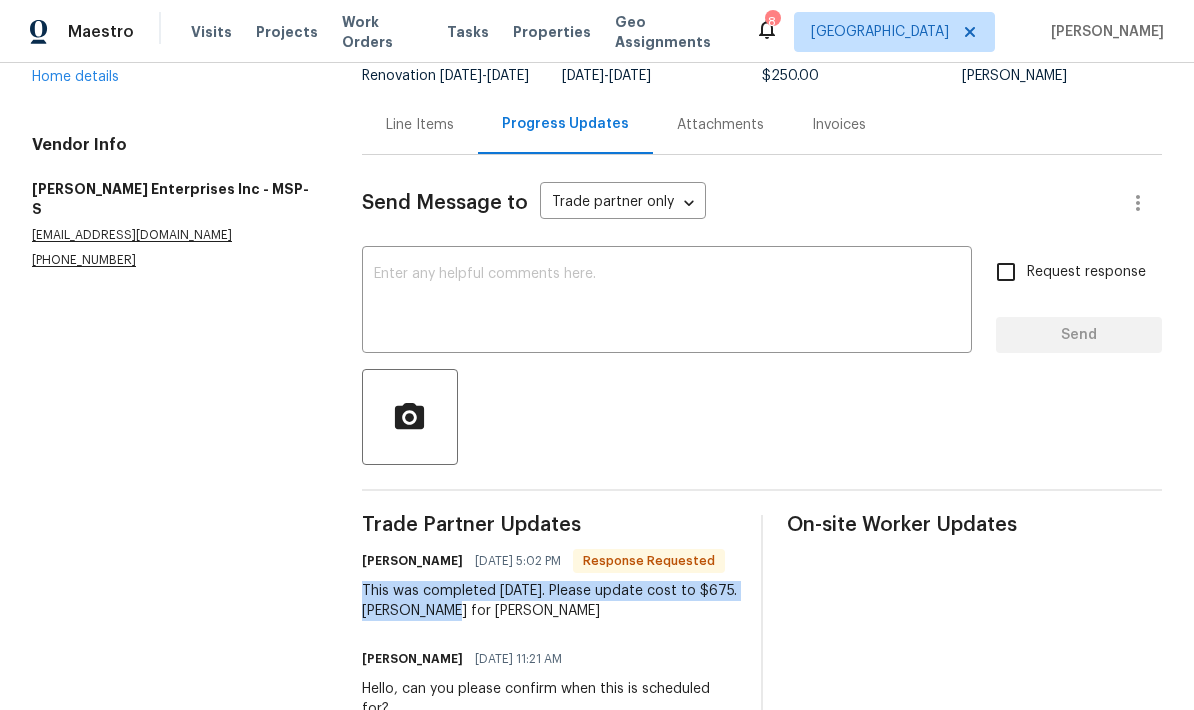copy on "This was completed today. Please update cost to $675.
Linda for Jim" 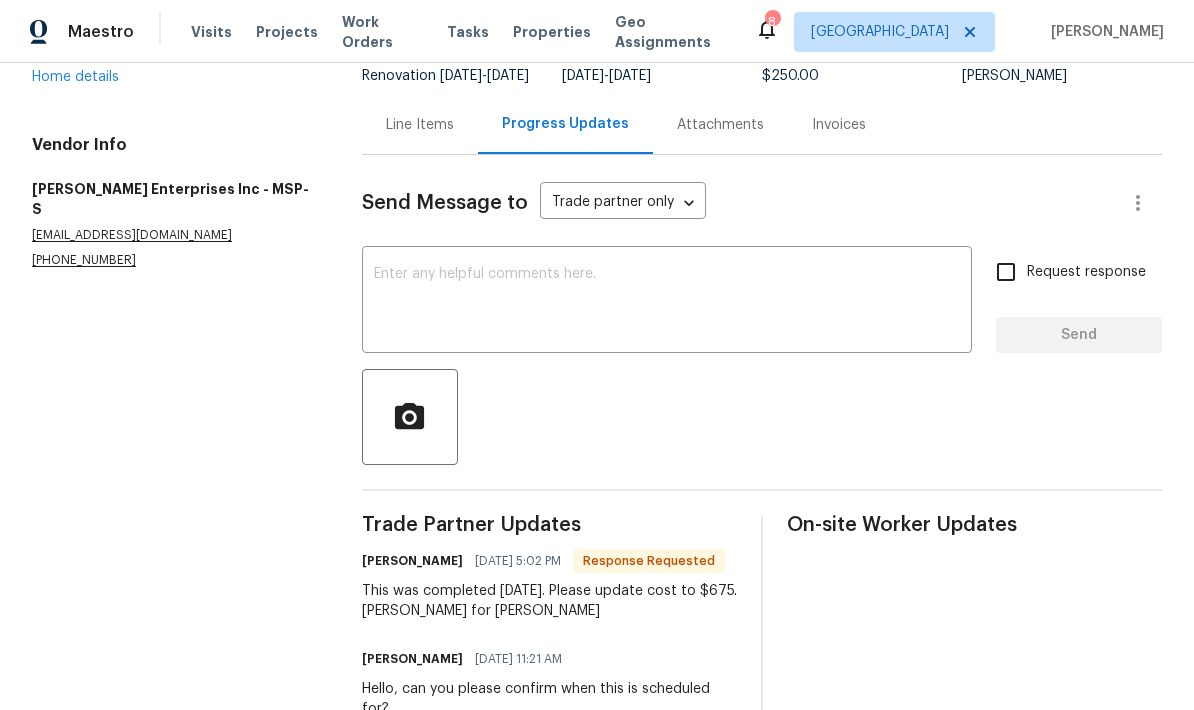 scroll, scrollTop: 0, scrollLeft: 0, axis: both 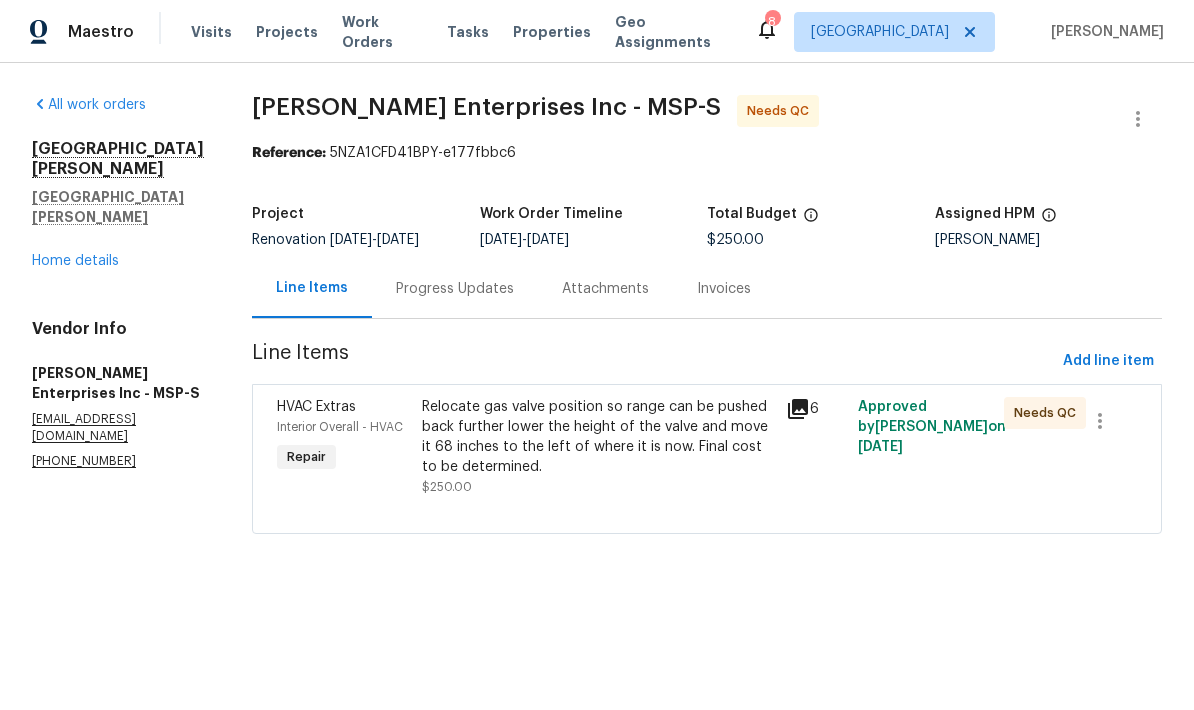 click on "Relocate gas valve position so range can be pushed back further lower the height of the valve and move it 68 inches to the left of where it is now. Final cost to be determined." at bounding box center [597, 437] 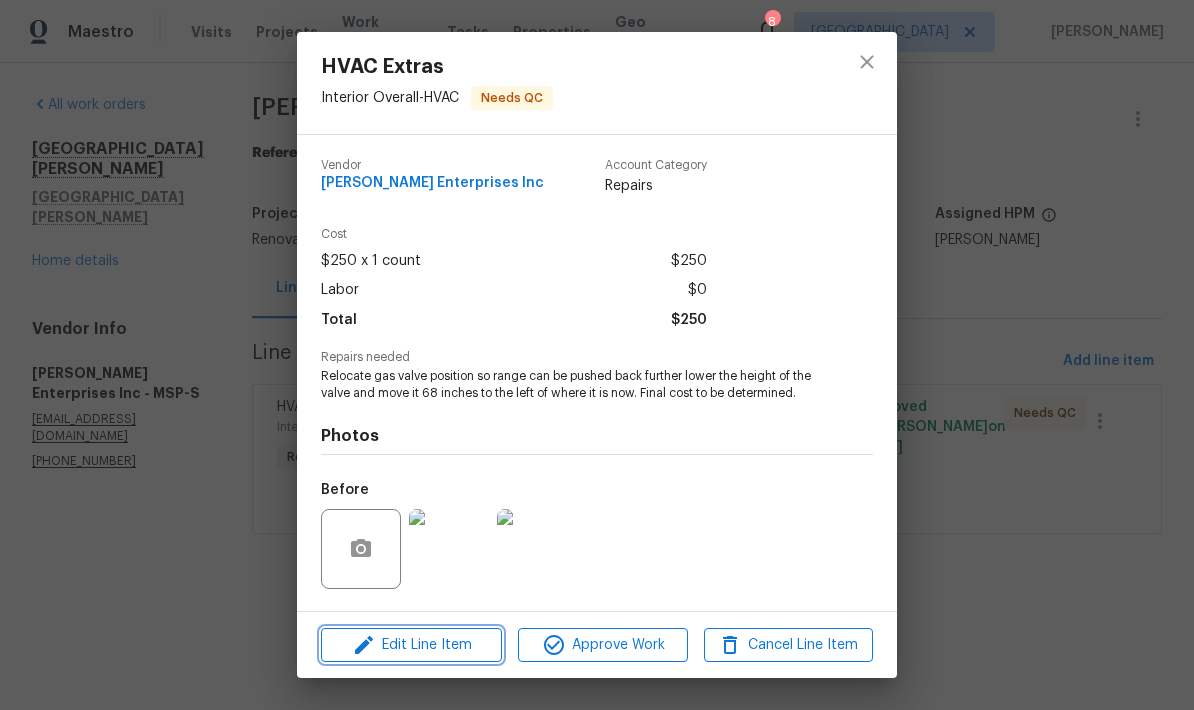 click on "Edit Line Item" at bounding box center [411, 645] 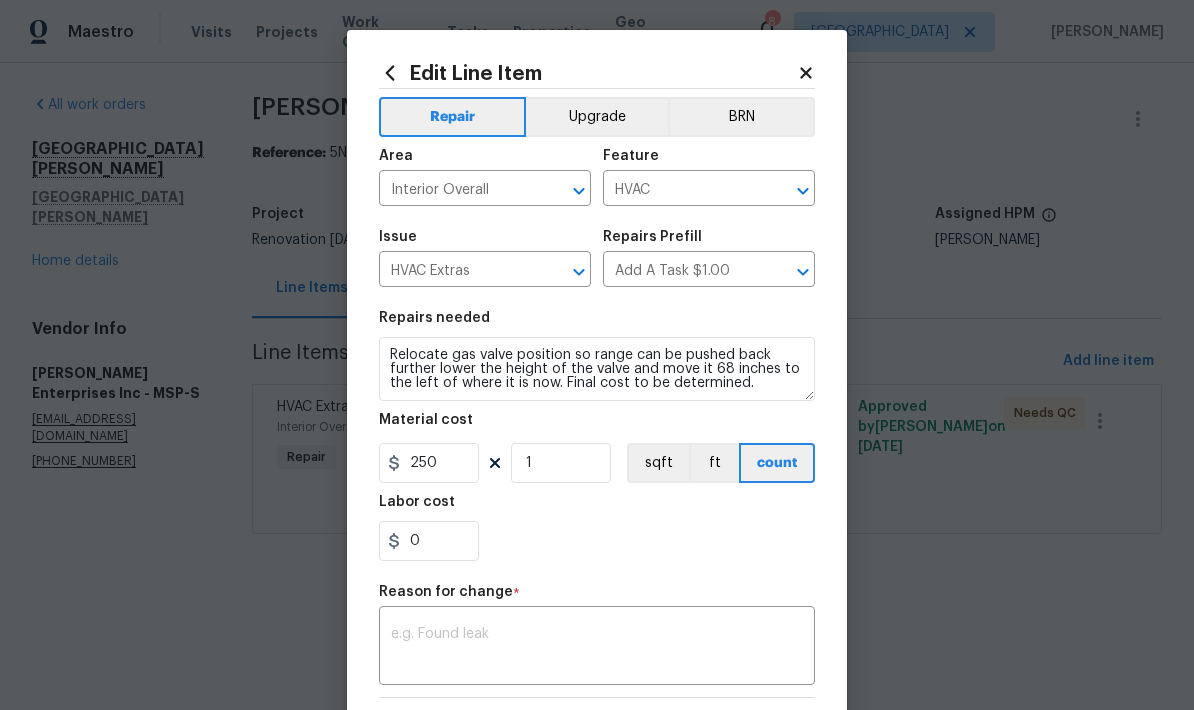 click at bounding box center [597, 648] 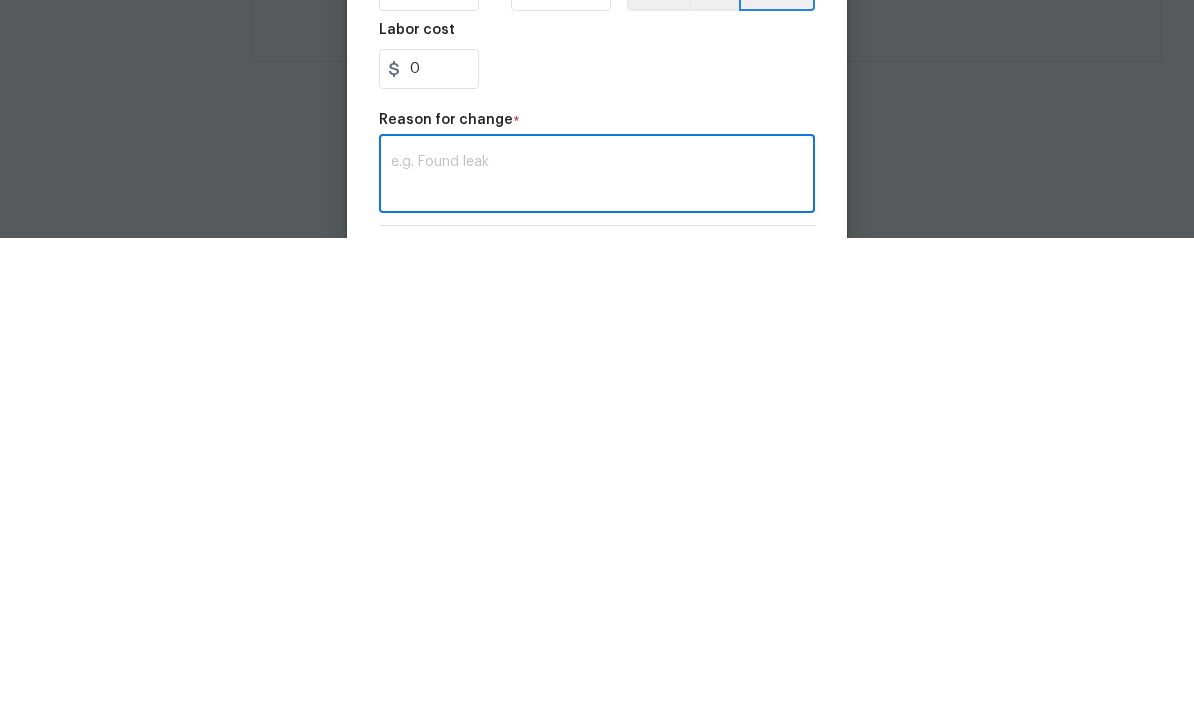 click at bounding box center [597, 648] 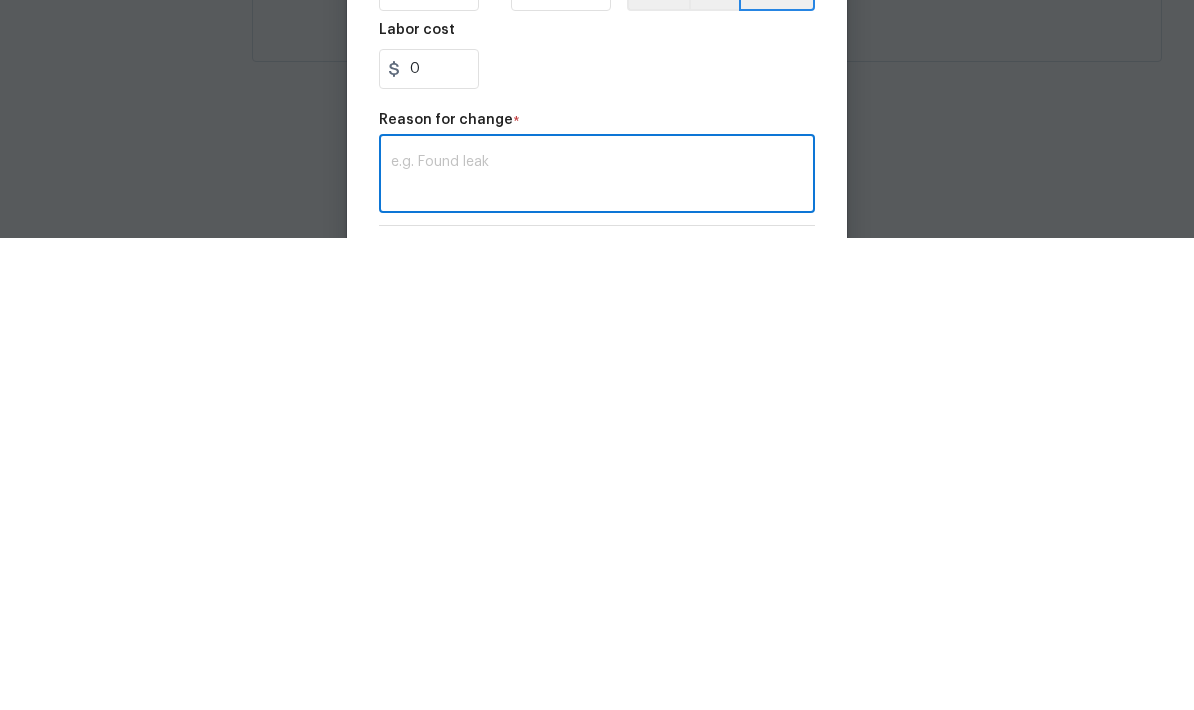 paste on "This was completed today. Please update cost to $675. Linda for Jim" 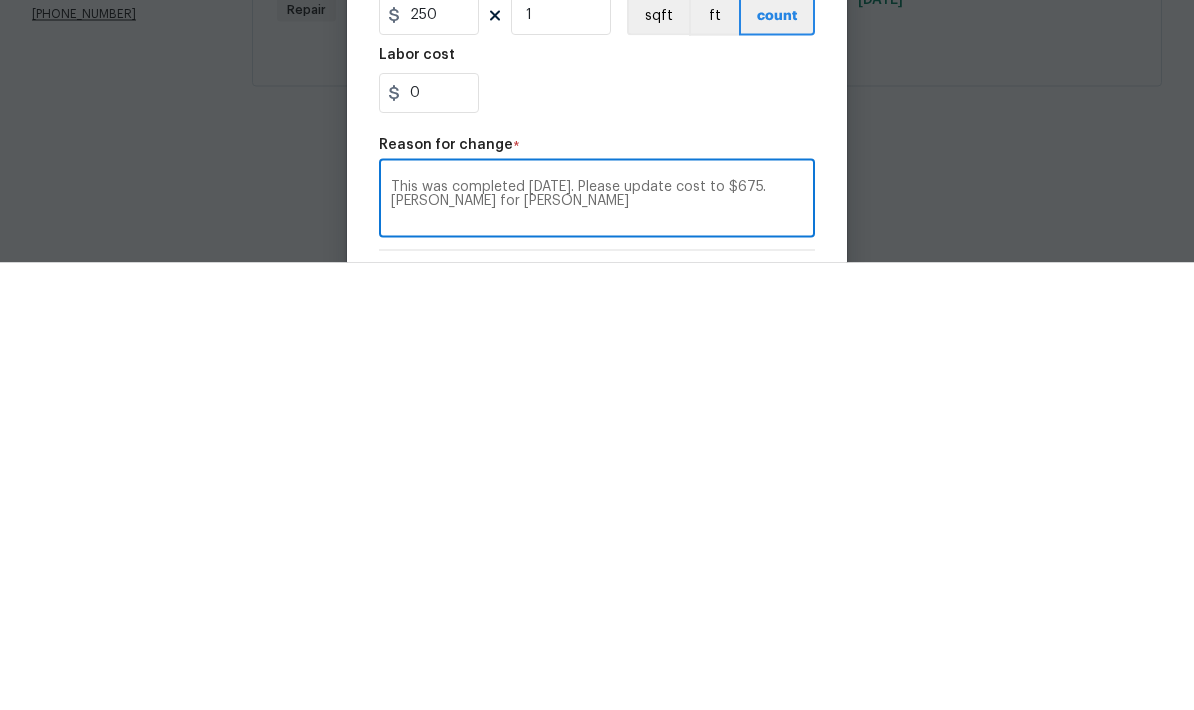 type on "This was completed today. Please update cost to $675. Linda for Jim" 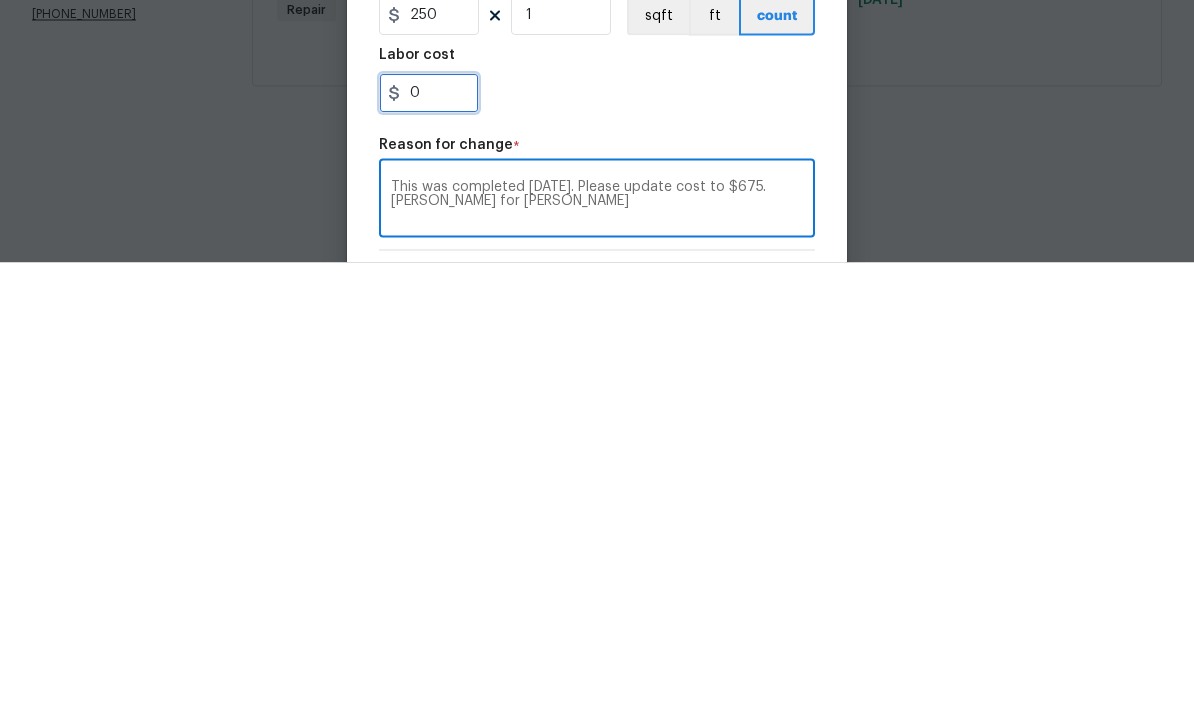 click on "0" at bounding box center (429, 541) 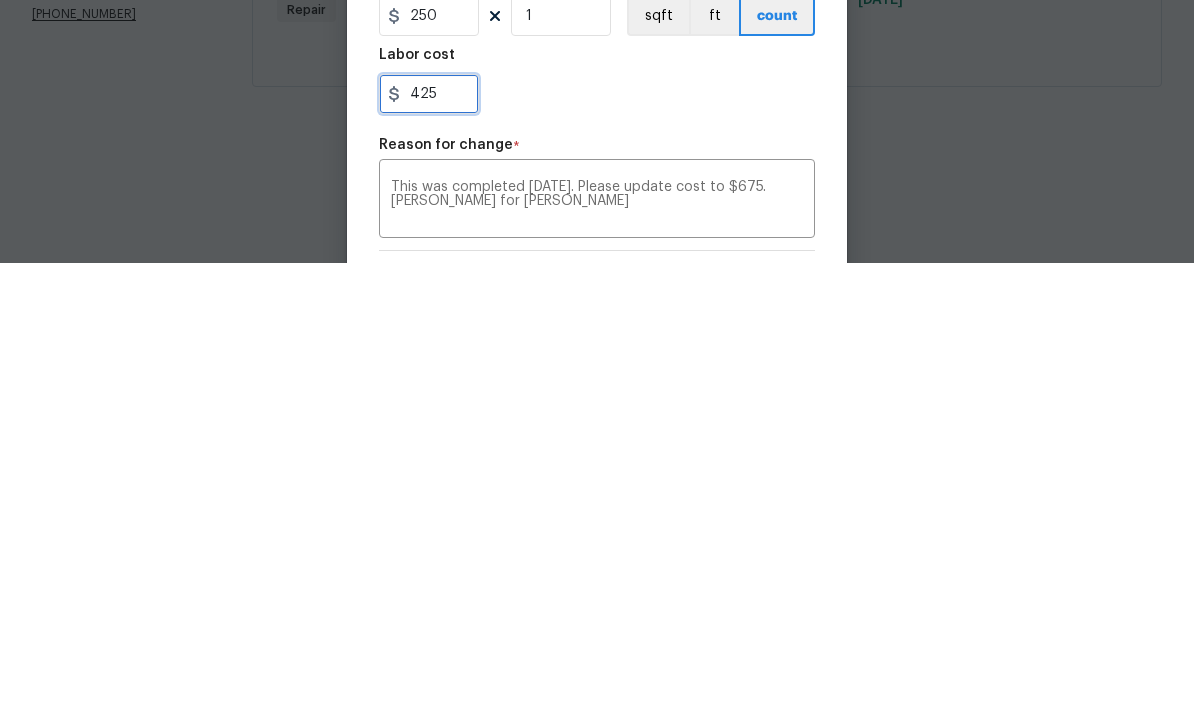 type on "425" 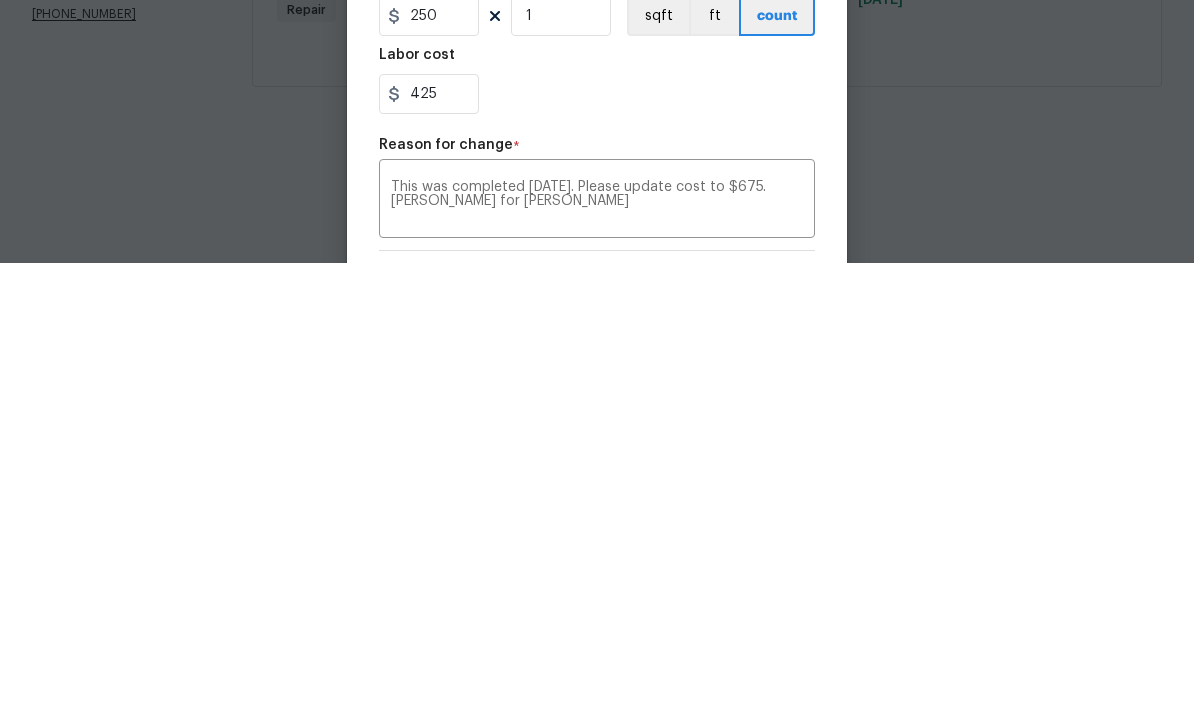 click on "425" at bounding box center (597, 541) 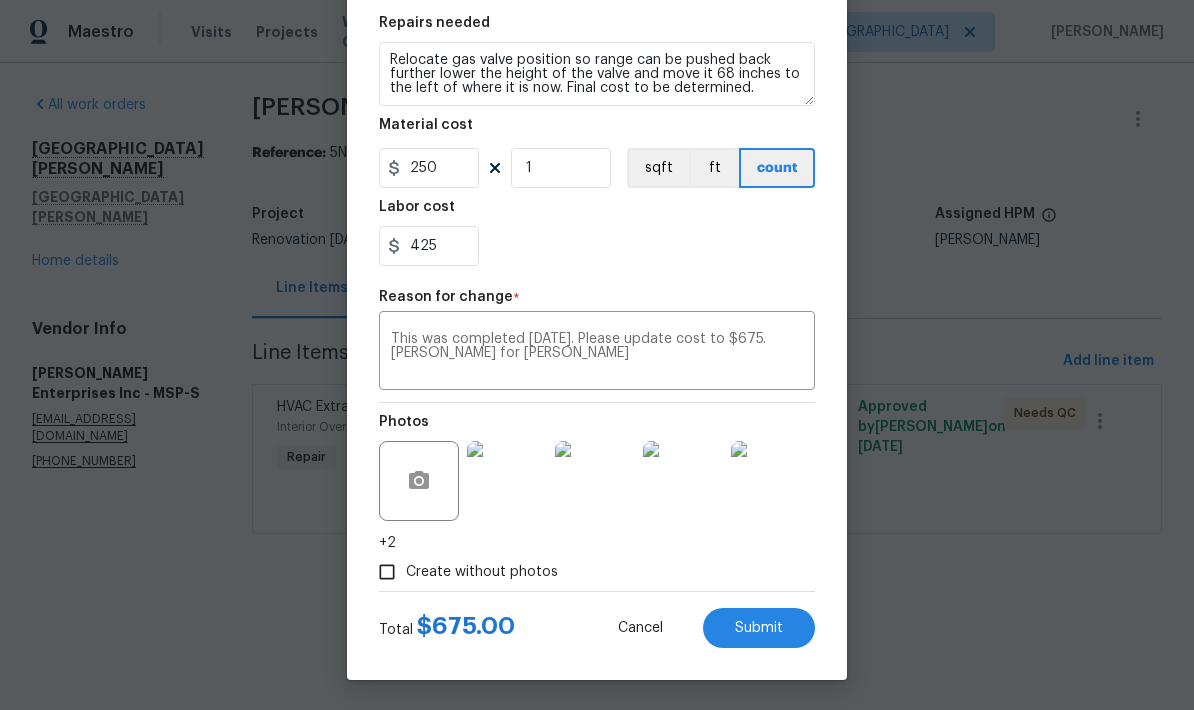scroll, scrollTop: 299, scrollLeft: 0, axis: vertical 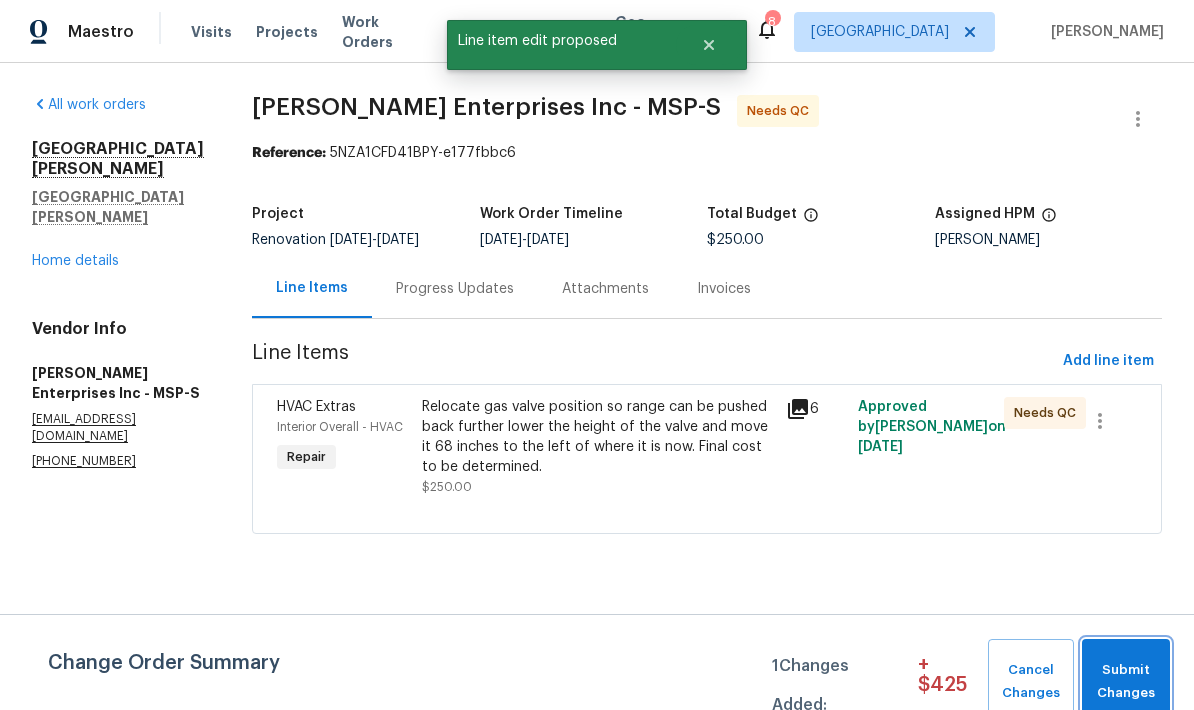 click on "Submit Changes" at bounding box center (1126, 682) 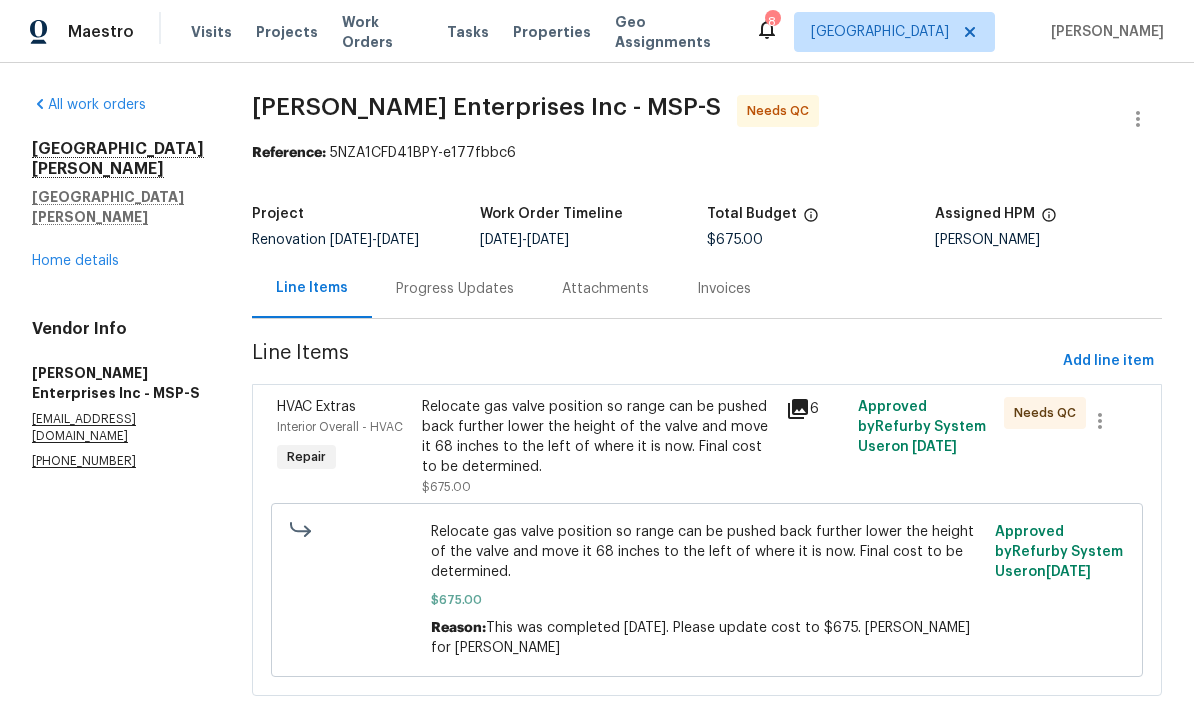 click on "Relocate gas valve position so range can be pushed back further lower the height of the valve and move it 68 inches to the left of where it is now. Final cost to be determined." at bounding box center (597, 437) 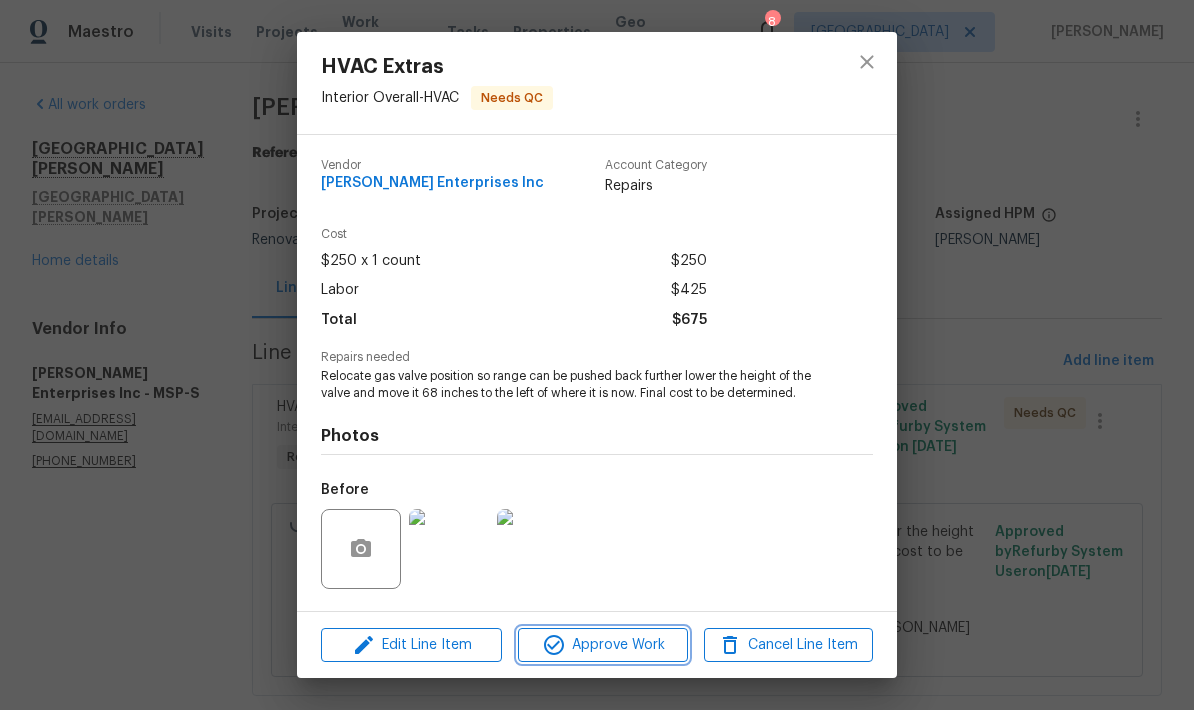 click on "Approve Work" at bounding box center [602, 645] 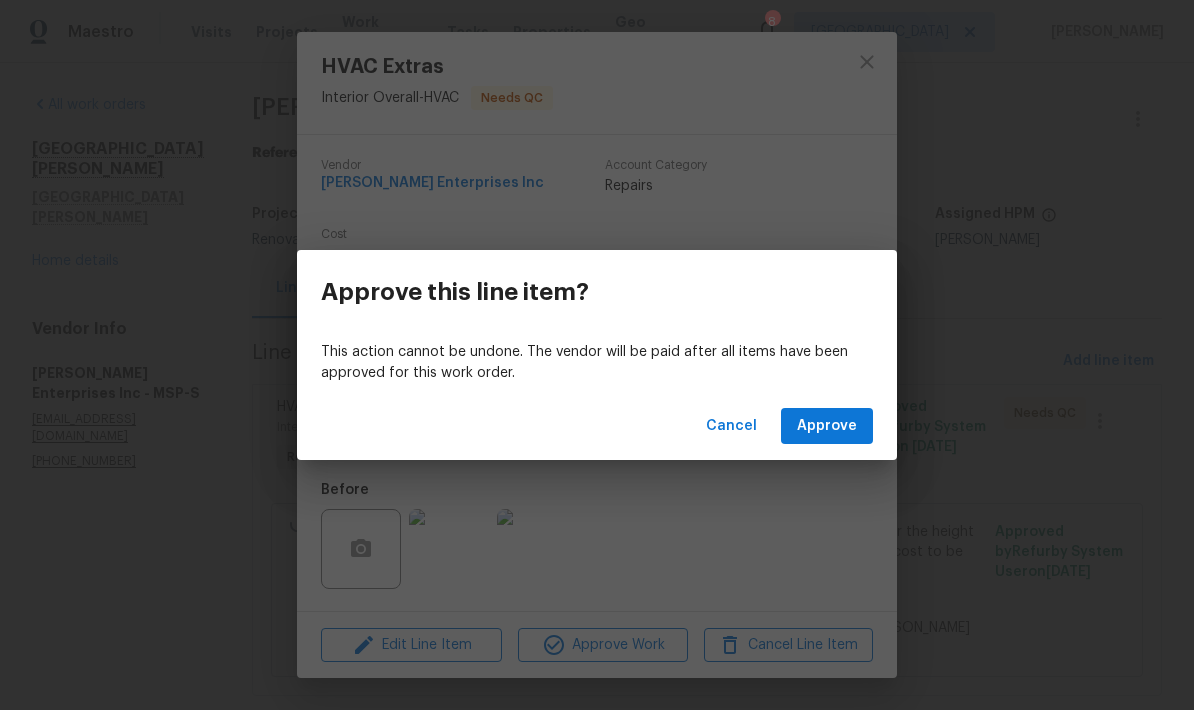 click on "Cancel Approve" at bounding box center [597, 426] 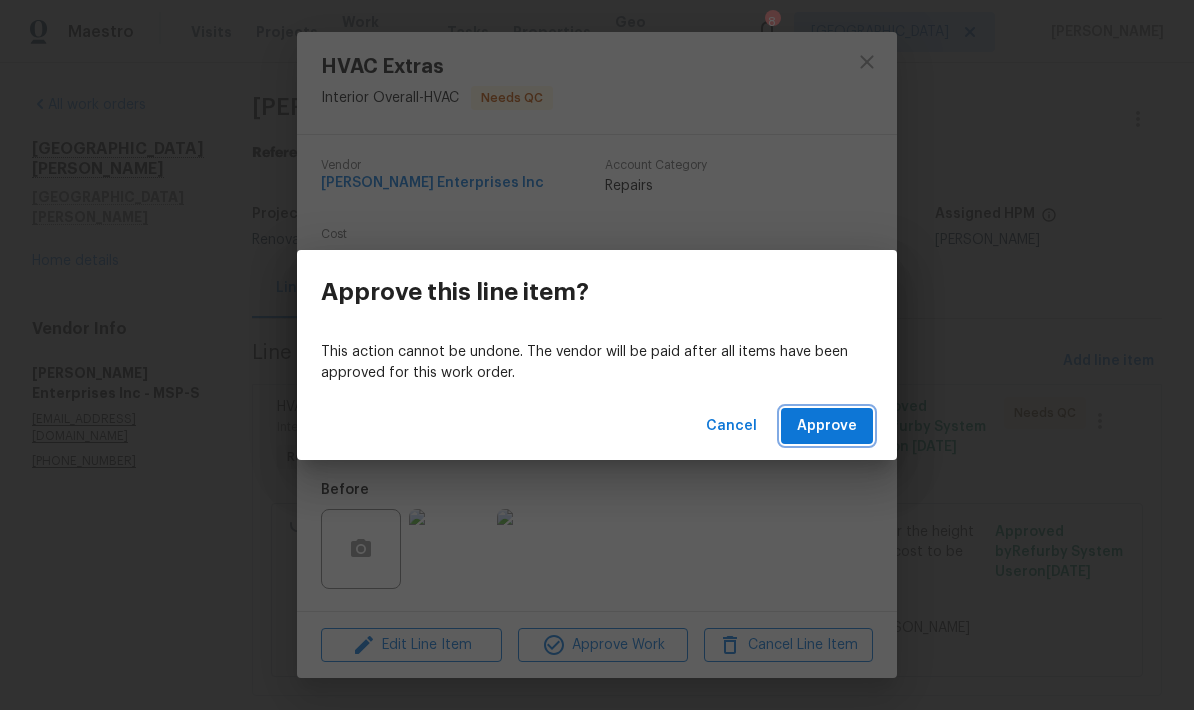 click on "Approve" at bounding box center [827, 426] 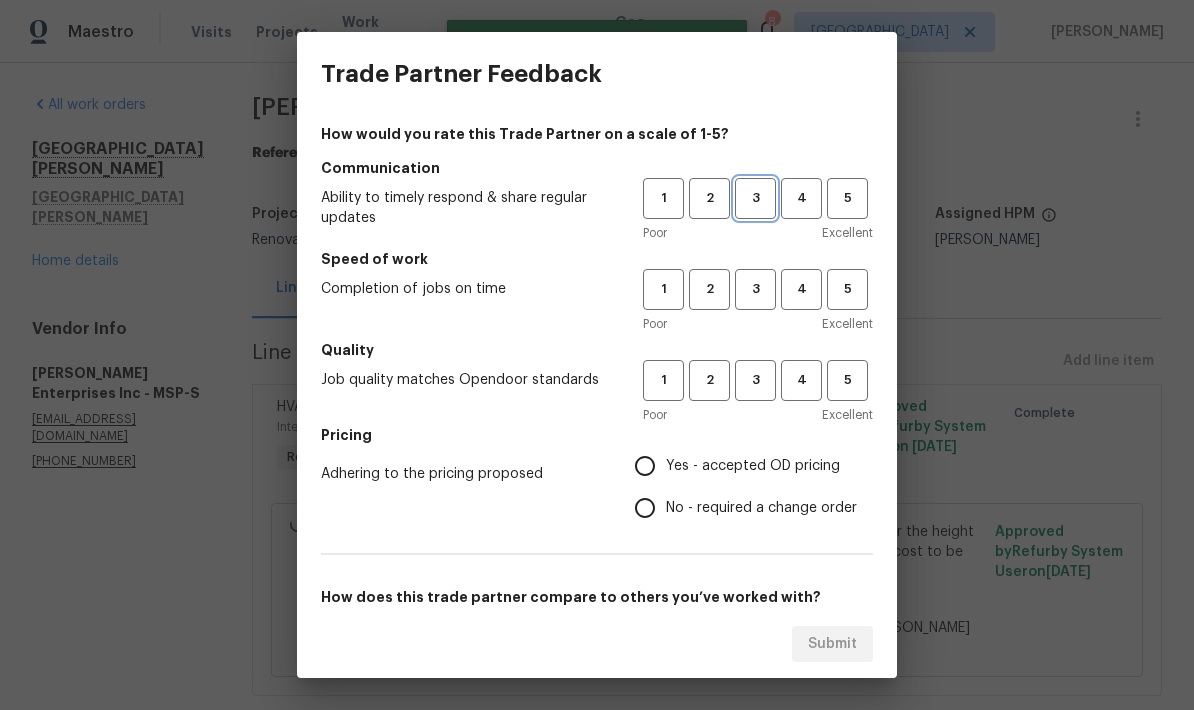 click on "3" at bounding box center [755, 198] 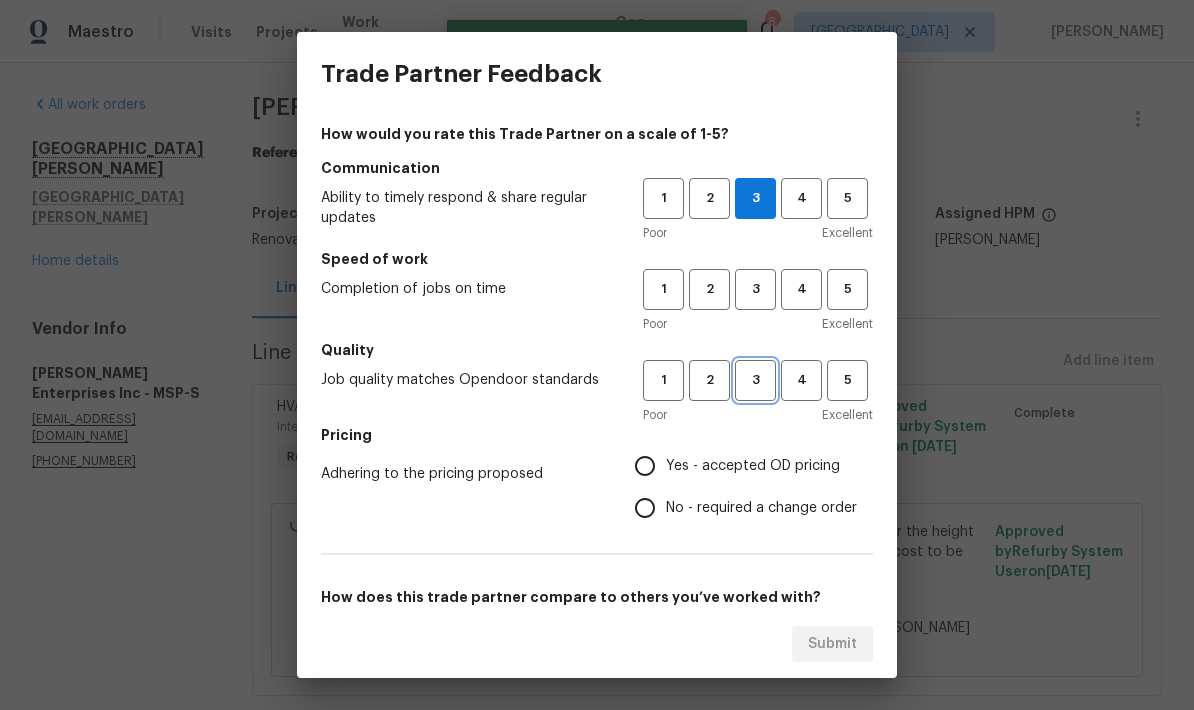 click on "3" at bounding box center [755, 380] 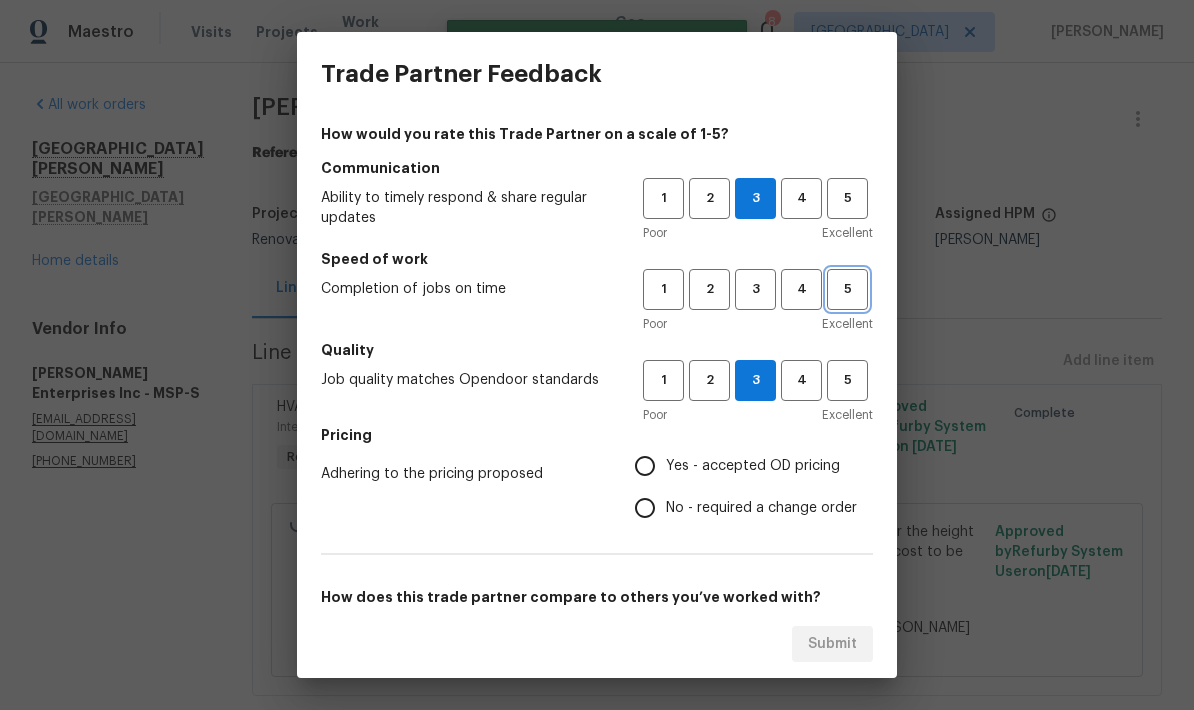 click on "5" at bounding box center [847, 289] 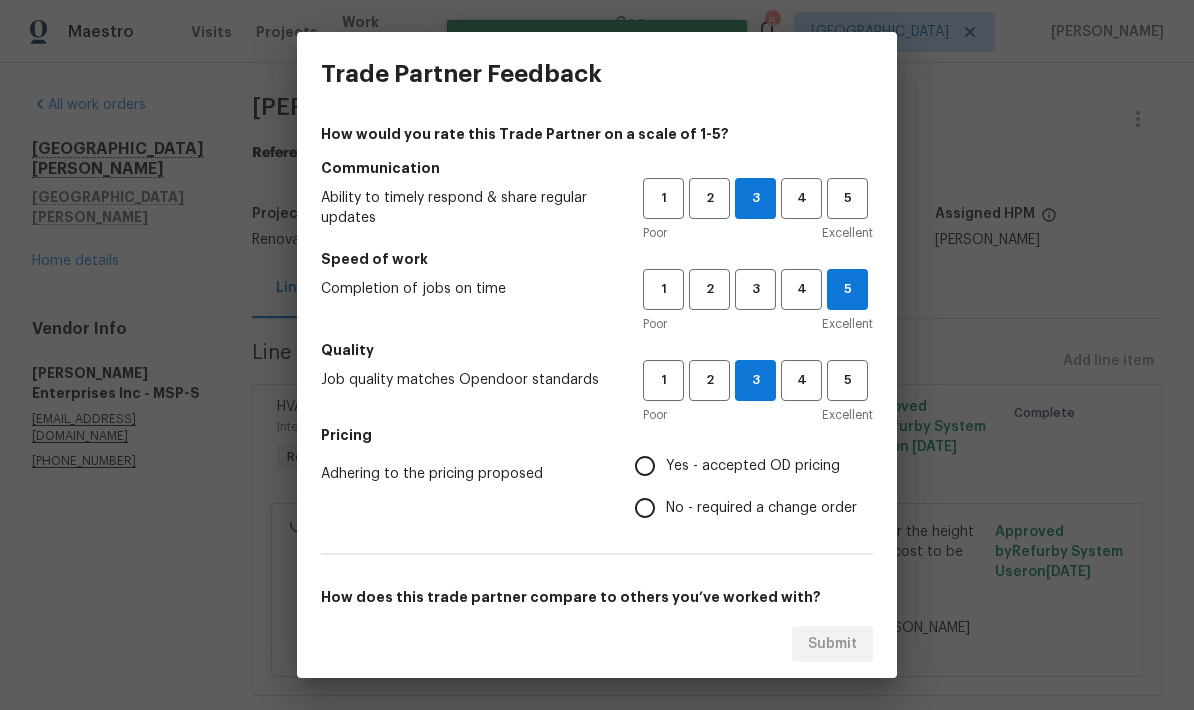click on "Yes - accepted OD pricing" at bounding box center [645, 466] 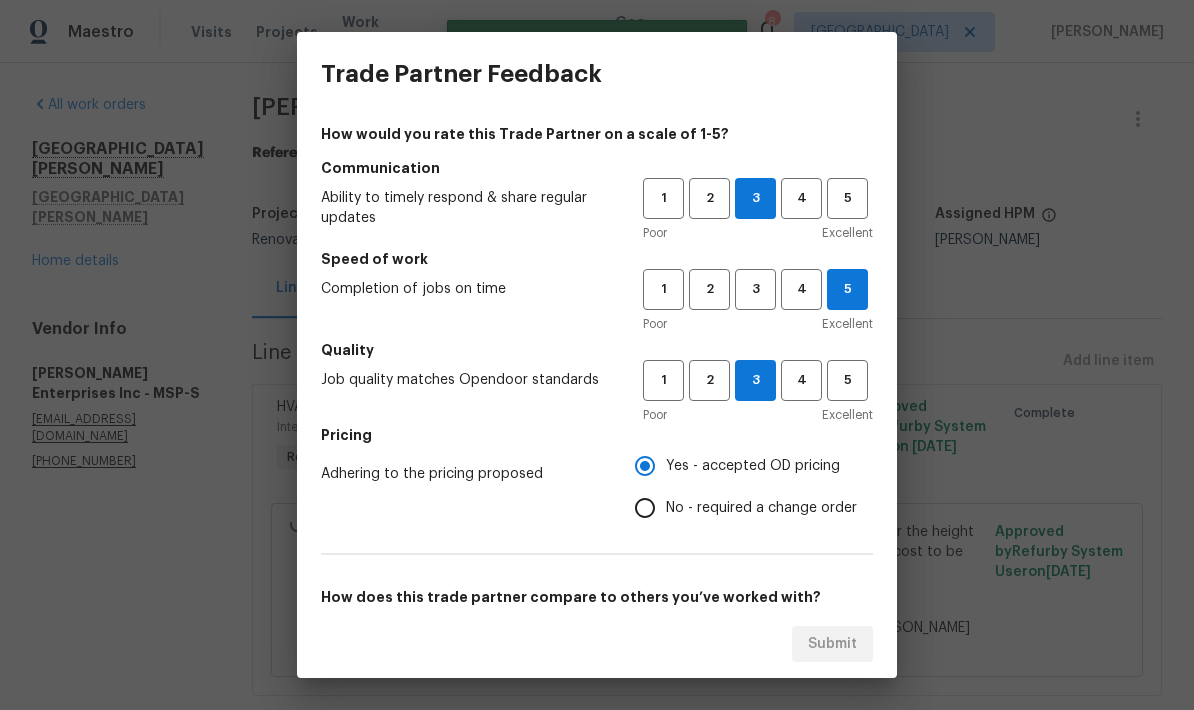 click on "No - required a change order" at bounding box center (645, 508) 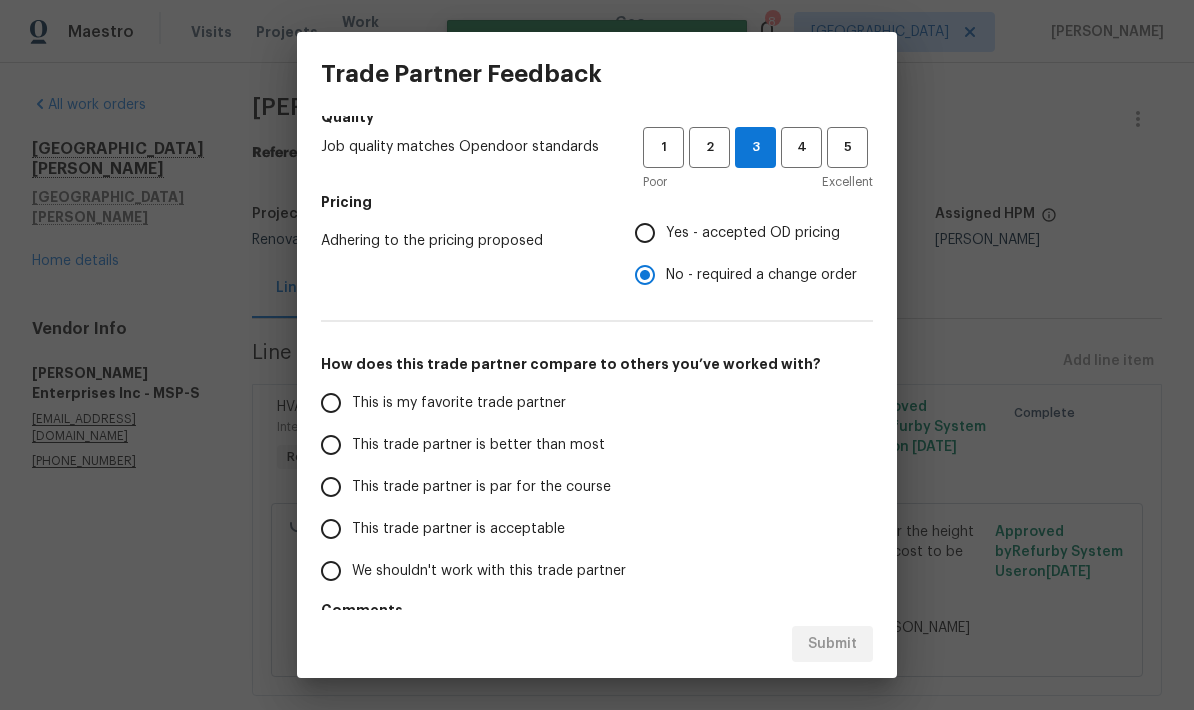 scroll, scrollTop: 266, scrollLeft: 0, axis: vertical 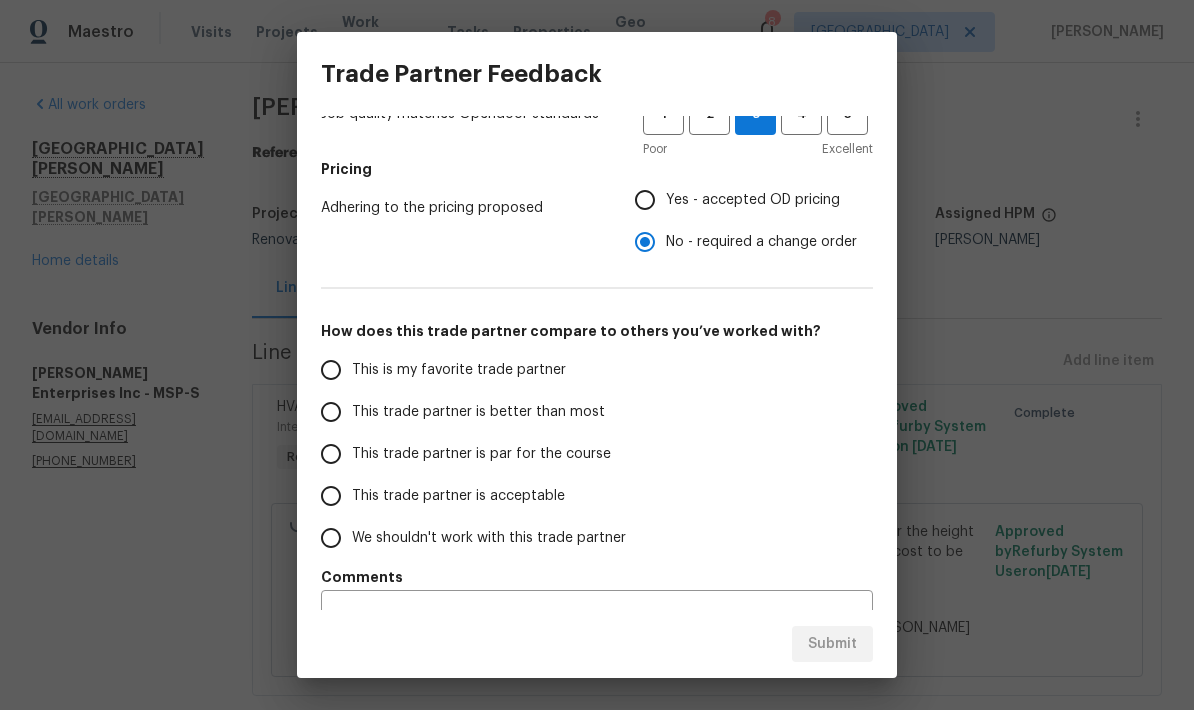 click on "This trade partner is par for the course" at bounding box center [331, 454] 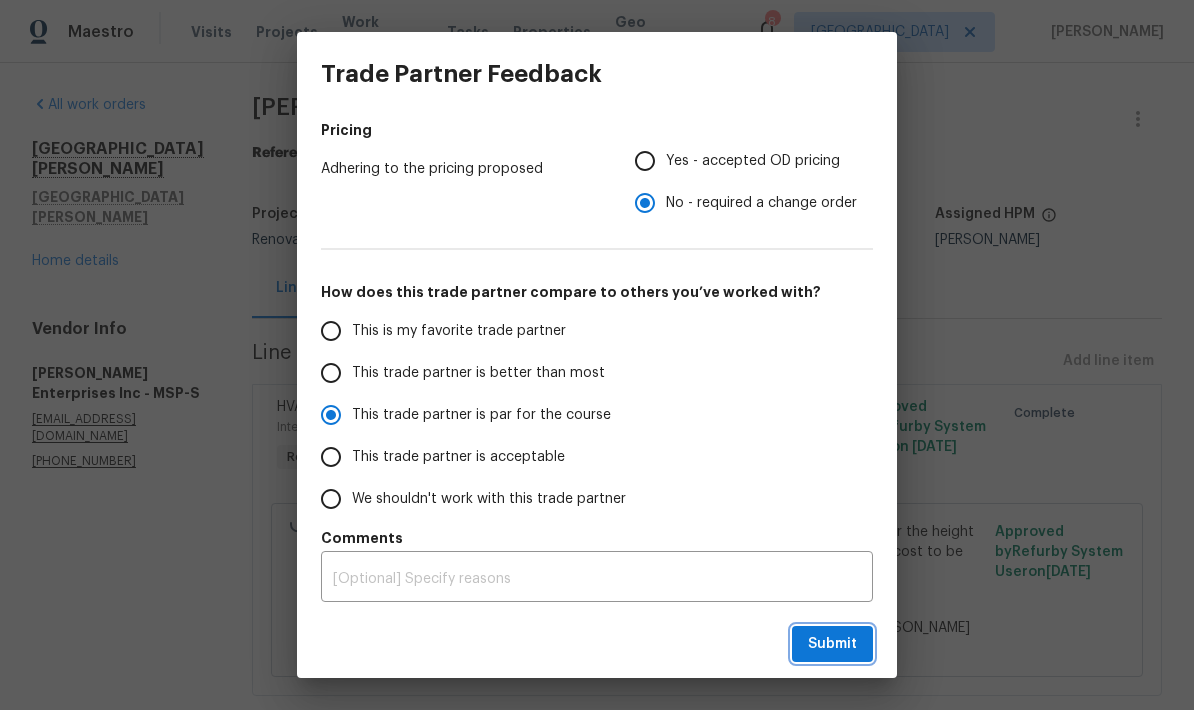 click on "Submit" at bounding box center (832, 644) 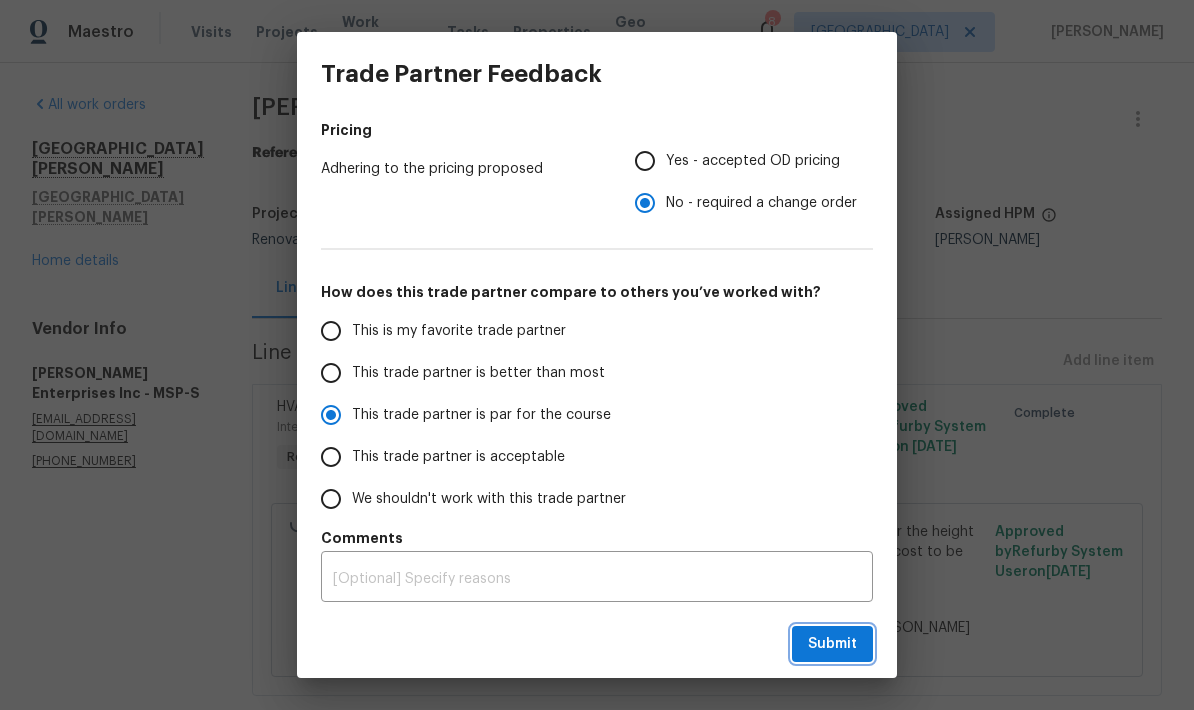 radio on "true" 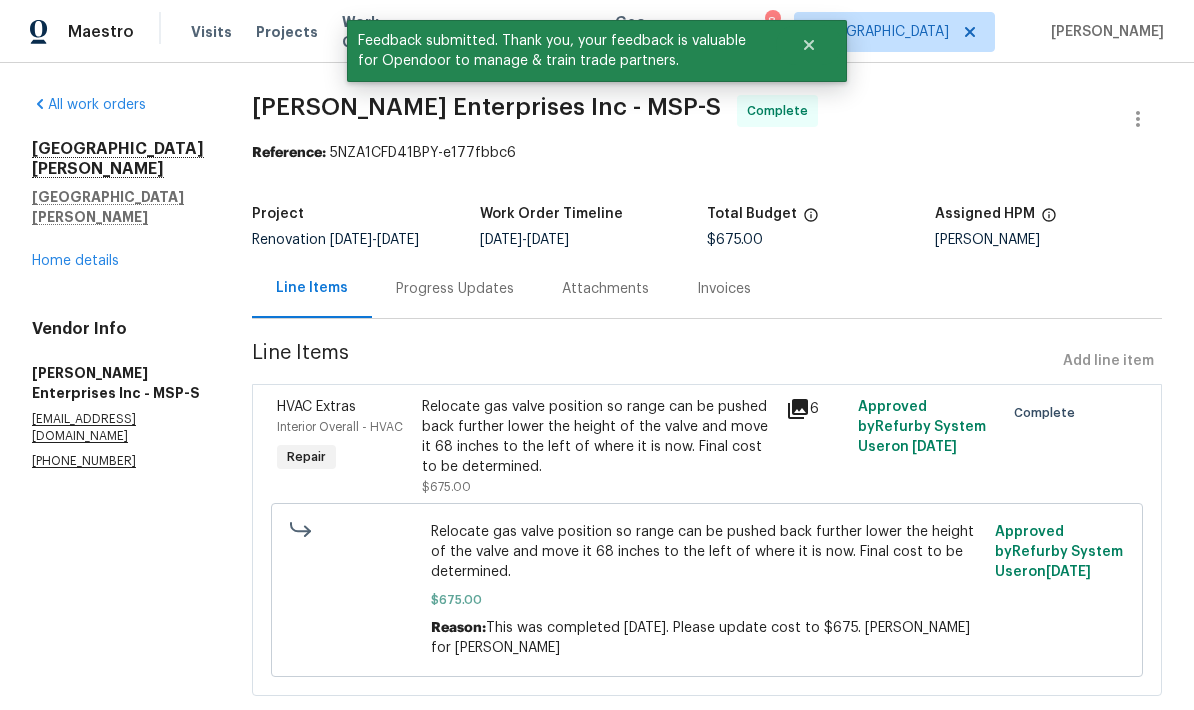 click on "Progress Updates" at bounding box center [455, 288] 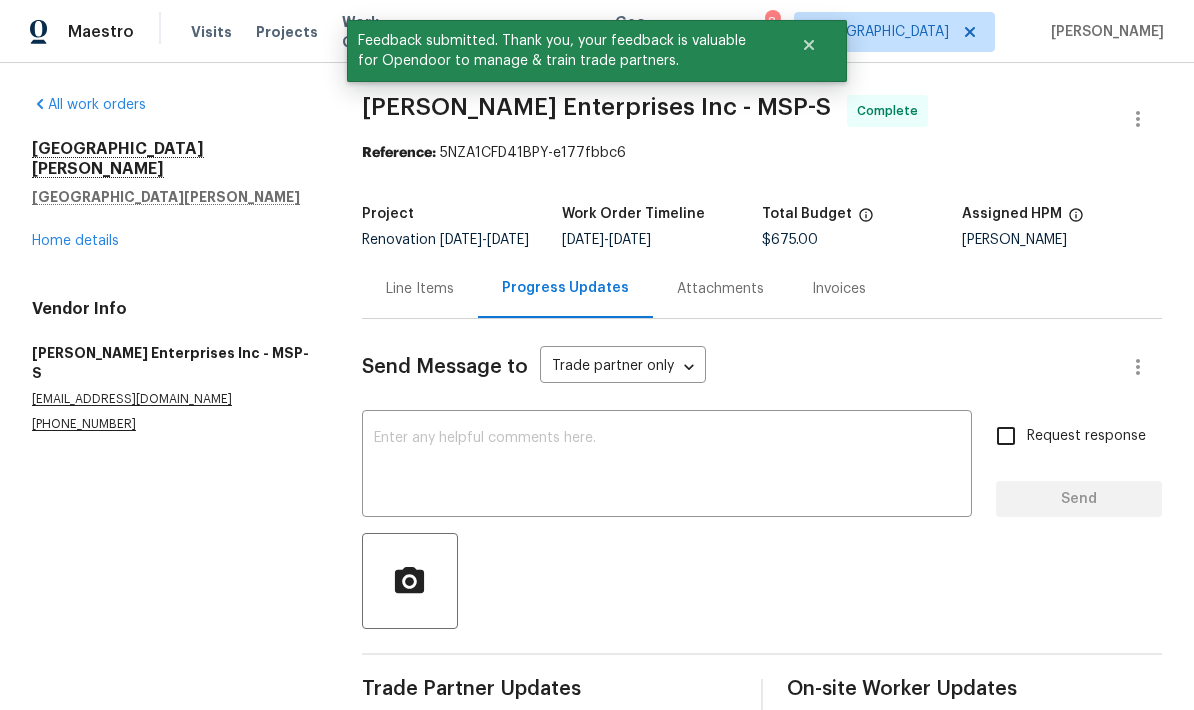 click on "x ​" at bounding box center [667, 466] 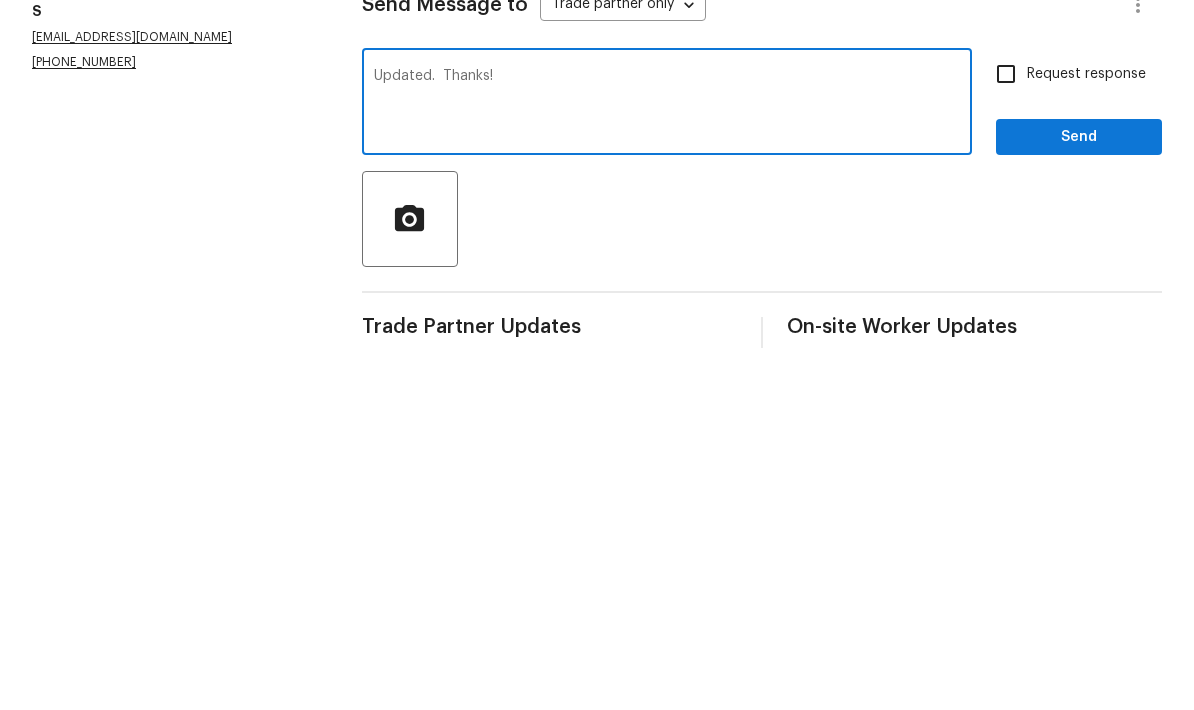 type on "Updated.  Thanks!" 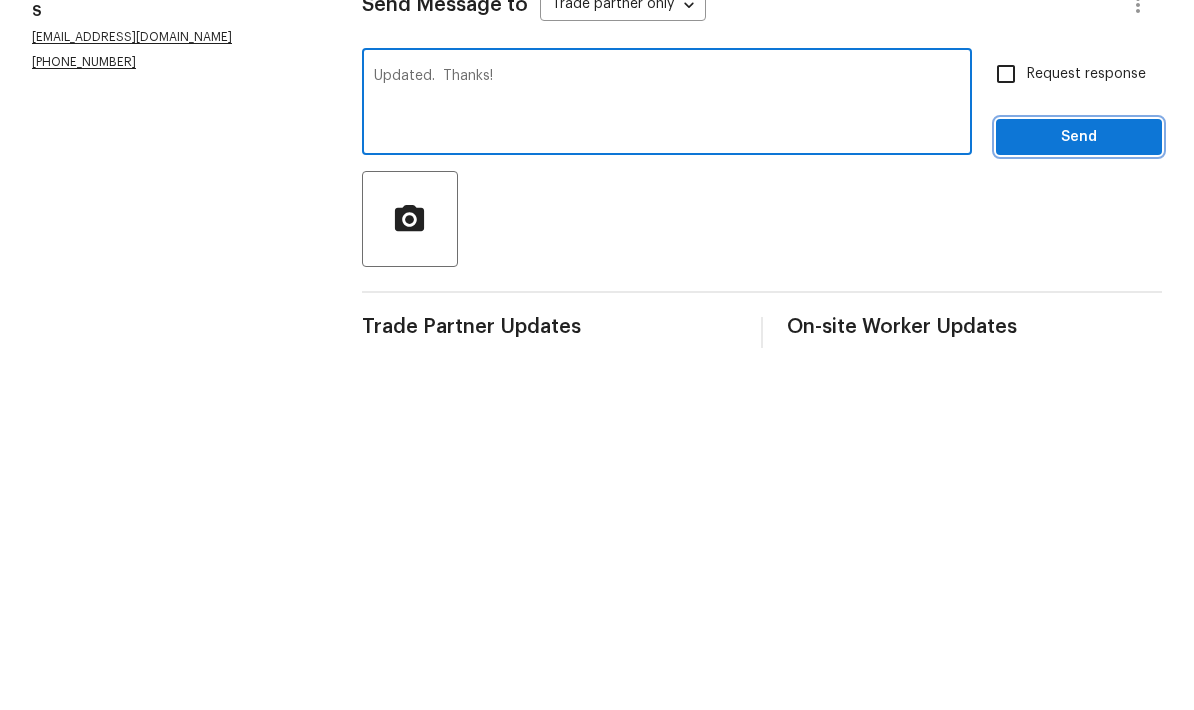 click on "Send" at bounding box center (1079, 499) 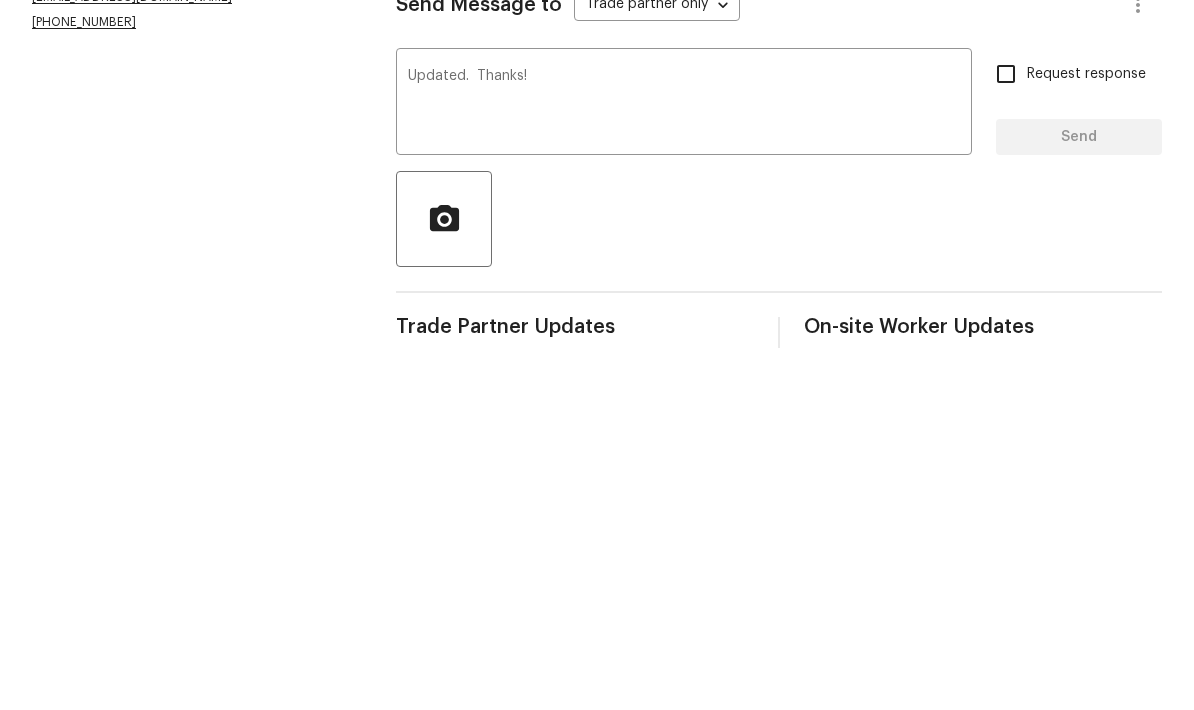 scroll, scrollTop: 52, scrollLeft: 0, axis: vertical 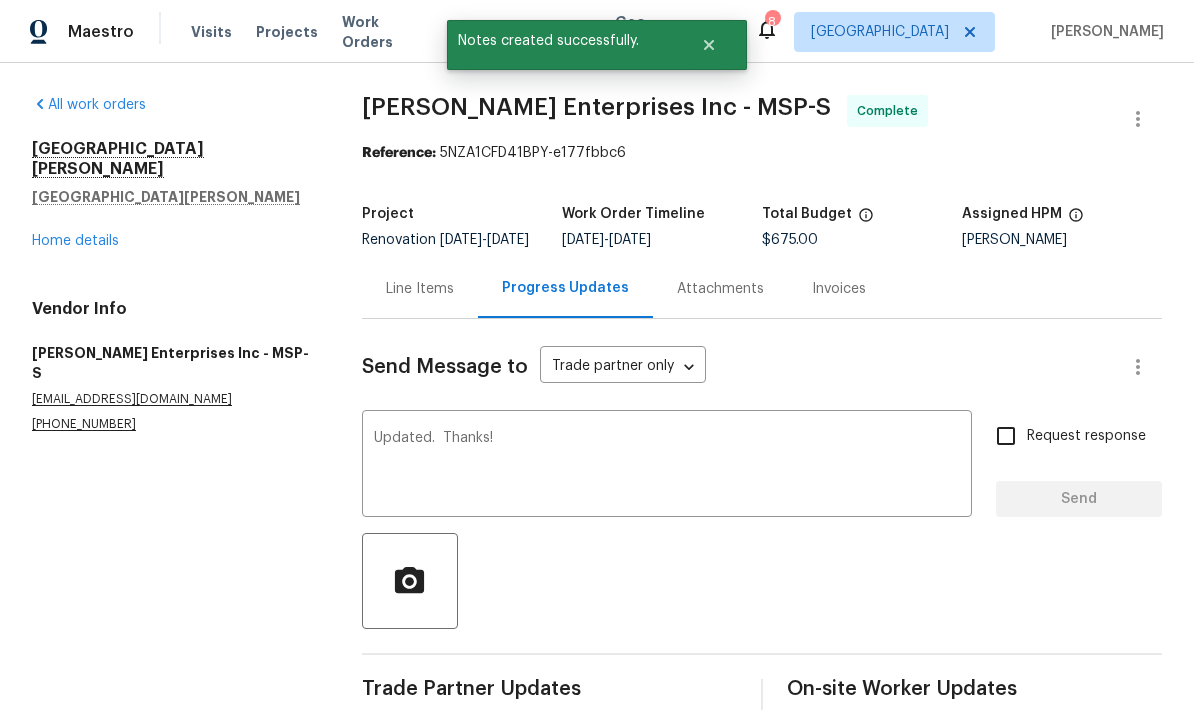 type 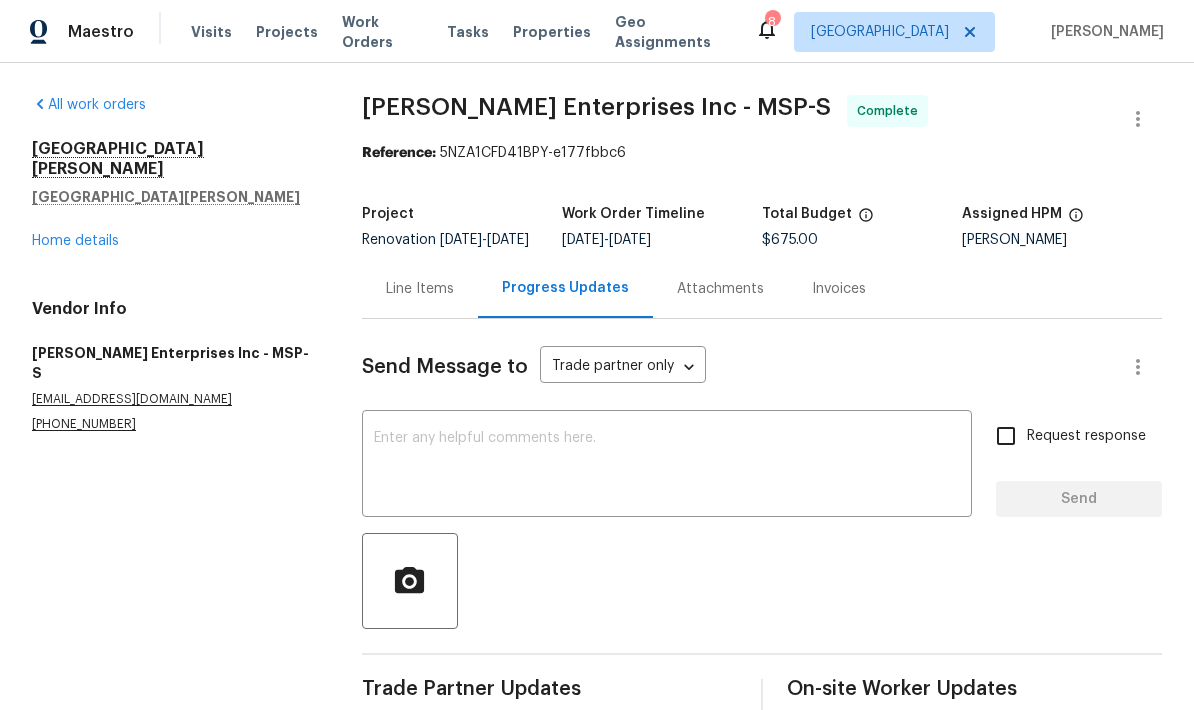 scroll, scrollTop: 0, scrollLeft: 0, axis: both 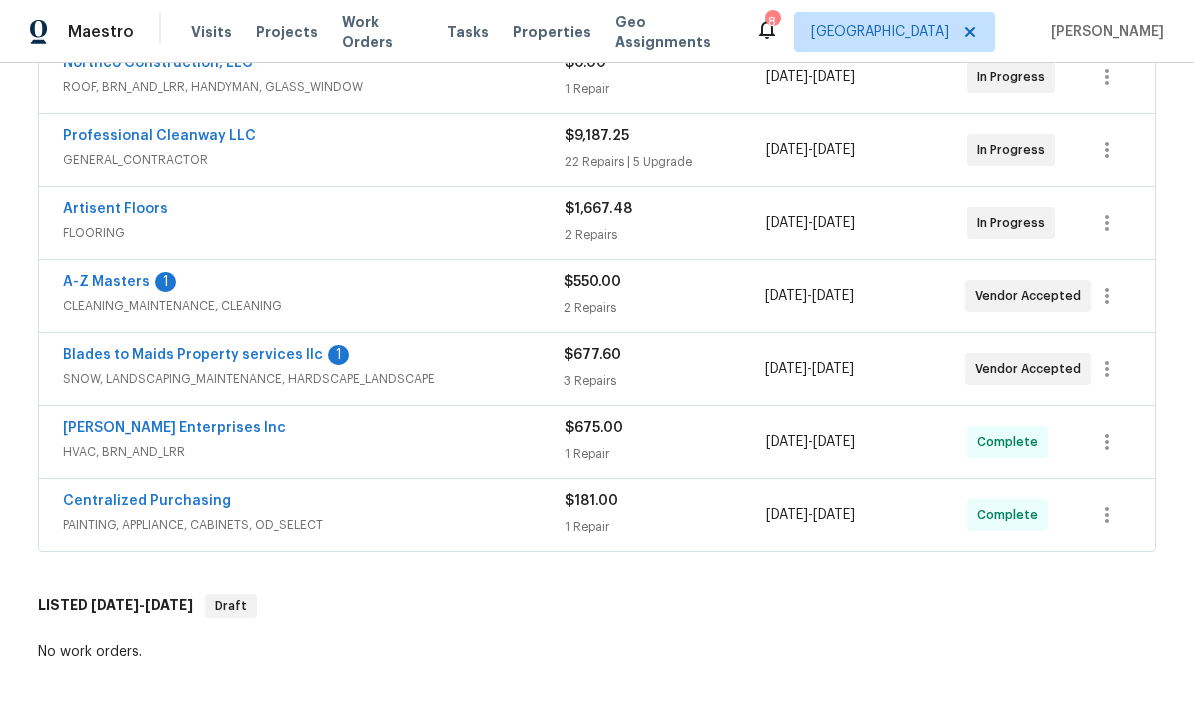 click on "Blades to Maids Property services llc" at bounding box center (193, 355) 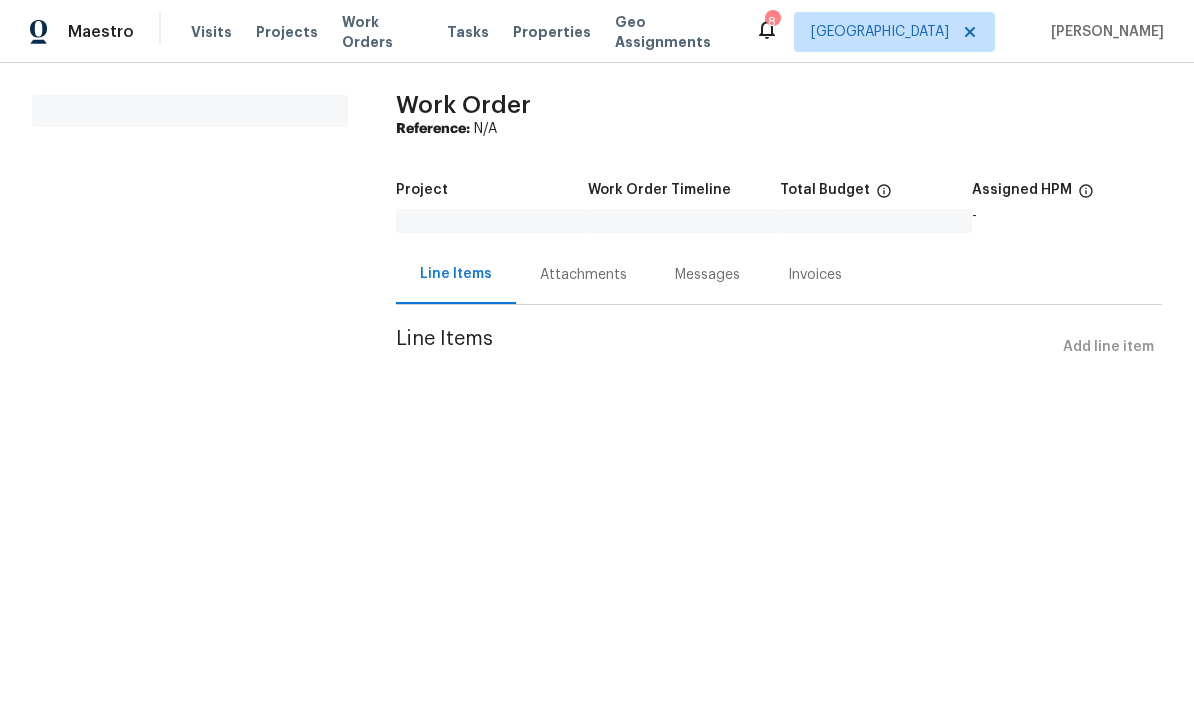 scroll, scrollTop: 0, scrollLeft: 0, axis: both 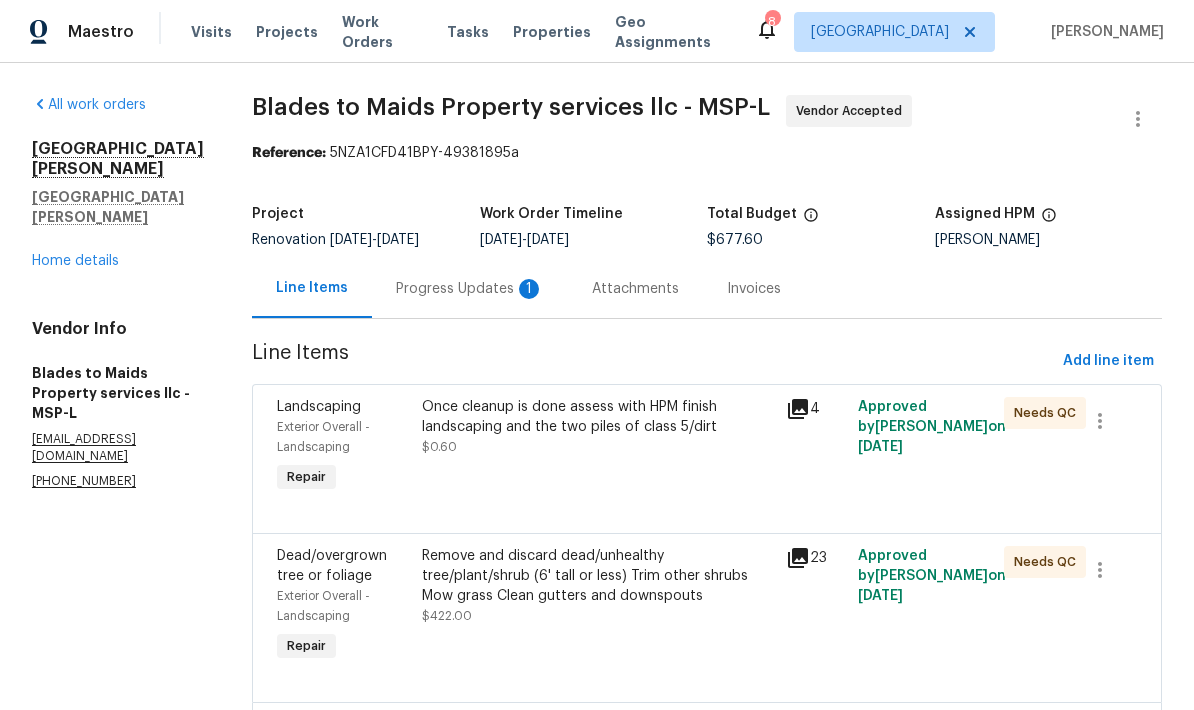 click on "Progress Updates 1" at bounding box center [470, 288] 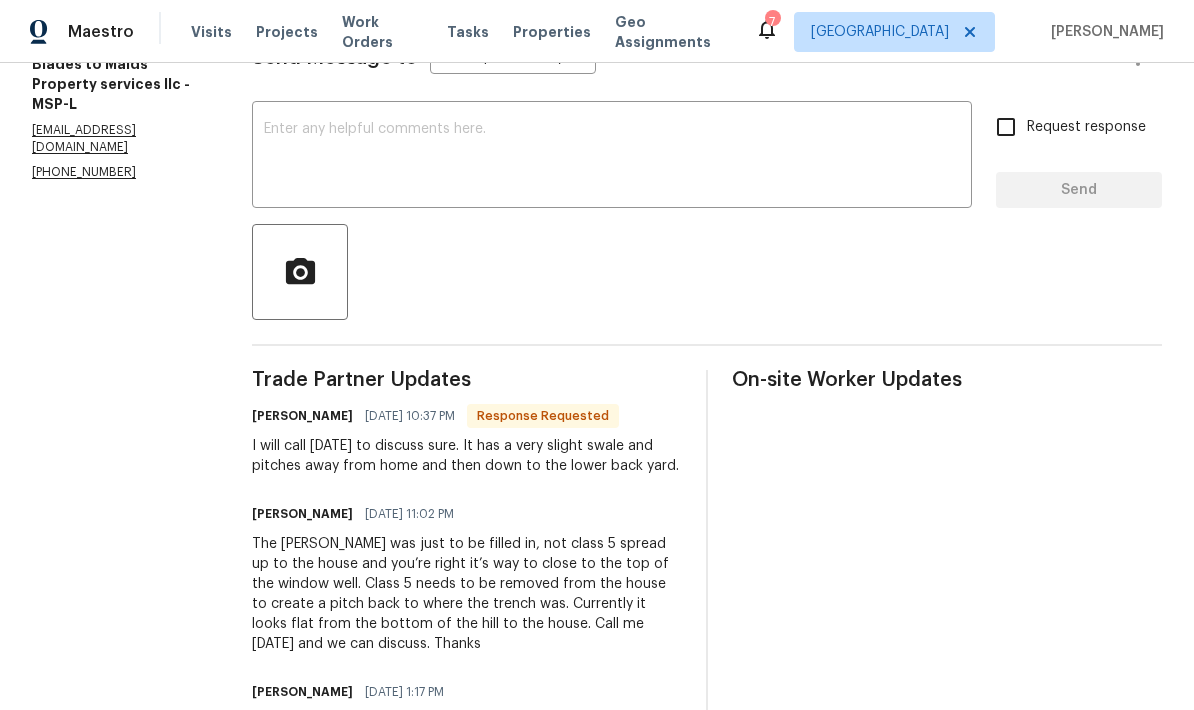 scroll, scrollTop: 308, scrollLeft: 0, axis: vertical 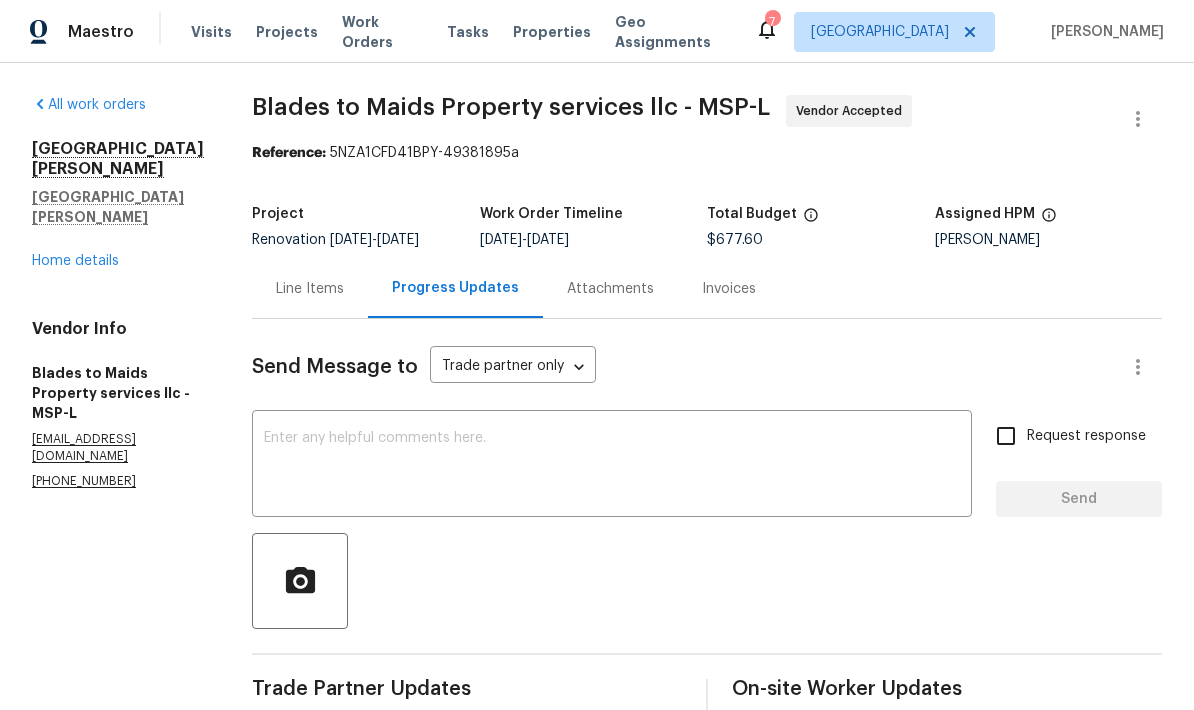 click on "Line Items" at bounding box center [310, 288] 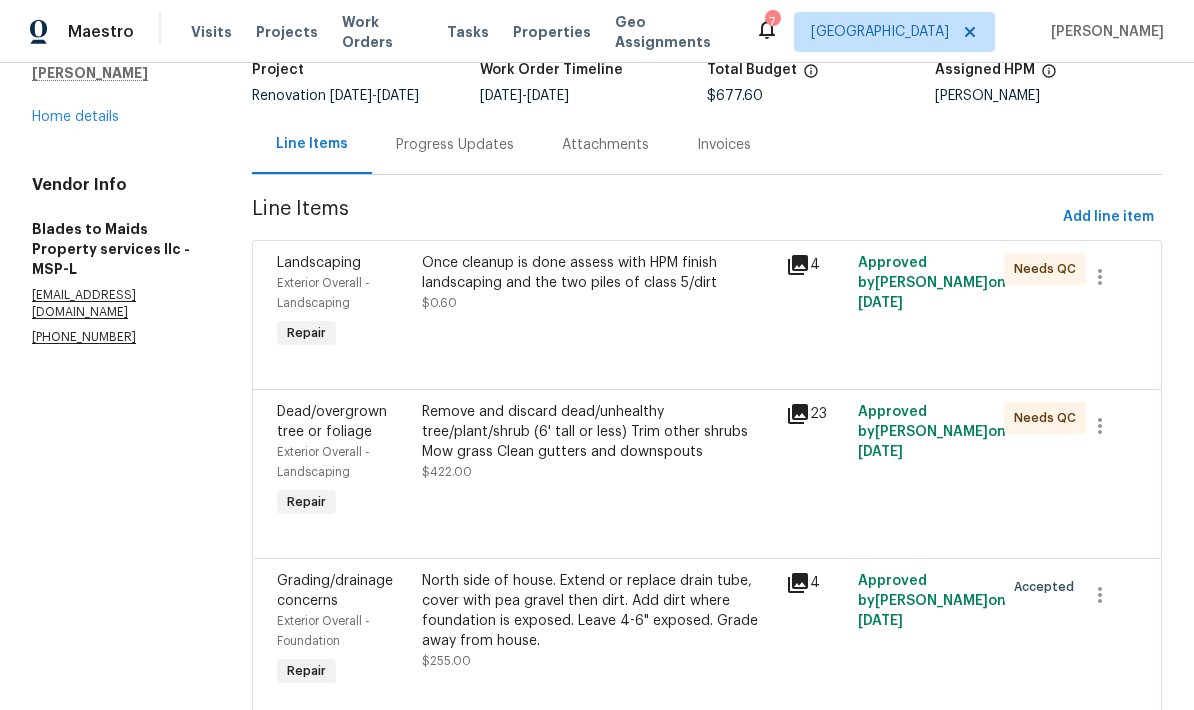 scroll, scrollTop: 144, scrollLeft: 0, axis: vertical 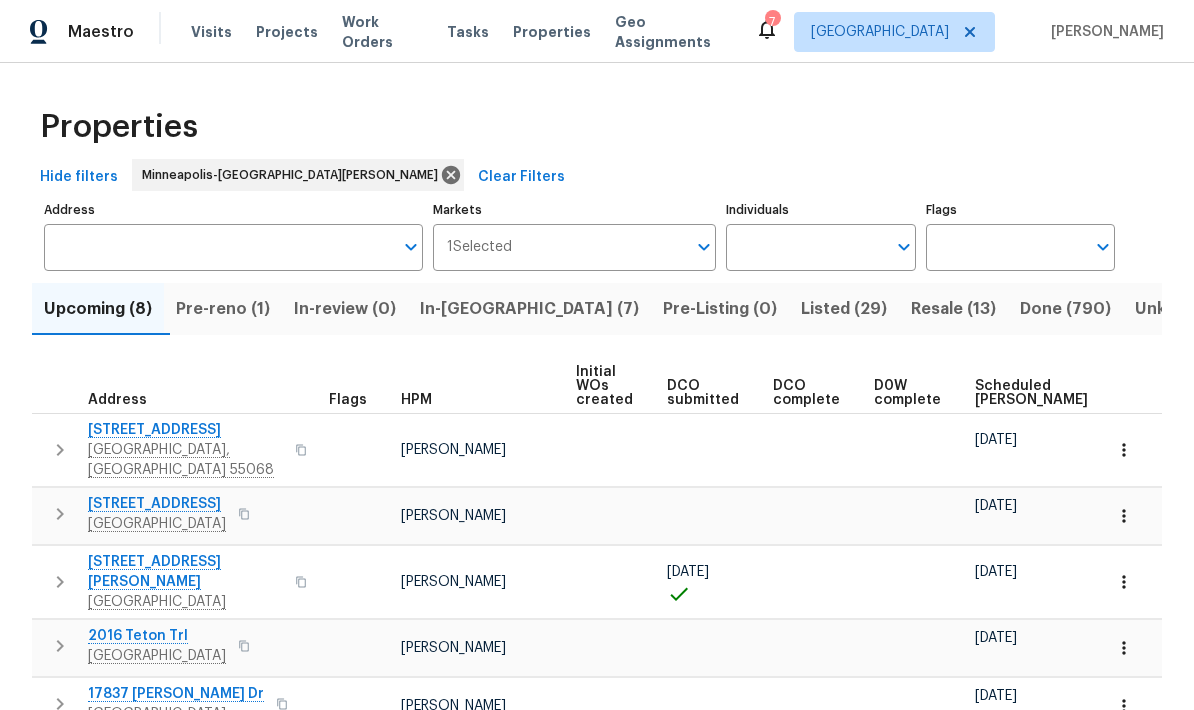 click on "Pre-reno (1)" at bounding box center (223, 309) 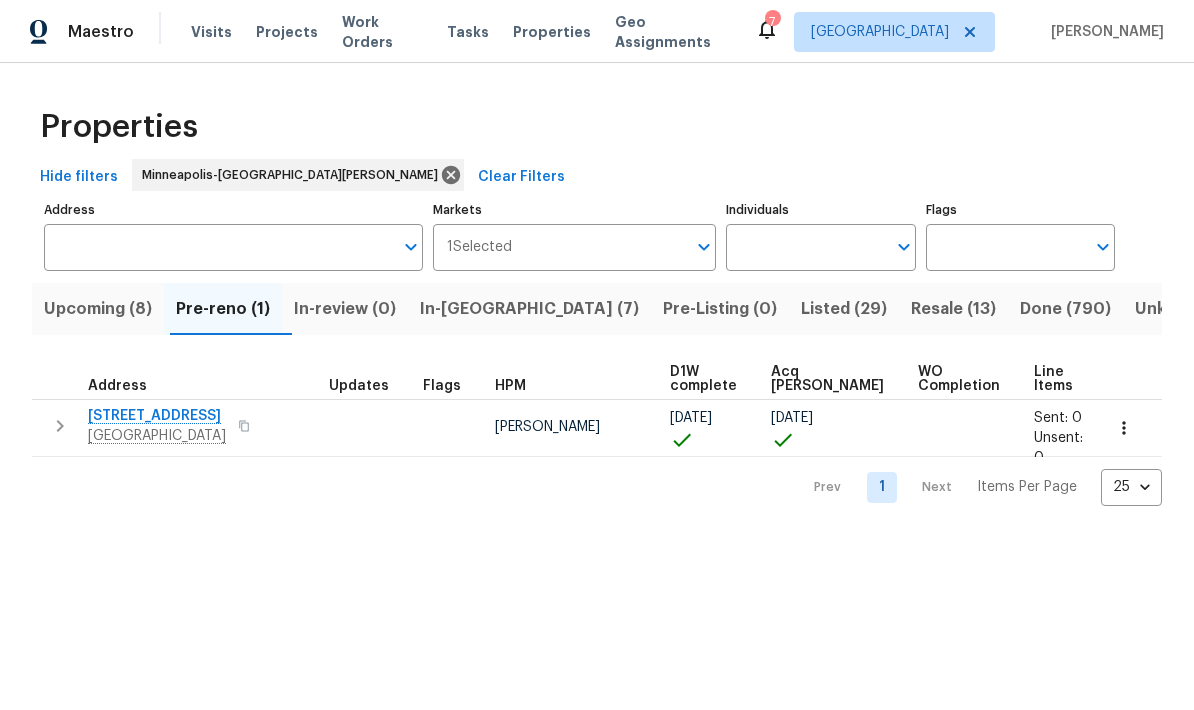 click on "Sent: 0" at bounding box center (1062, 418) 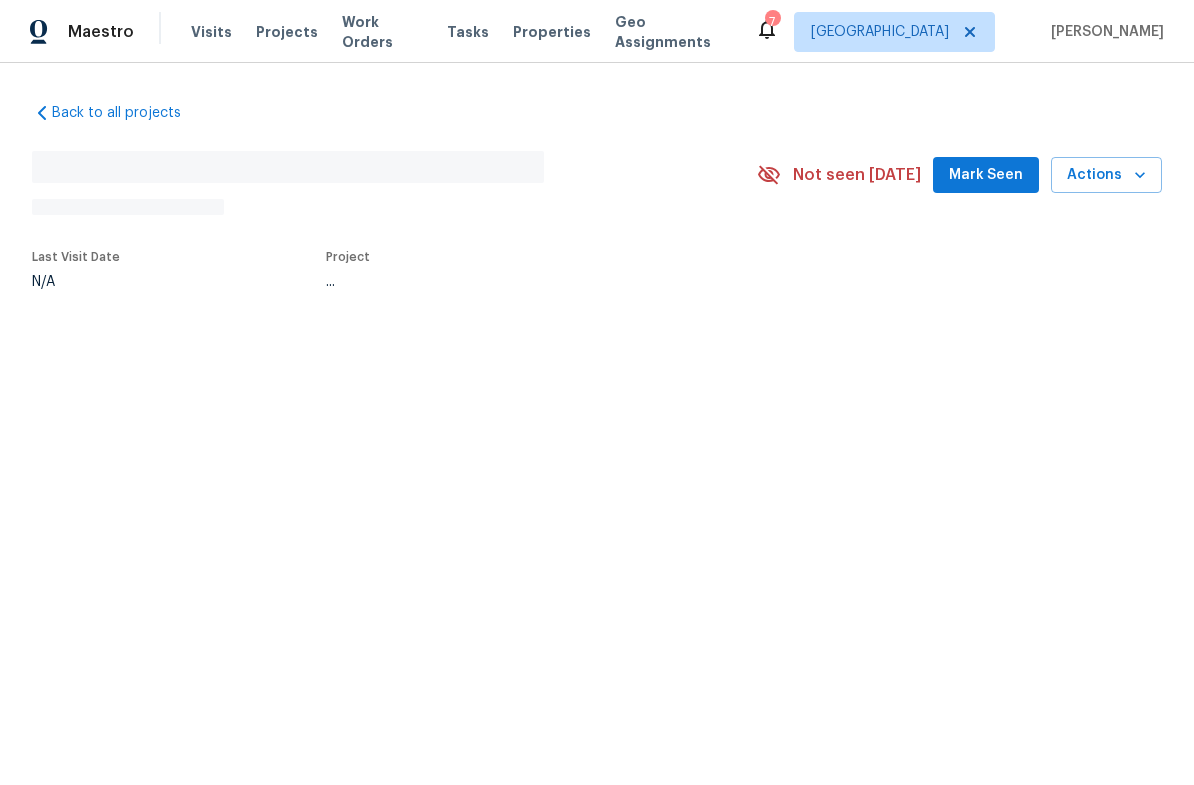 scroll, scrollTop: 0, scrollLeft: 0, axis: both 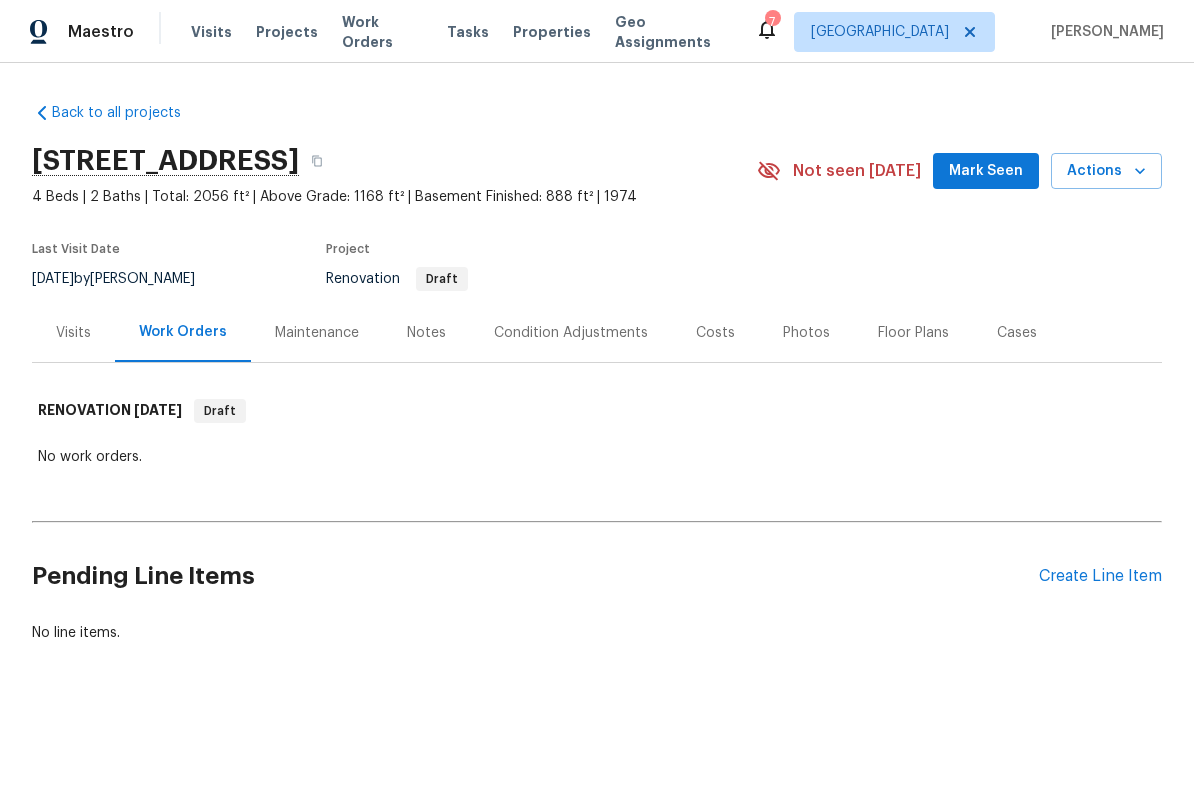 click on "Visits" at bounding box center [73, 333] 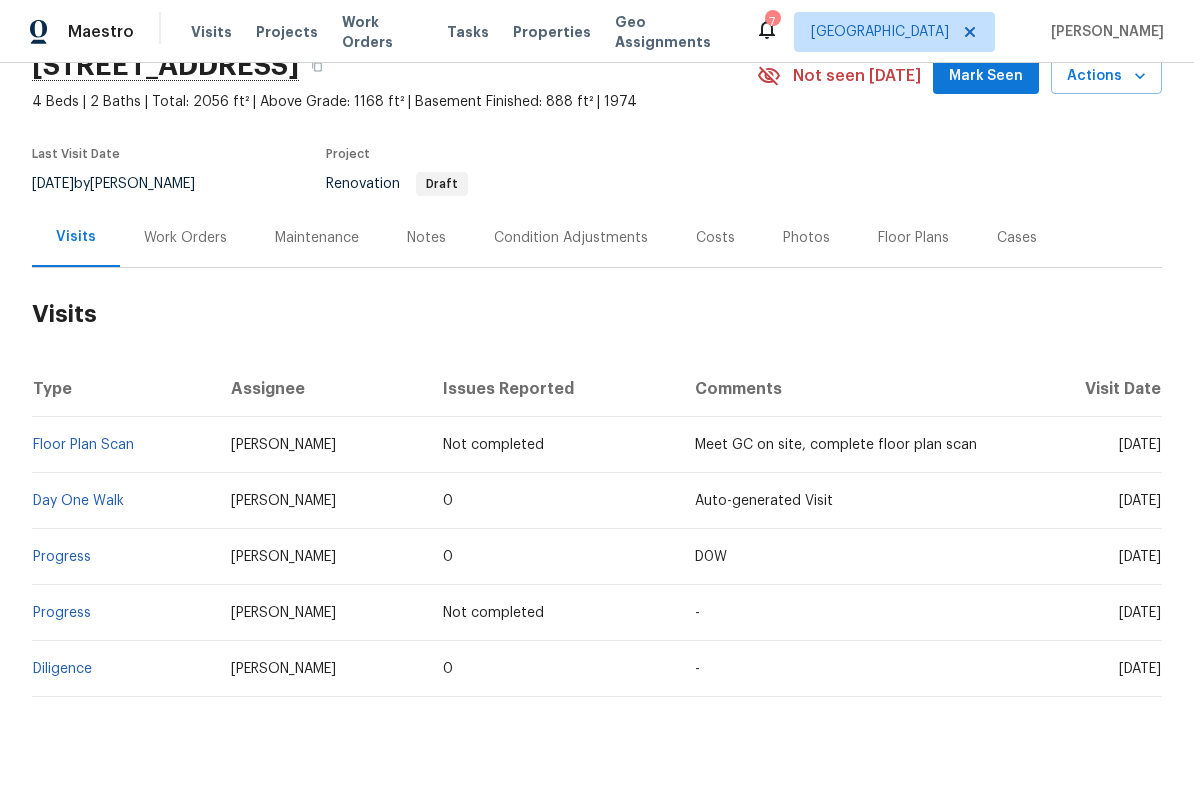 scroll, scrollTop: 94, scrollLeft: 0, axis: vertical 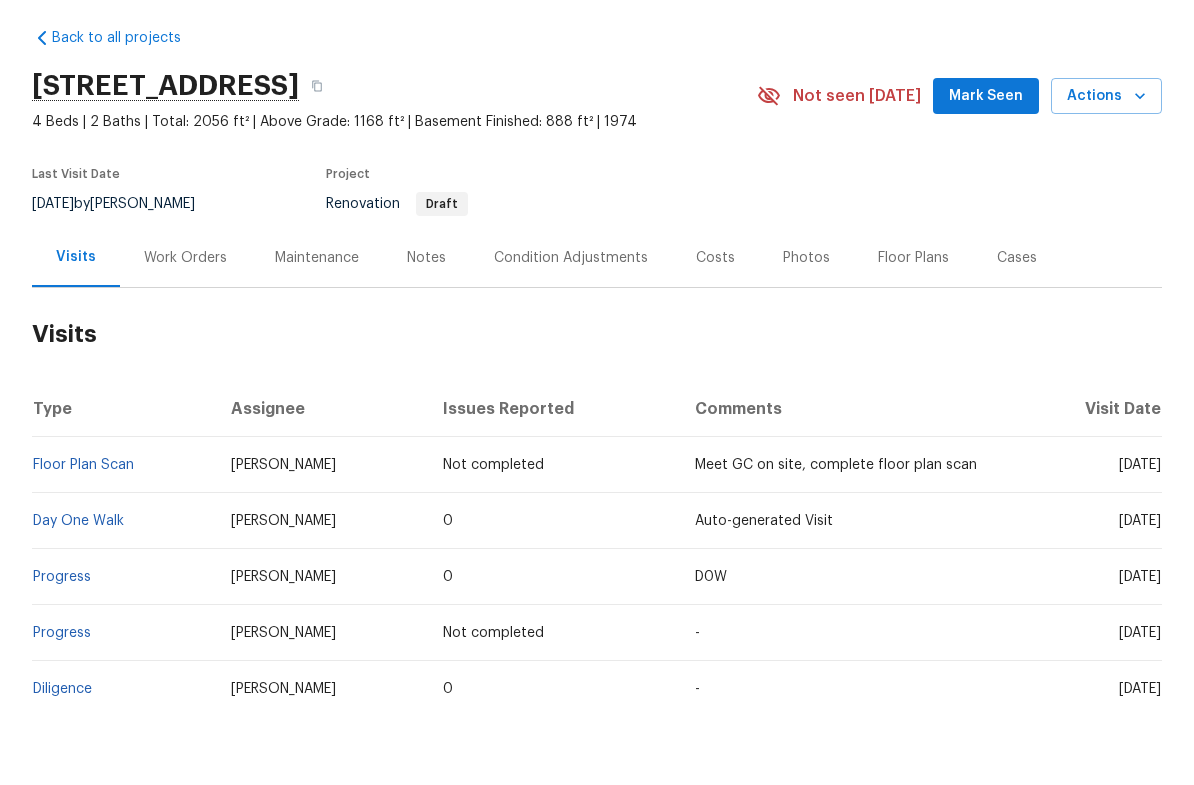 click on "Work Orders" at bounding box center [185, 333] 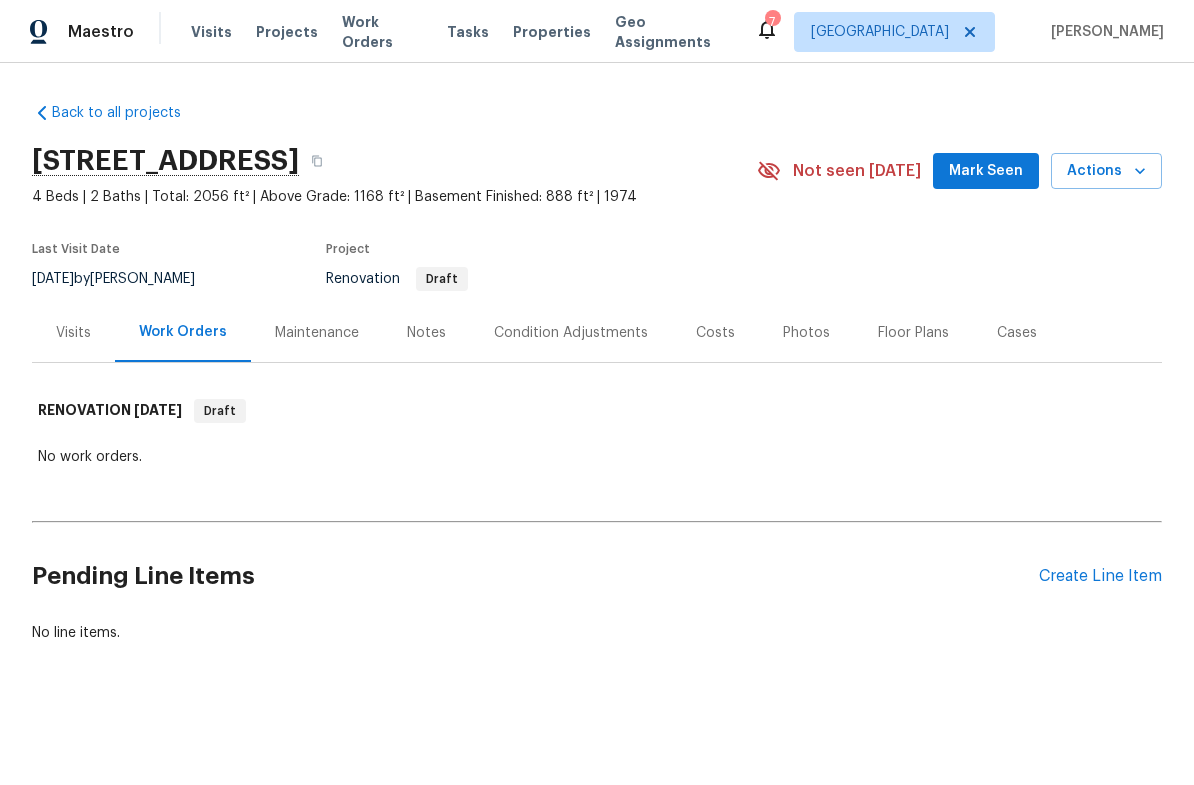 click on "Notes" at bounding box center [426, 332] 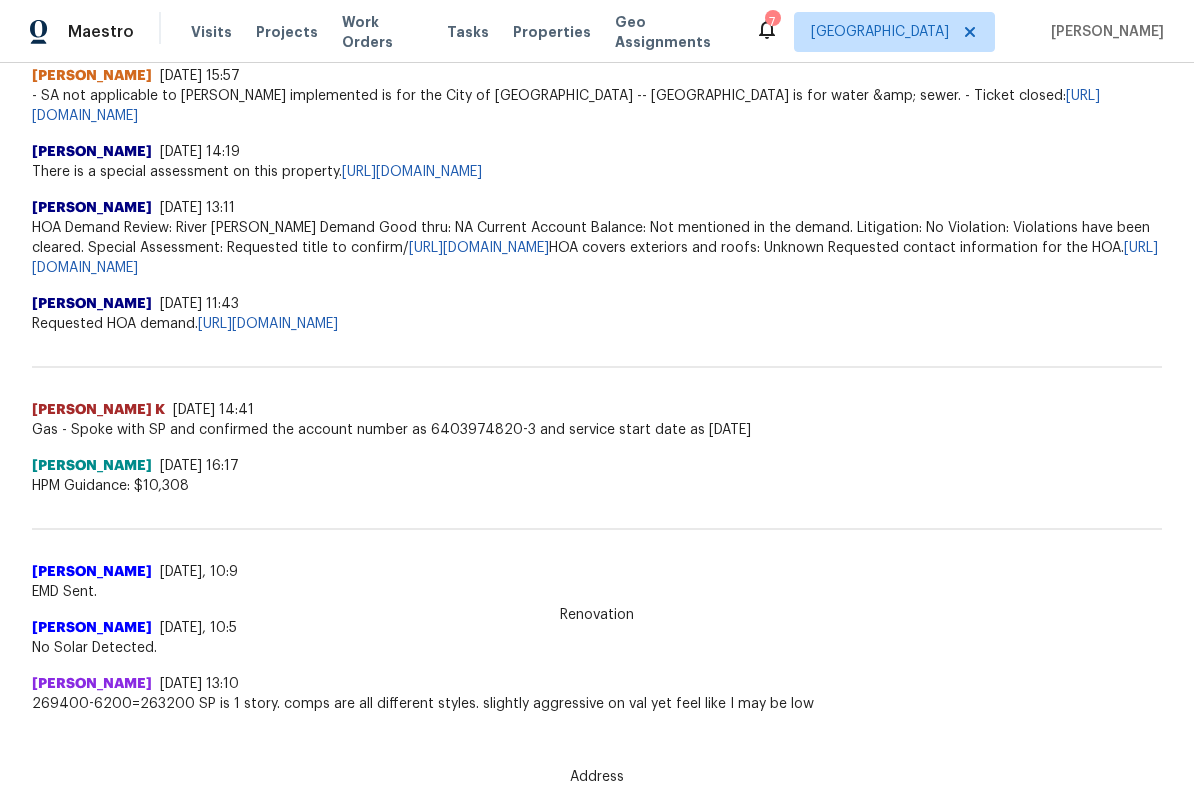 scroll, scrollTop: 911, scrollLeft: 0, axis: vertical 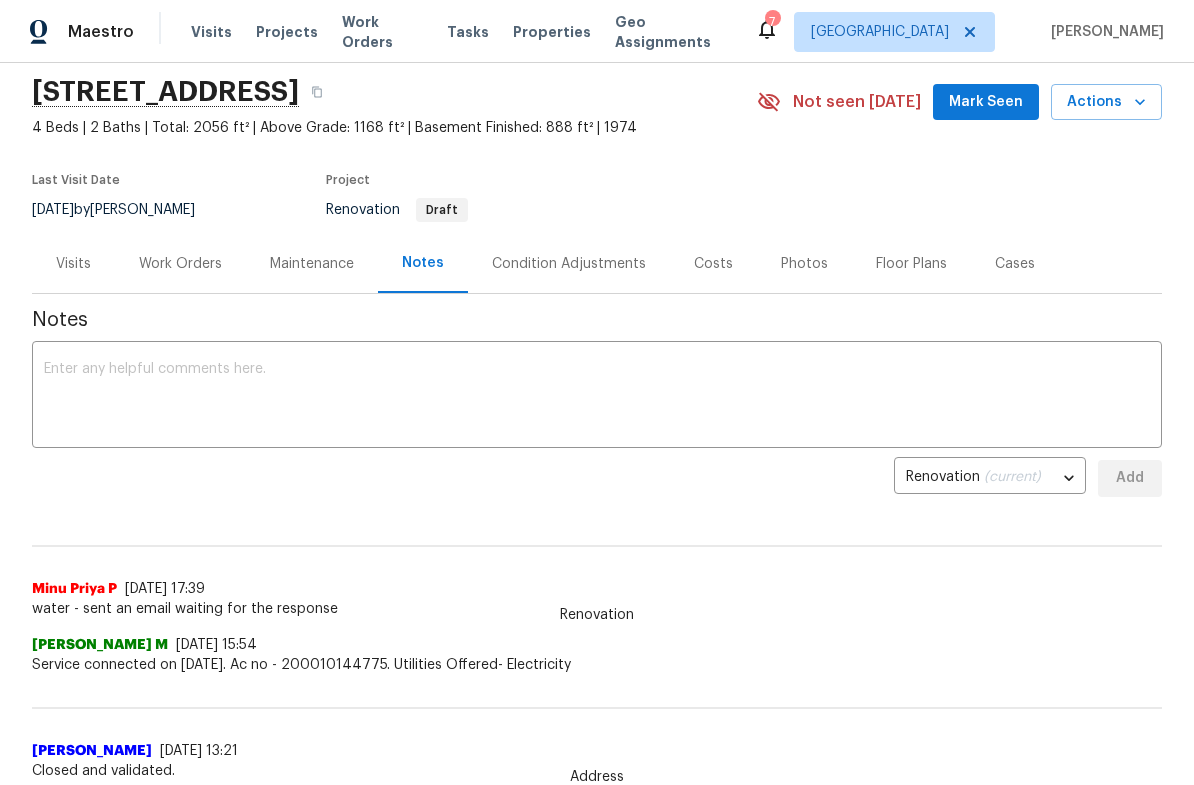 click on "Work Orders" at bounding box center [180, 264] 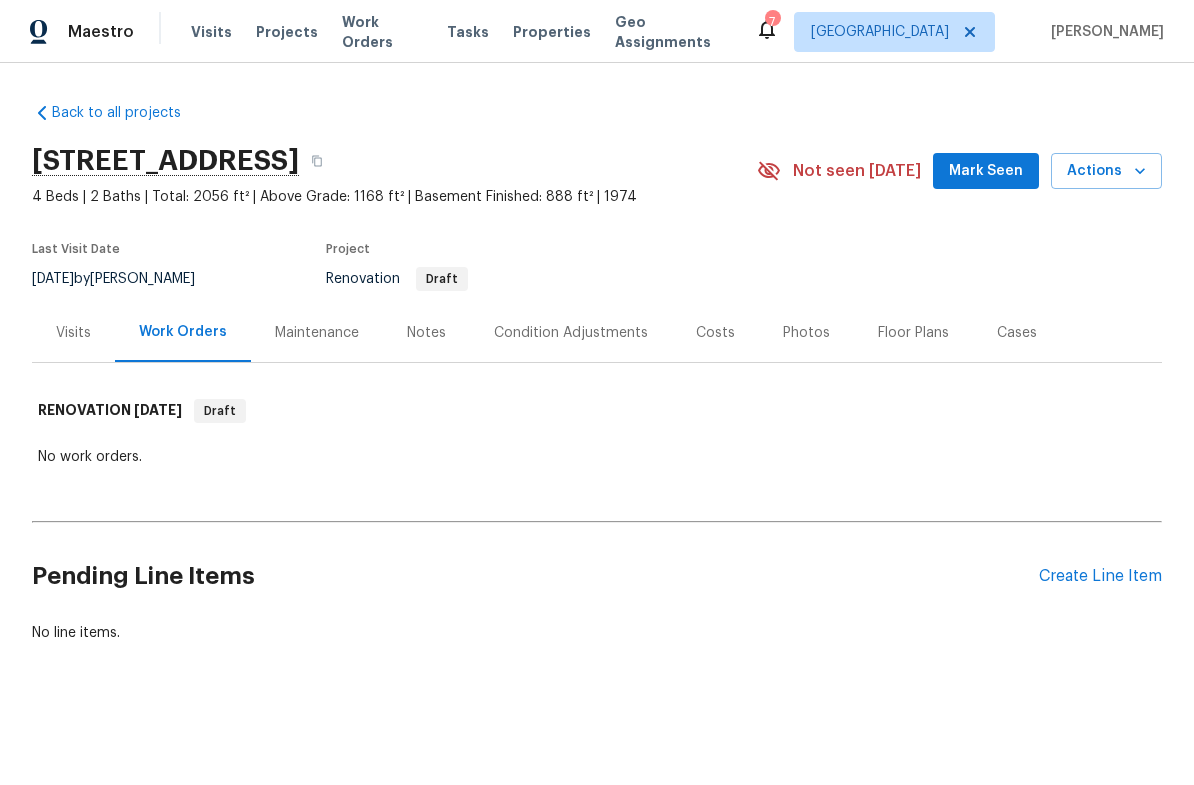 click on "Mark Seen" at bounding box center (986, 171) 